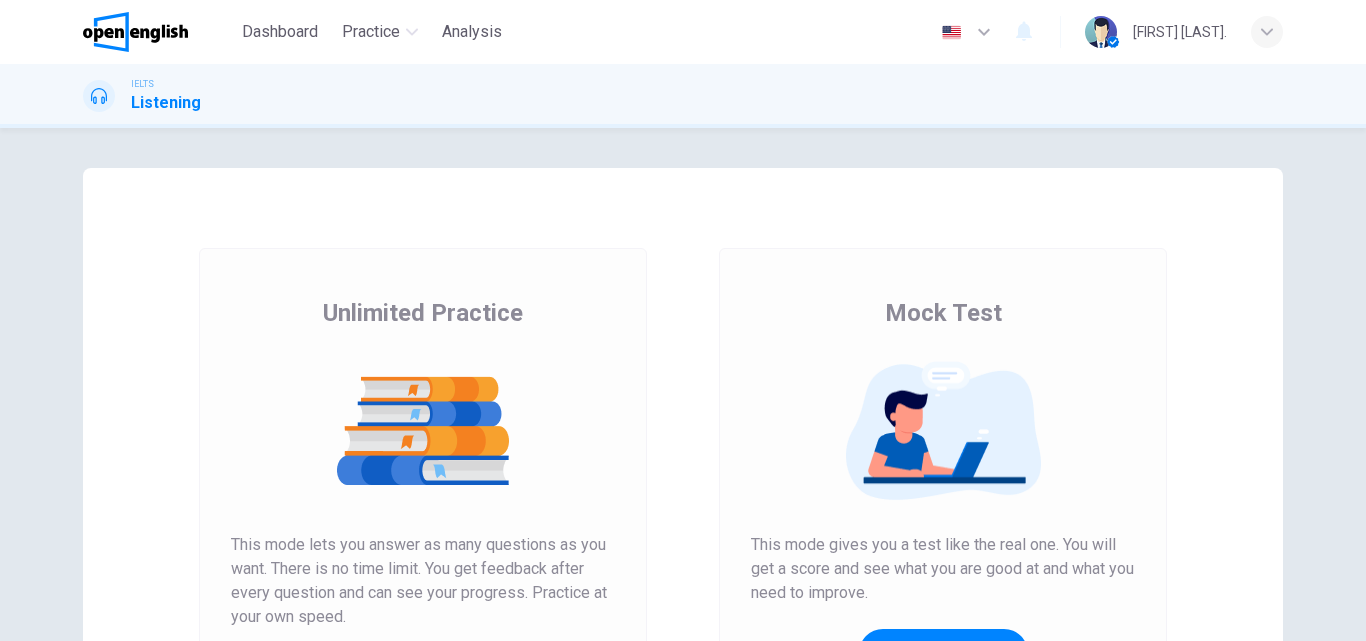 scroll, scrollTop: 0, scrollLeft: 0, axis: both 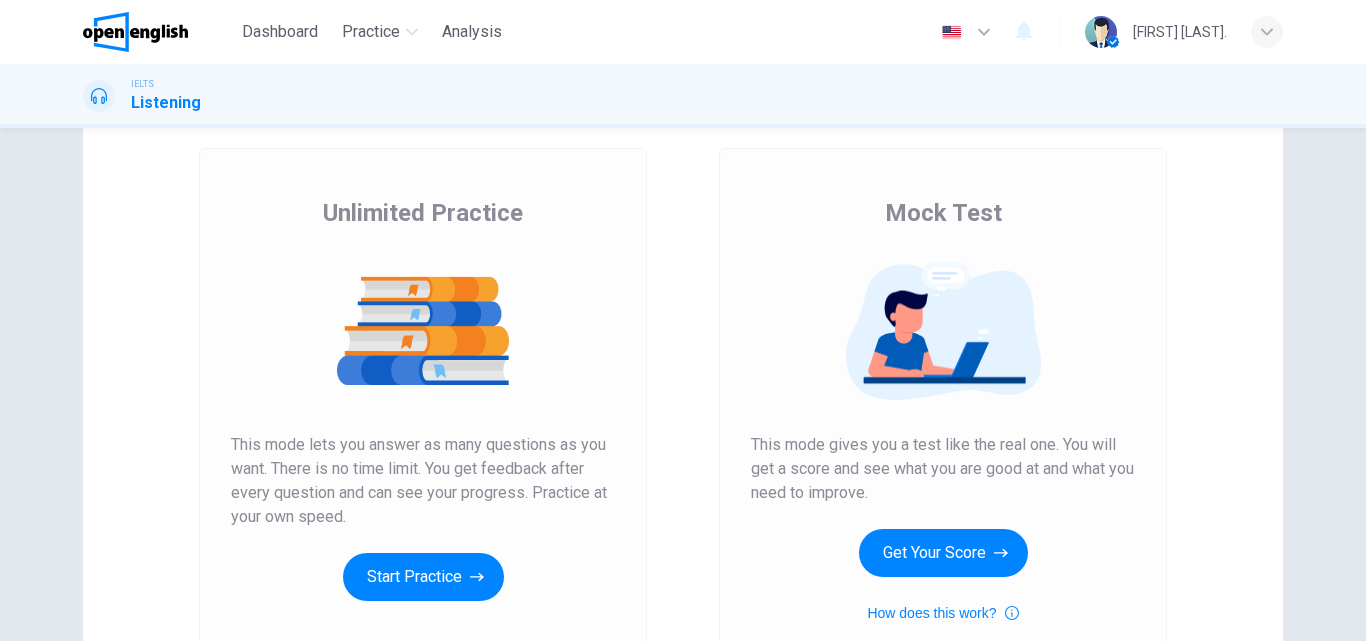 drag, startPoint x: 1004, startPoint y: 217, endPoint x: 894, endPoint y: 216, distance: 110.00455 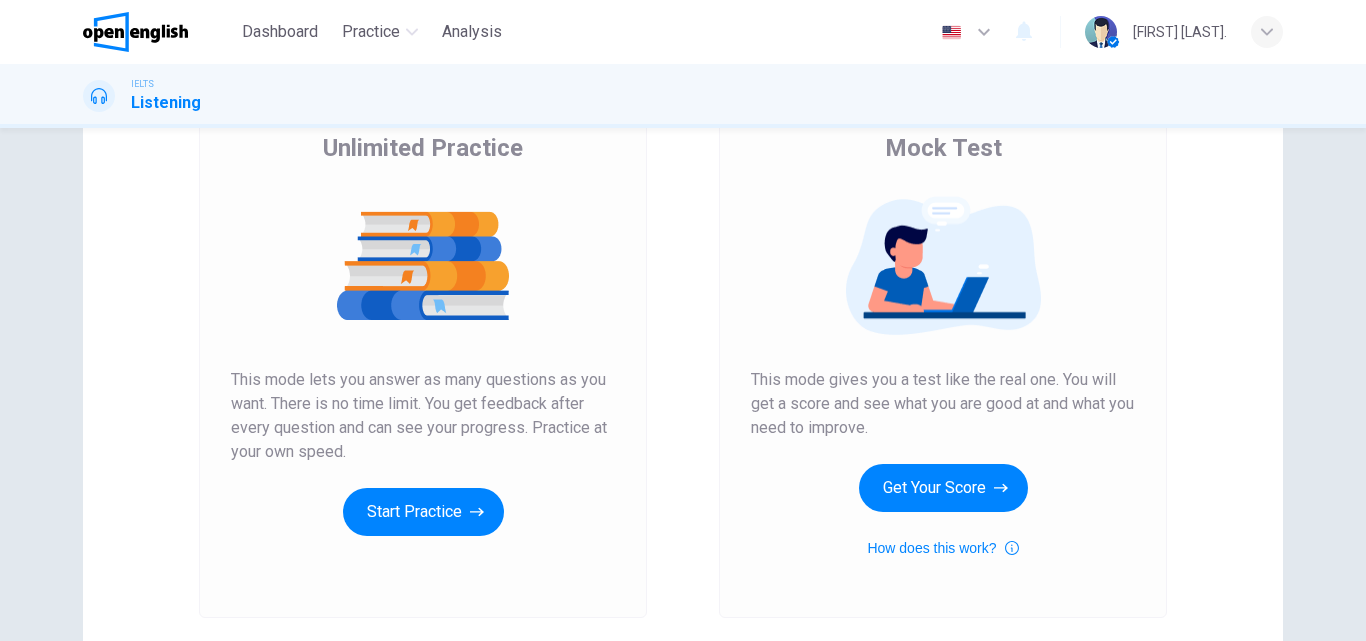 scroll, scrollTop: 200, scrollLeft: 0, axis: vertical 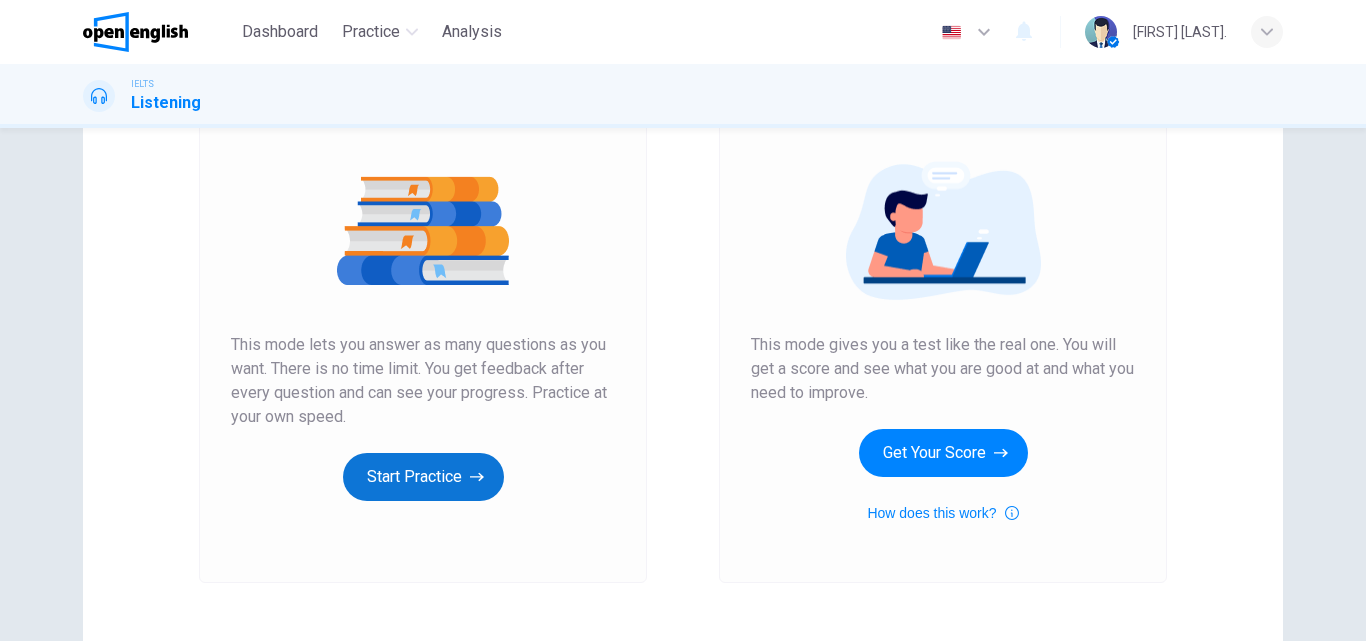 click on "Start Practice" at bounding box center [423, 477] 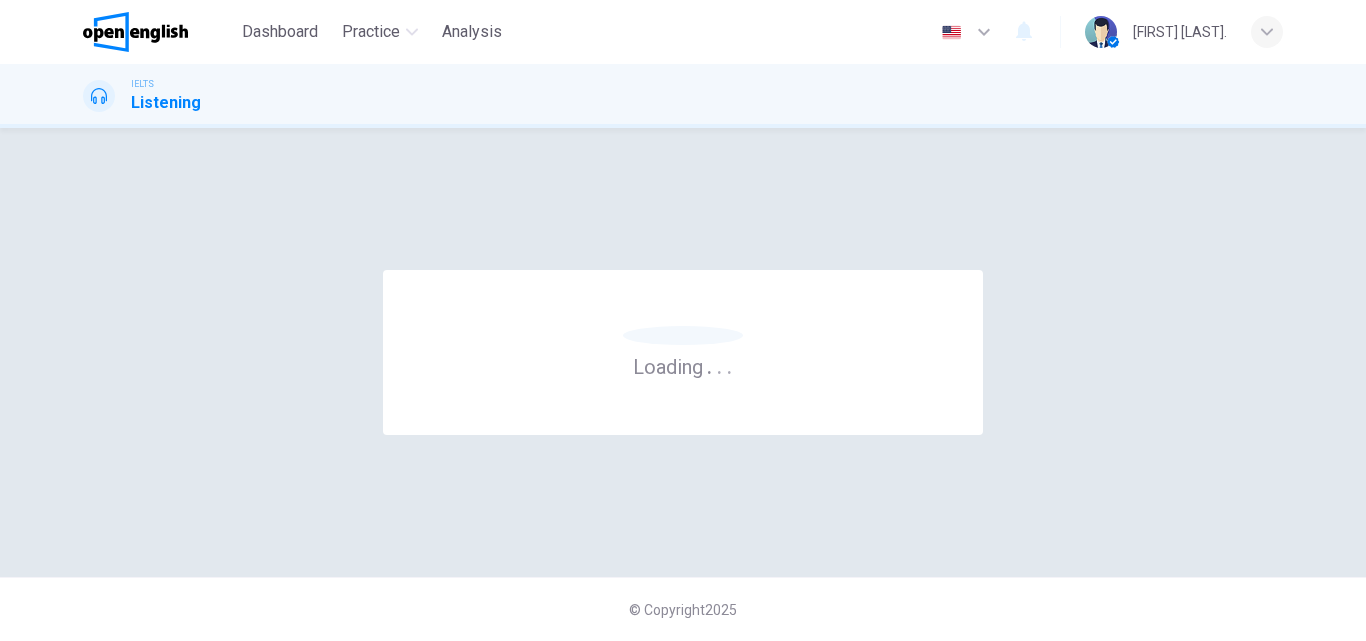 scroll, scrollTop: 0, scrollLeft: 0, axis: both 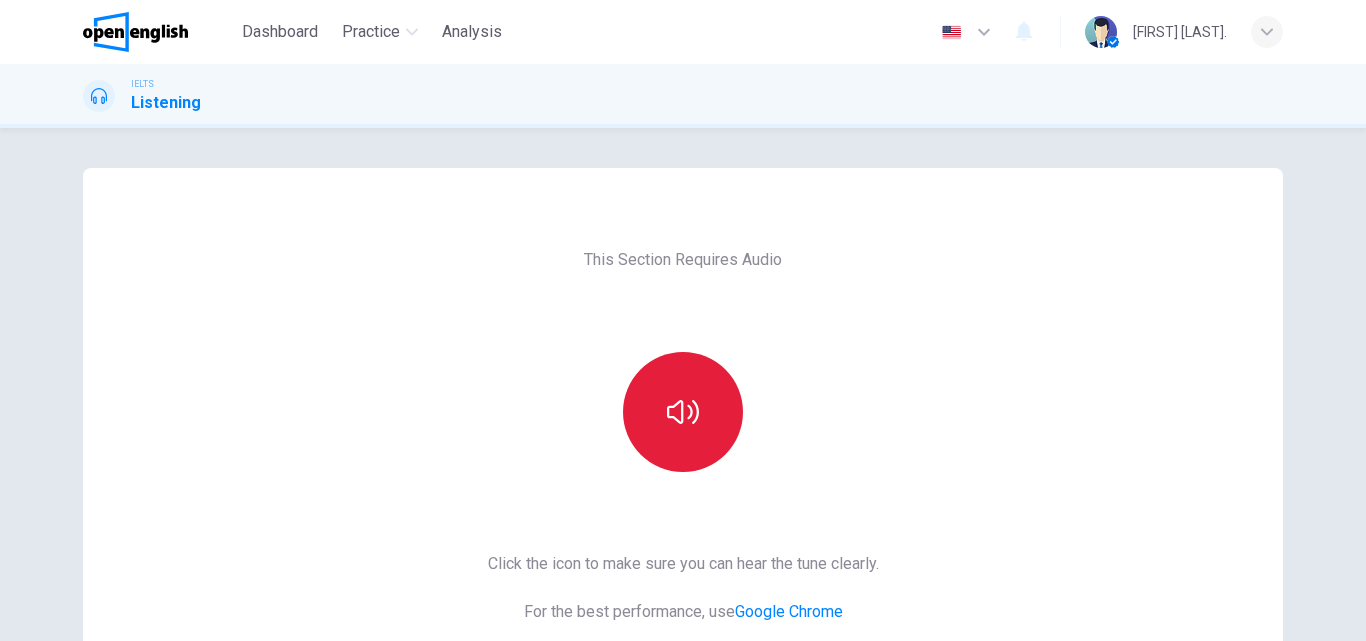 click 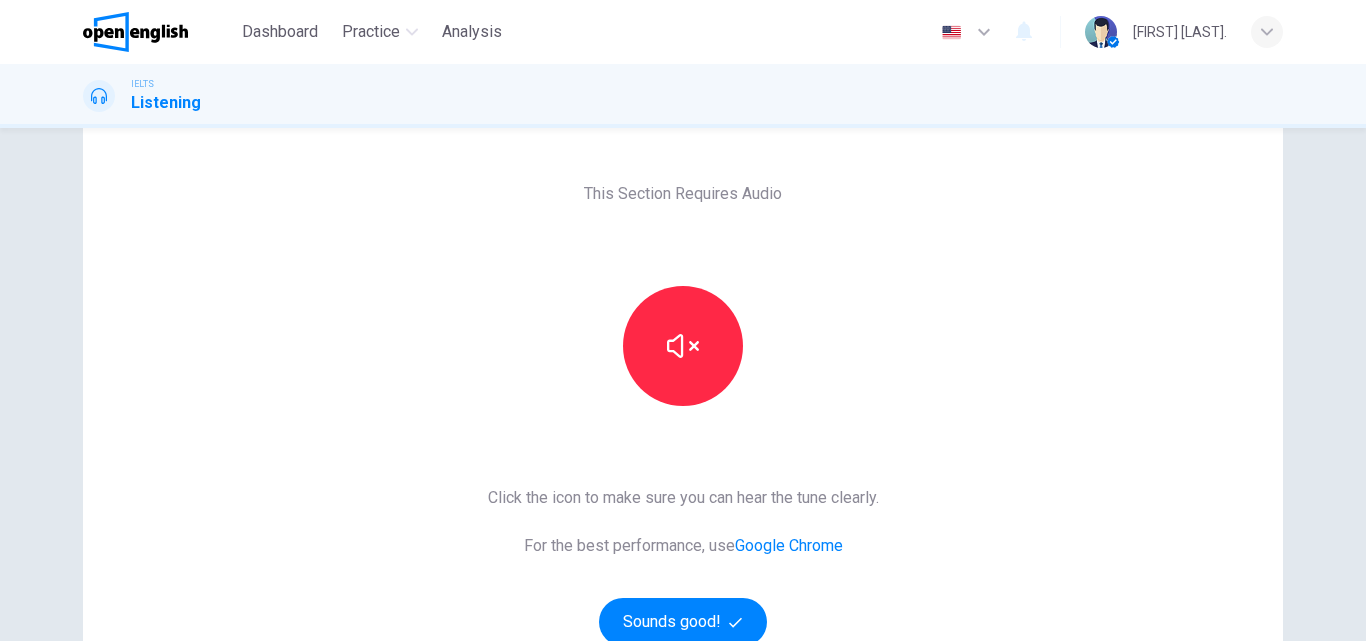 scroll, scrollTop: 100, scrollLeft: 0, axis: vertical 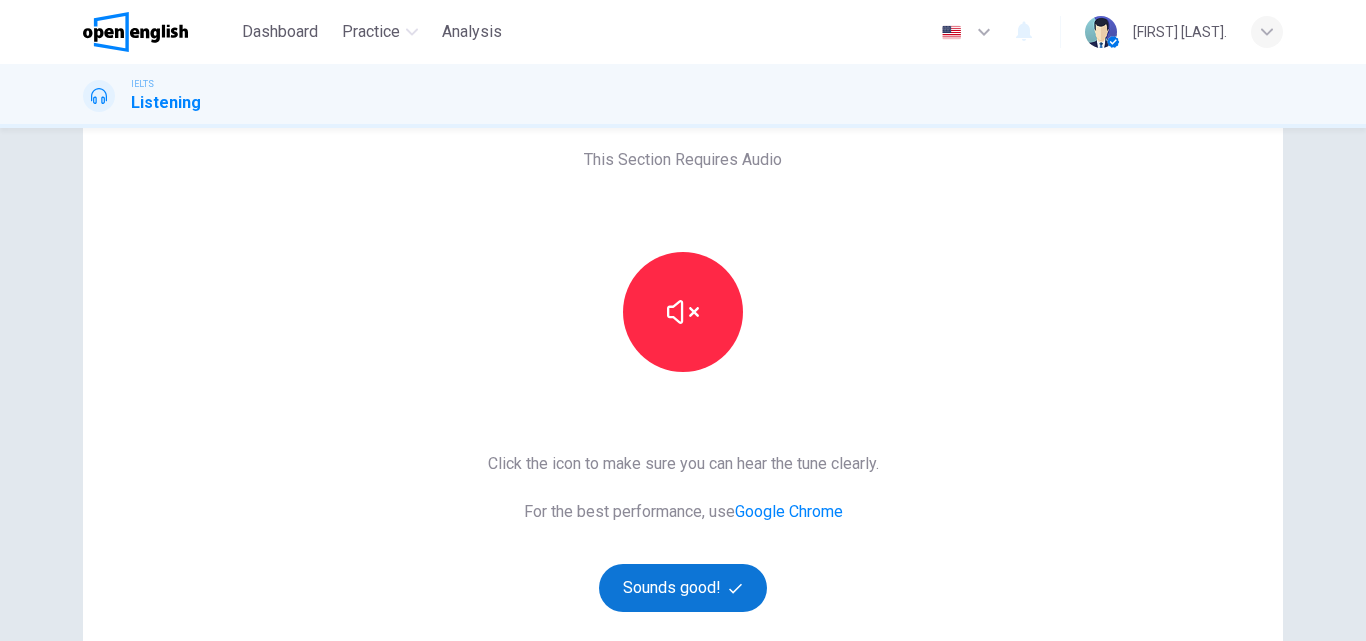 click on "Sounds good!" at bounding box center (683, 588) 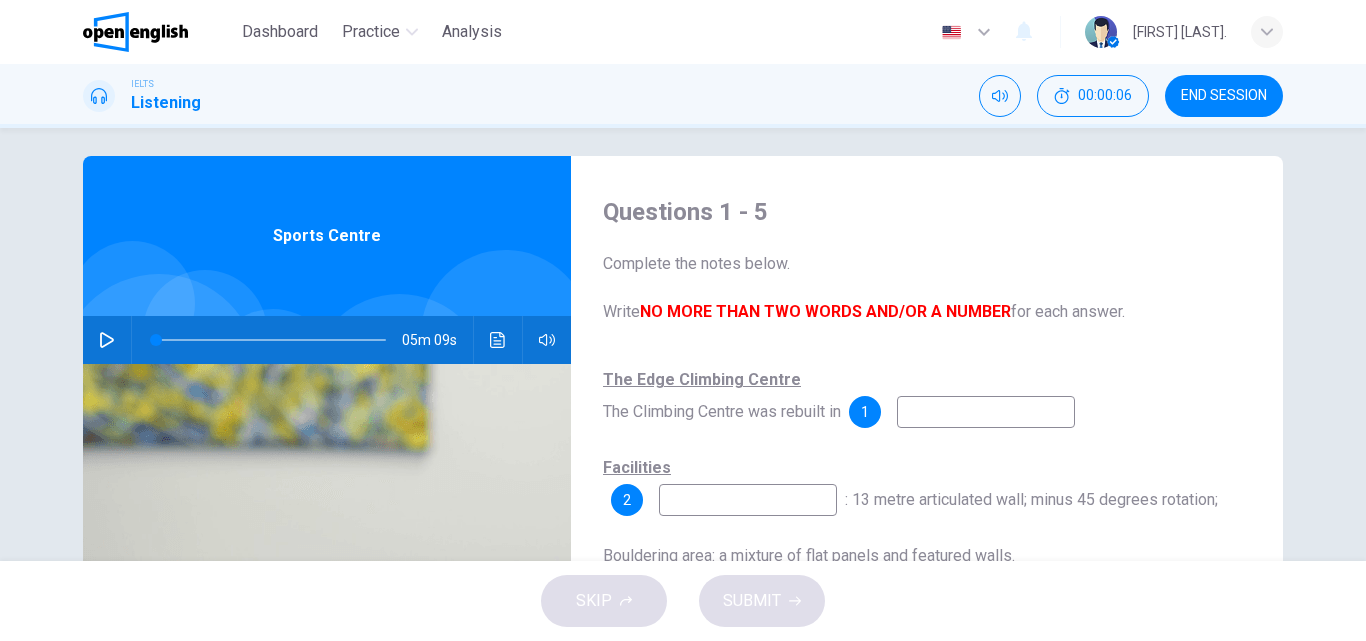 scroll, scrollTop: 0, scrollLeft: 0, axis: both 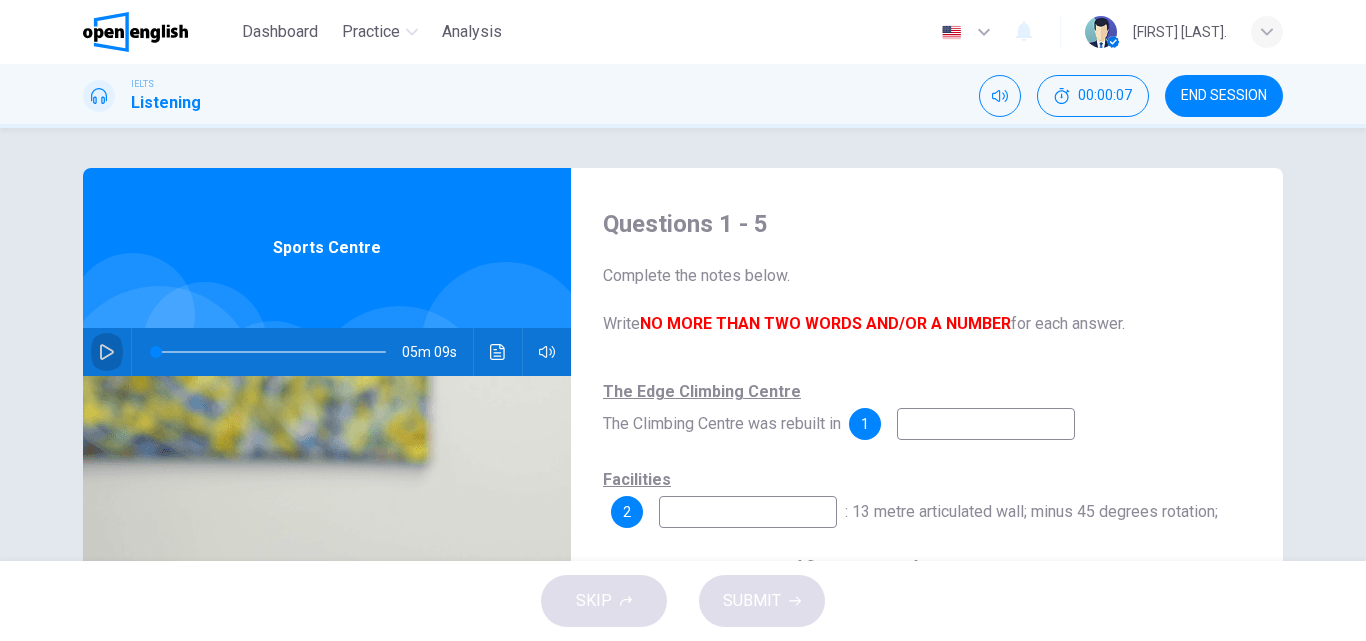 click 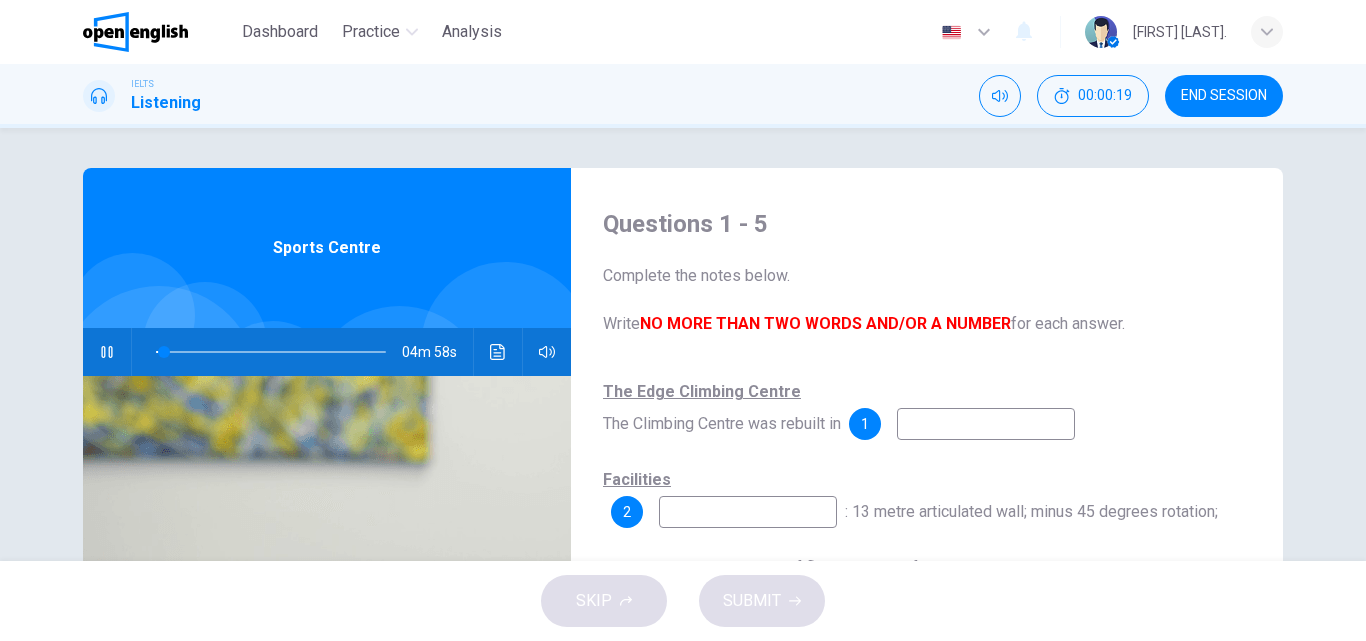 click on "Questions 1 - 5 Complete the notes below. Write  NO MORE THAN TWO WORDS AND/OR A NUMBER  for each answer. The Edge Climbing Centre The Climbing Centre was rebuilt in  1 Facilities 2 : 13 metre articulated wall; minus 45 degrees rotation;  Bouldering area: a mixture of flat panels and featured walls. A small  3 : easy standard 4 : relaxing place; offers coffee, tea, soft drinks and cakes Changing areas: on the upper floor. Locker keys: get from  5" at bounding box center [927, 515] 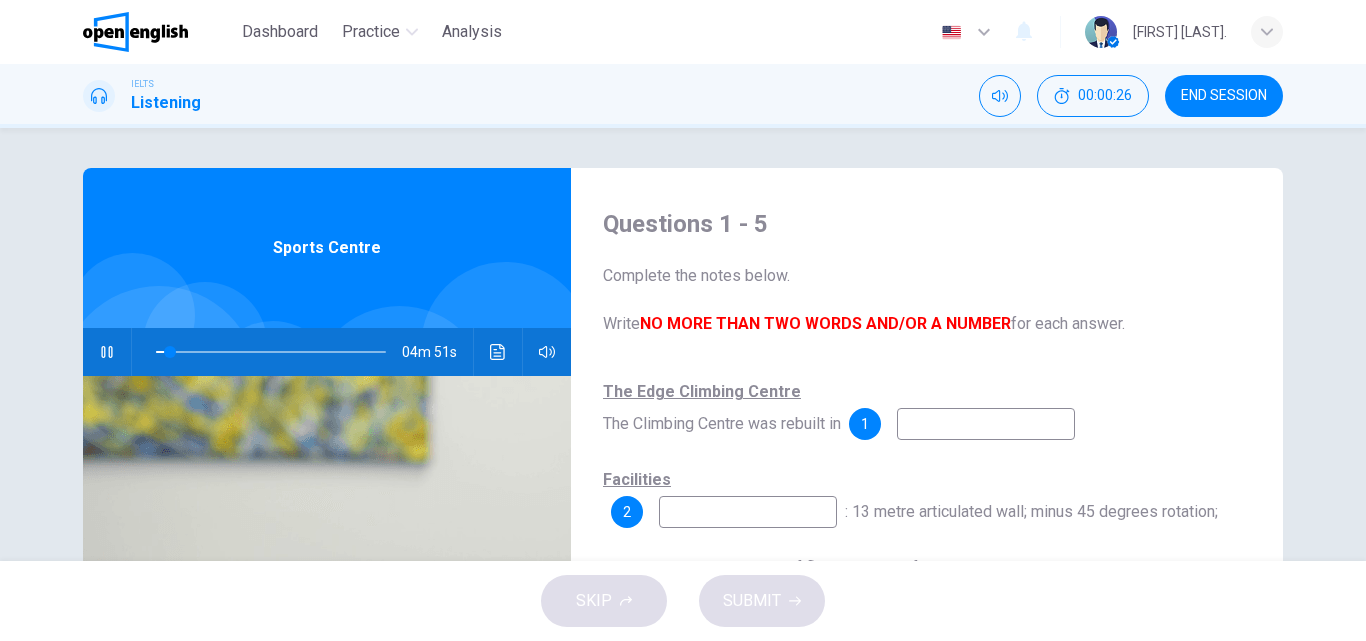 click at bounding box center (986, 424) 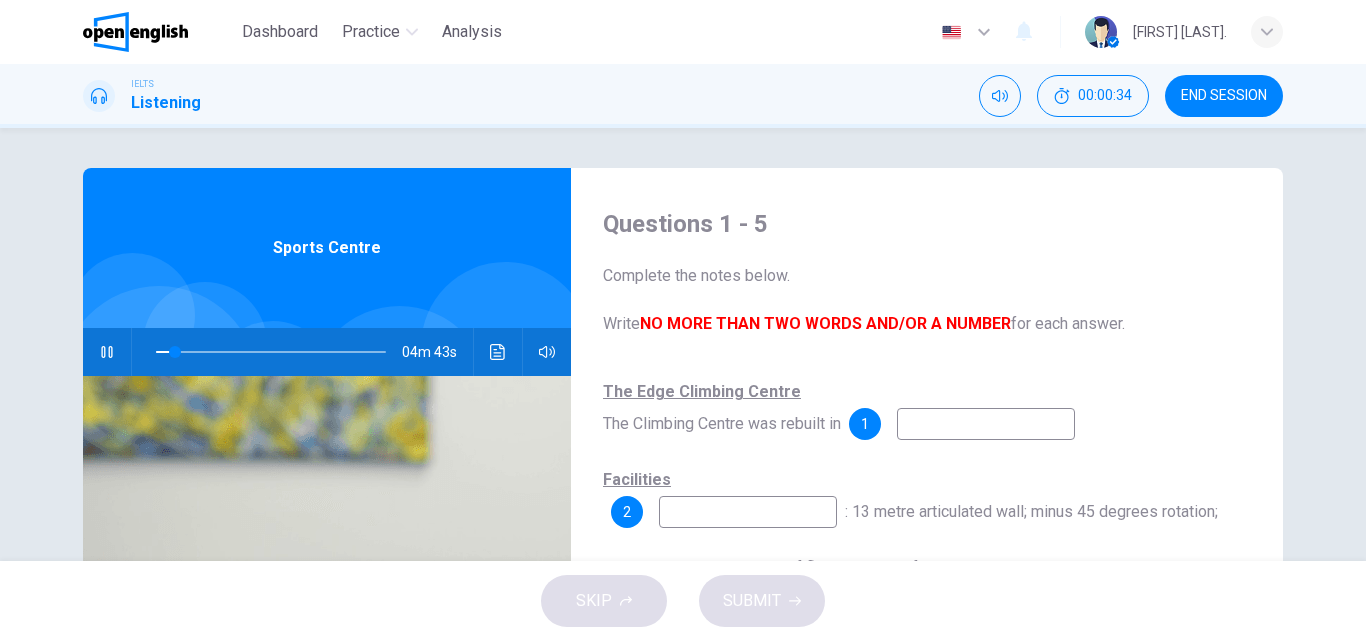 click 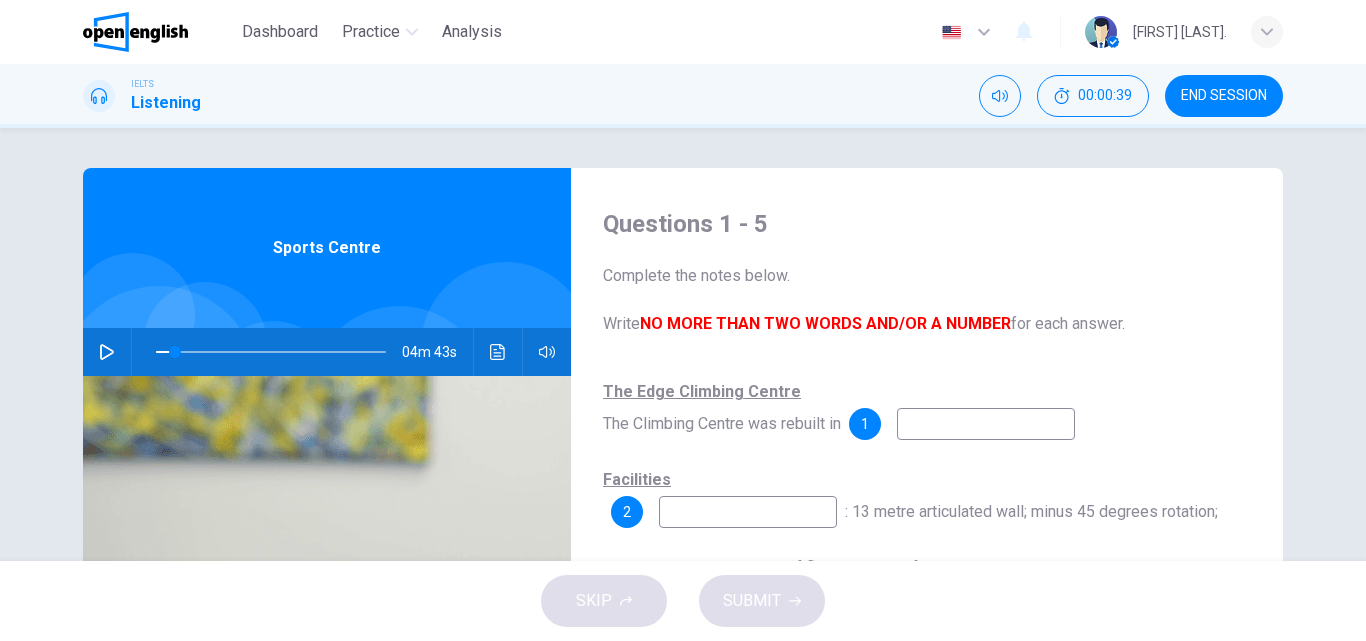 click at bounding box center (986, 424) 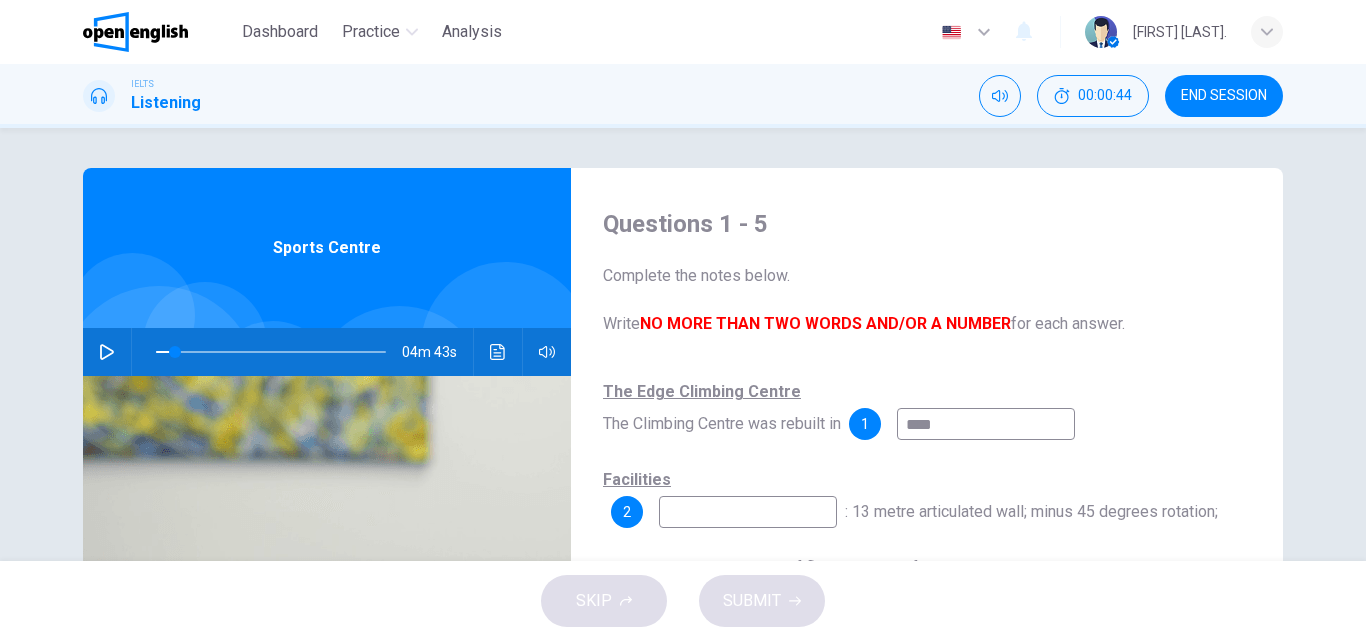type on "****" 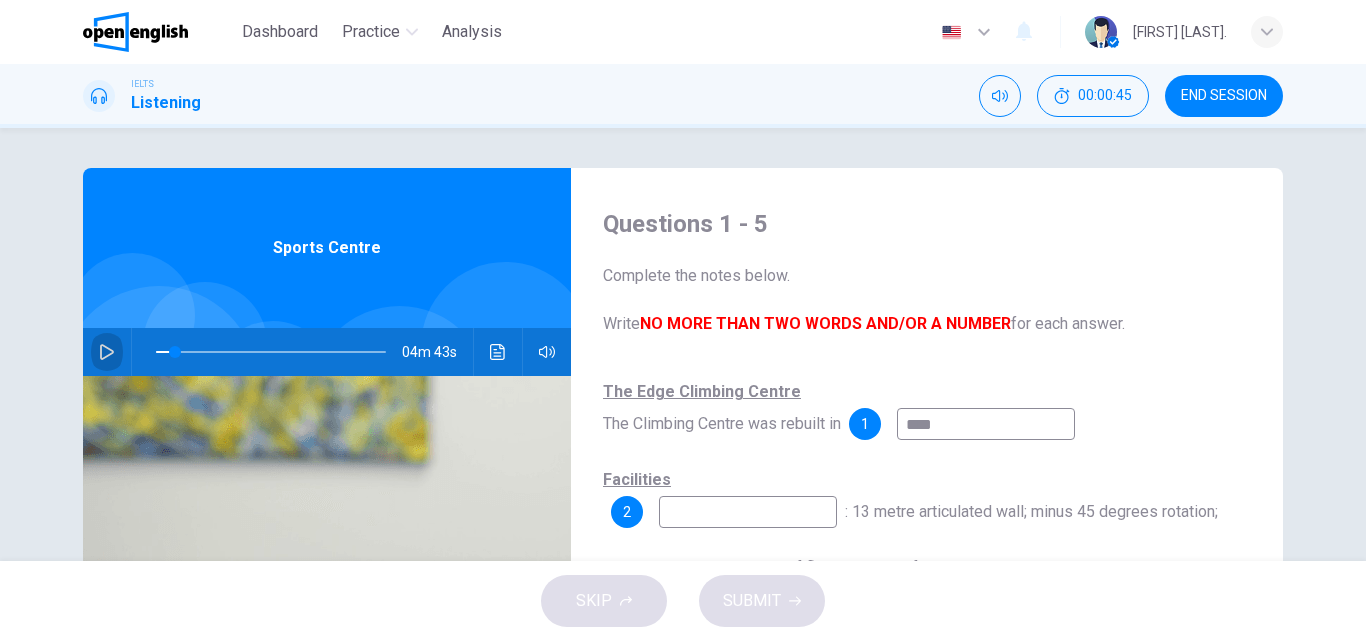 click 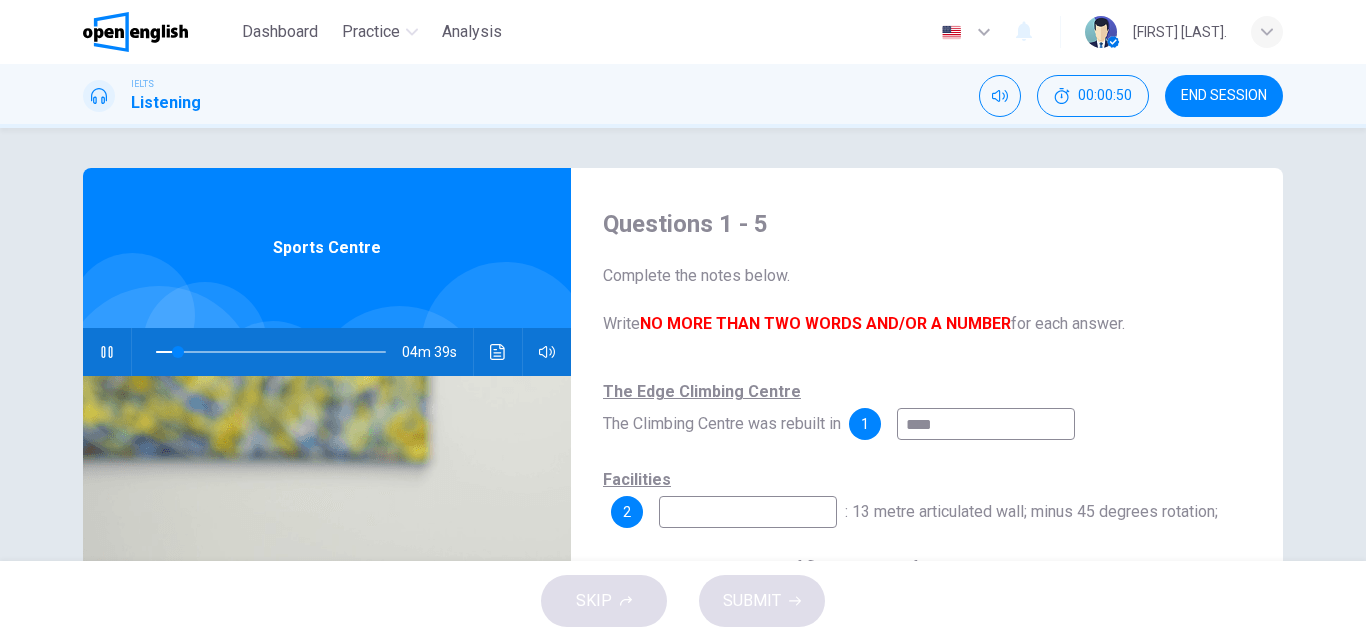 scroll, scrollTop: 100, scrollLeft: 0, axis: vertical 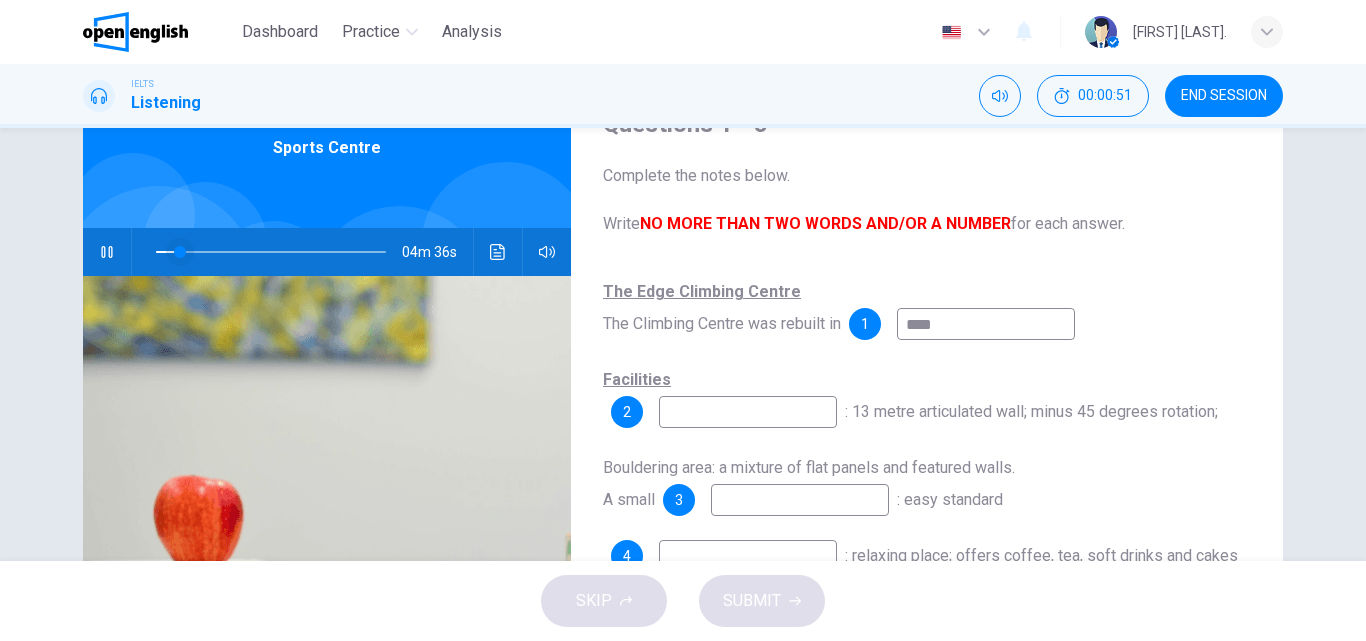 drag, startPoint x: 177, startPoint y: 245, endPoint x: 159, endPoint y: 255, distance: 20.59126 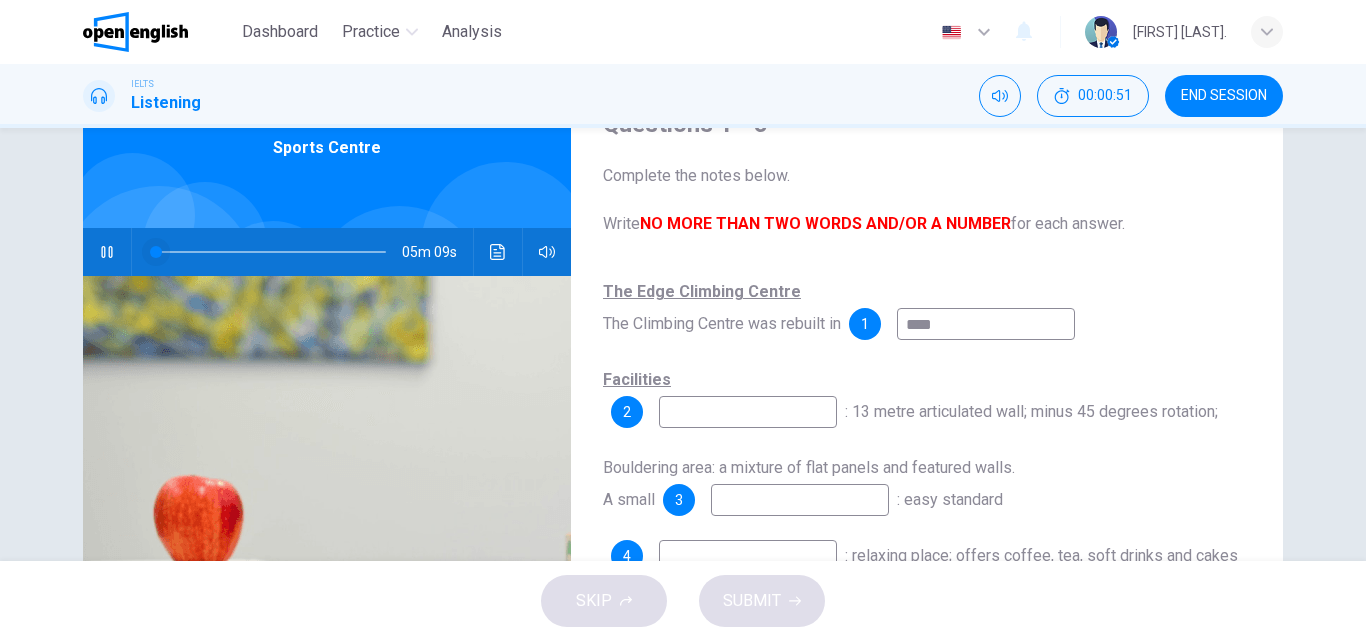 click at bounding box center [271, 252] 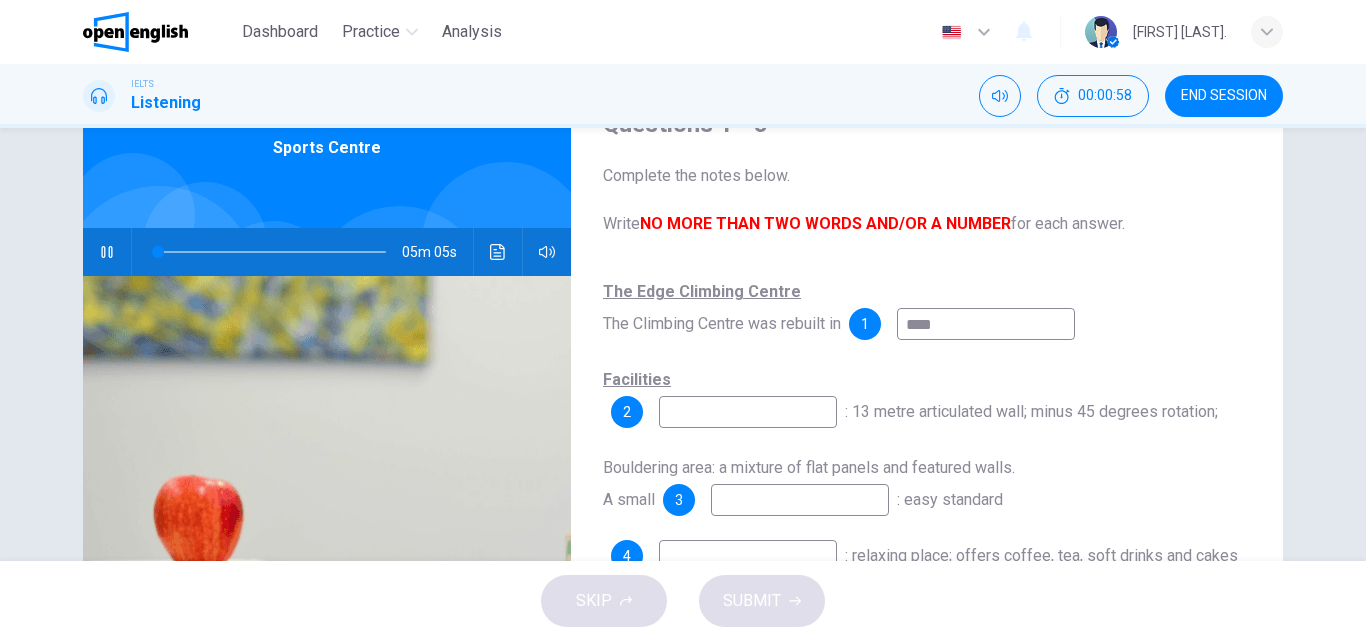 scroll, scrollTop: 0, scrollLeft: 0, axis: both 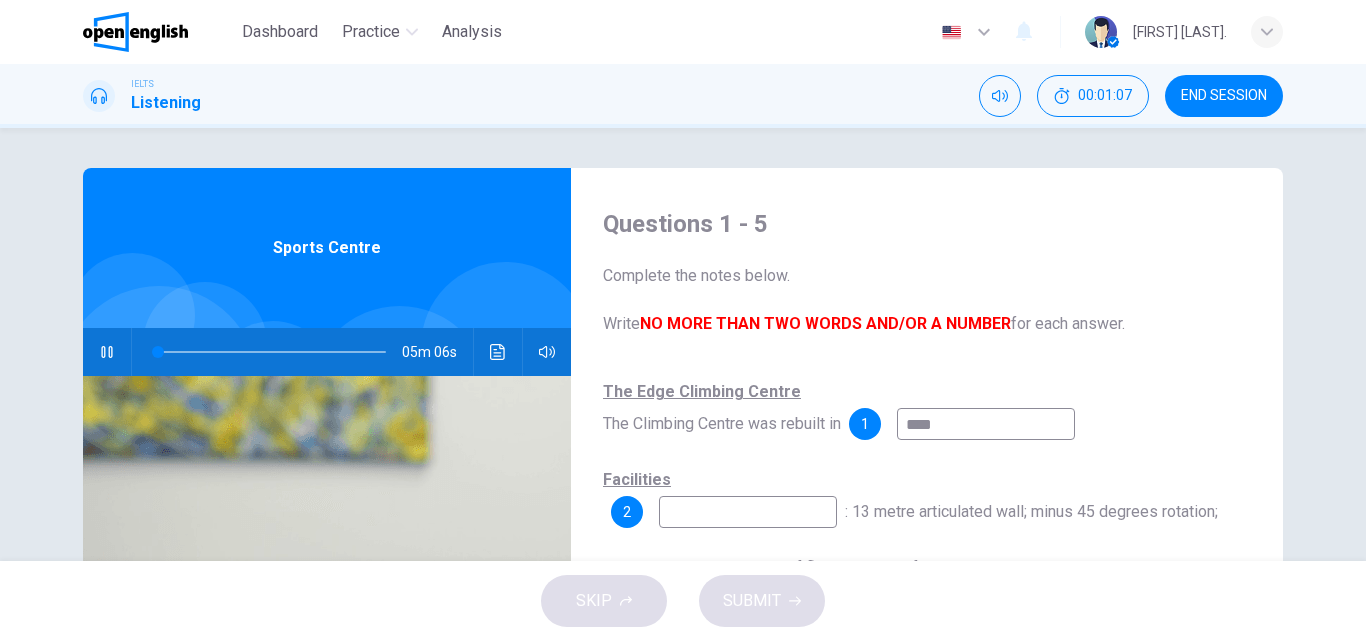 click 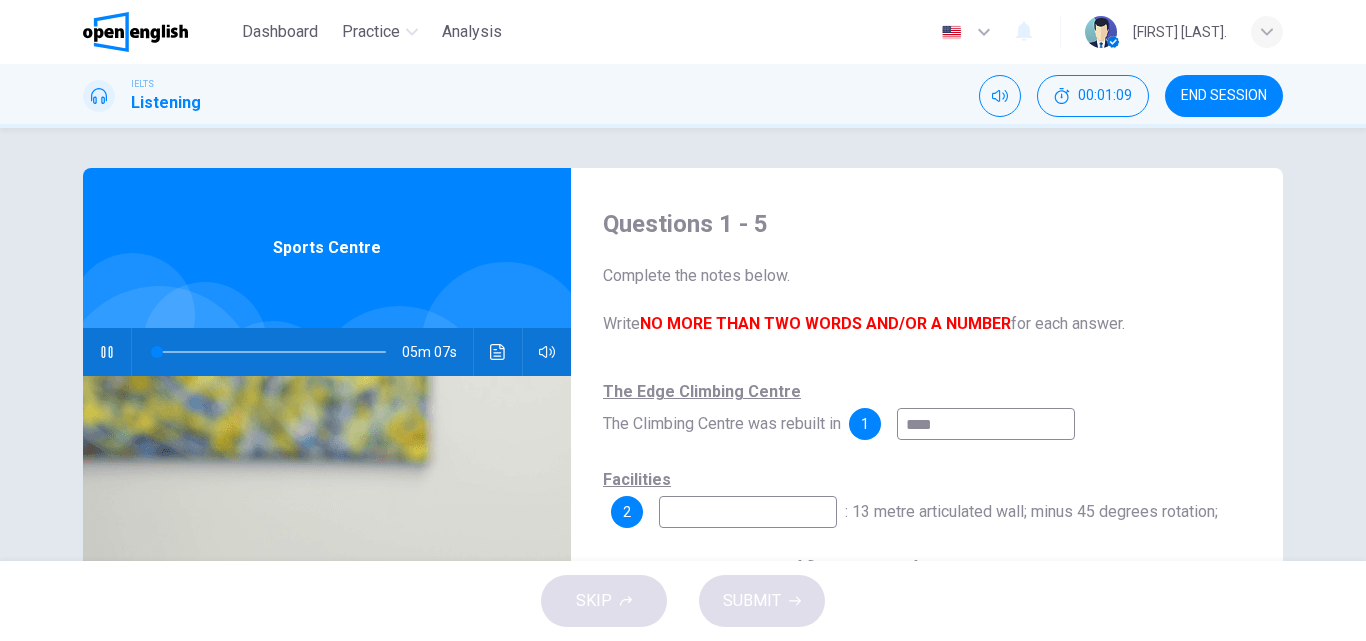 click 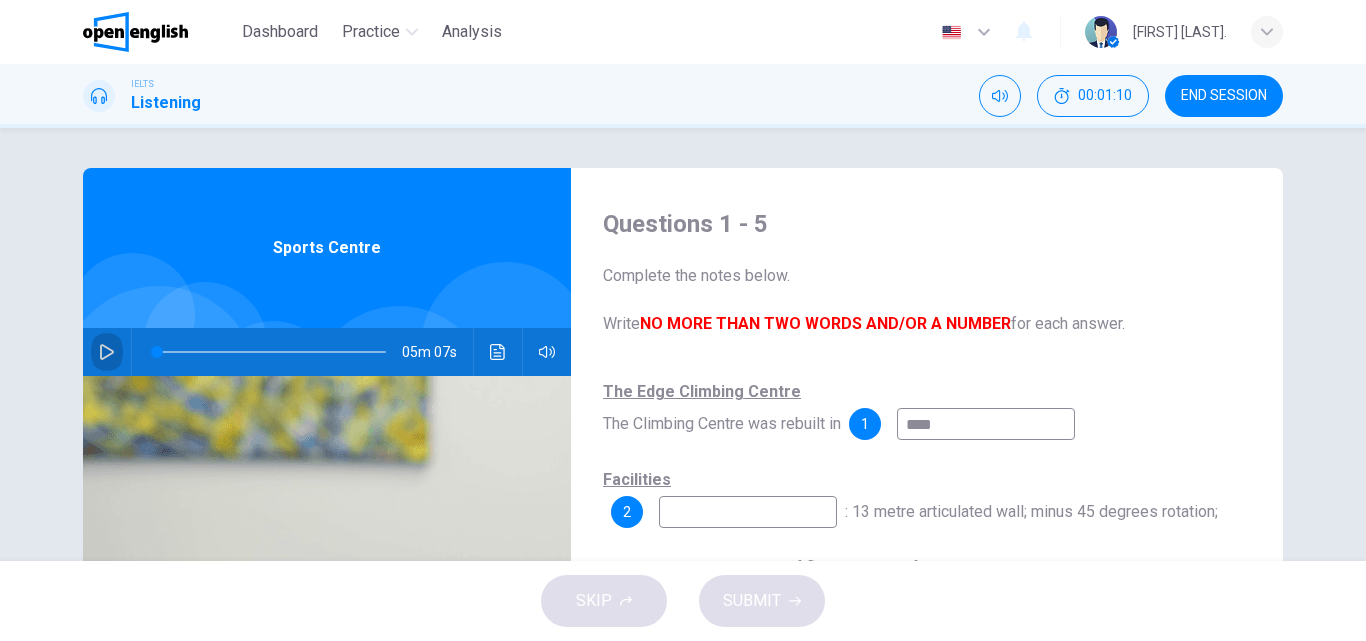click 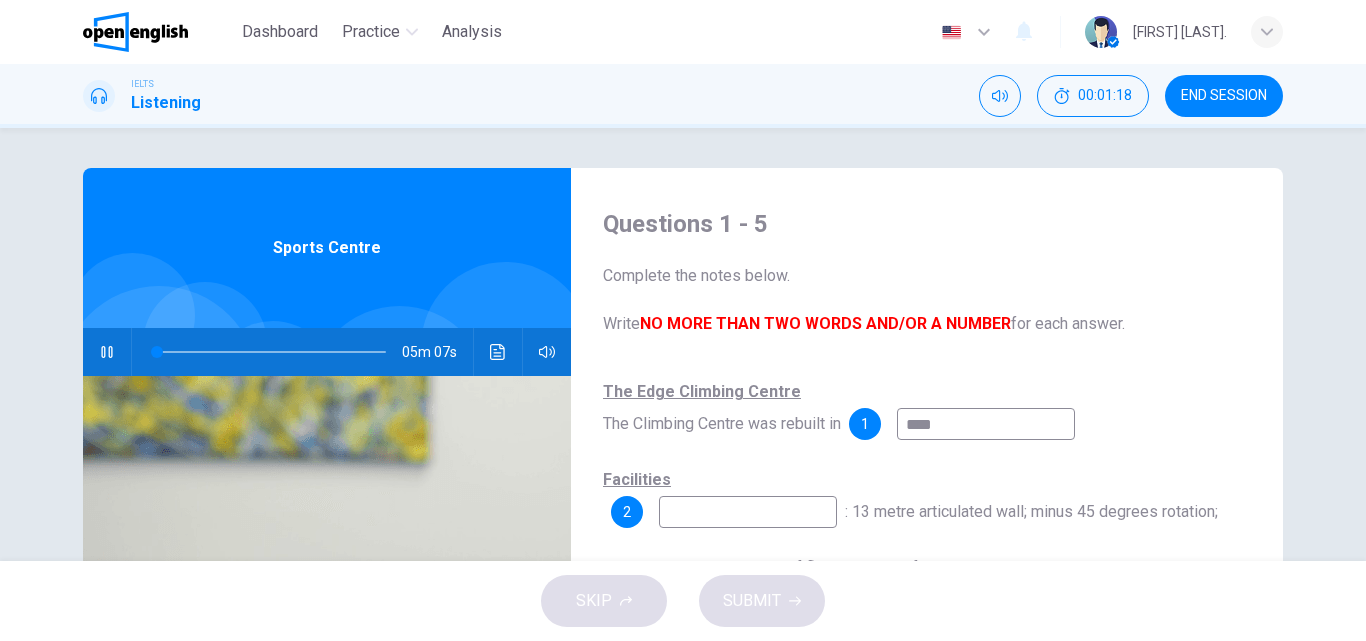 click 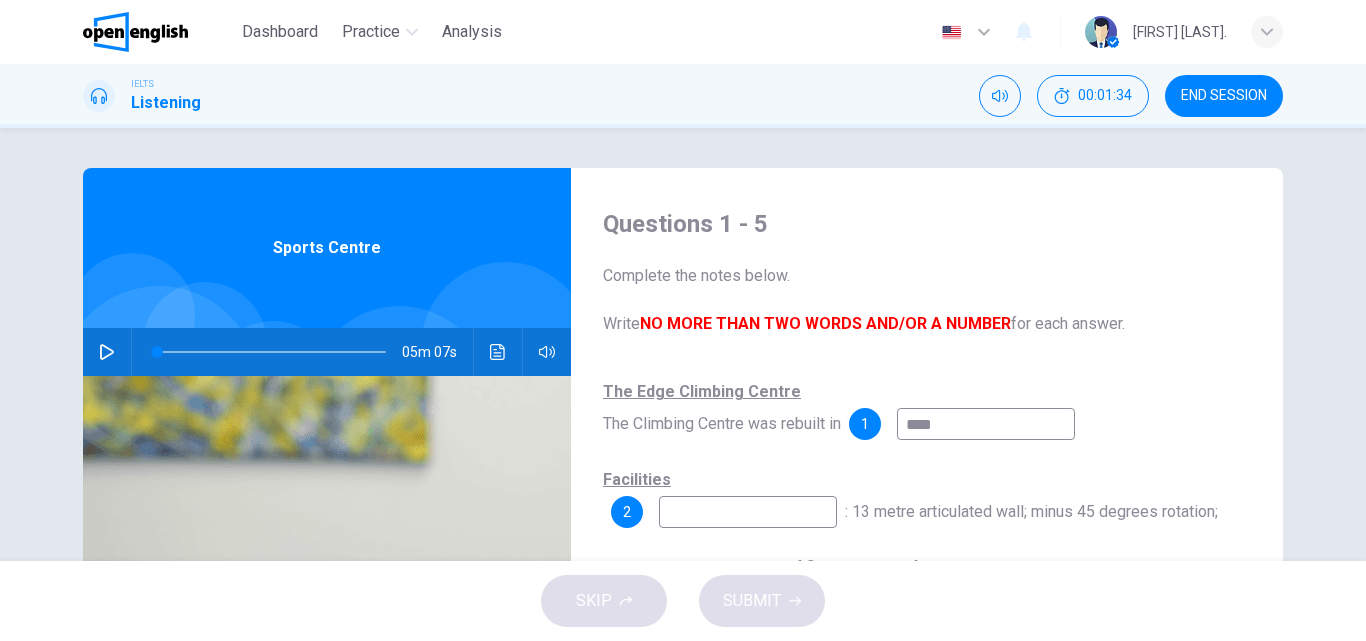 drag, startPoint x: 730, startPoint y: 394, endPoint x: 606, endPoint y: 399, distance: 124.10077 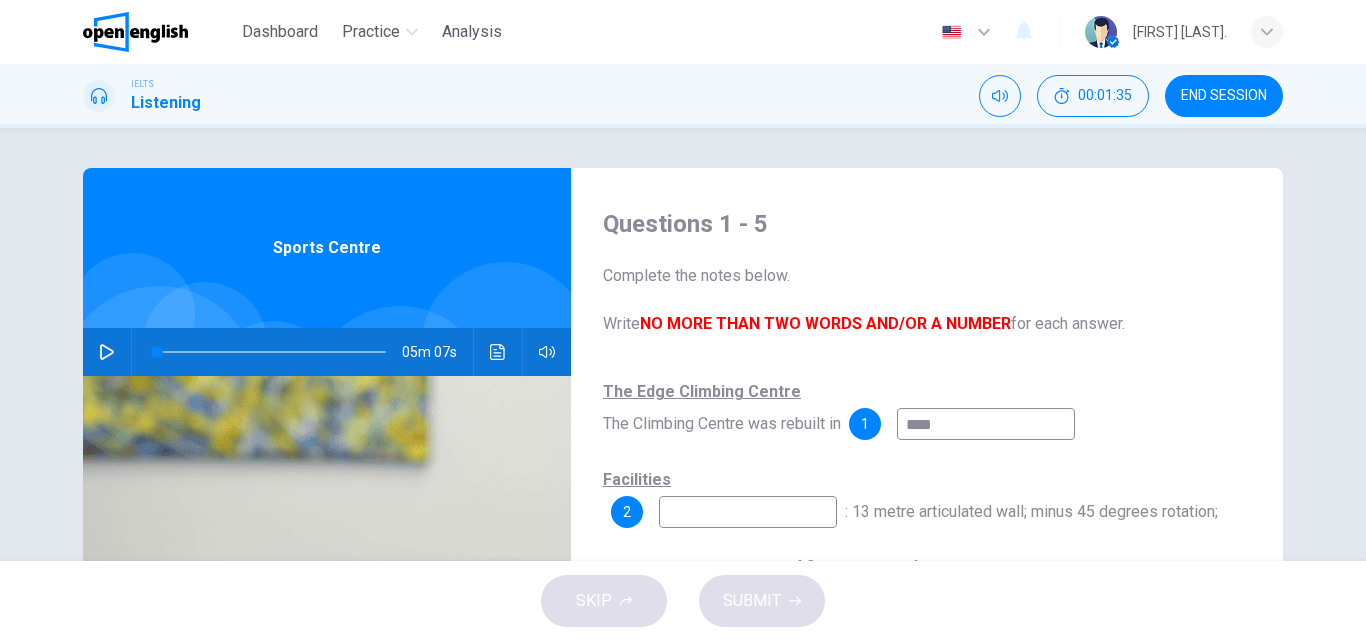 drag, startPoint x: 597, startPoint y: 388, endPoint x: 728, endPoint y: 171, distance: 253.47583 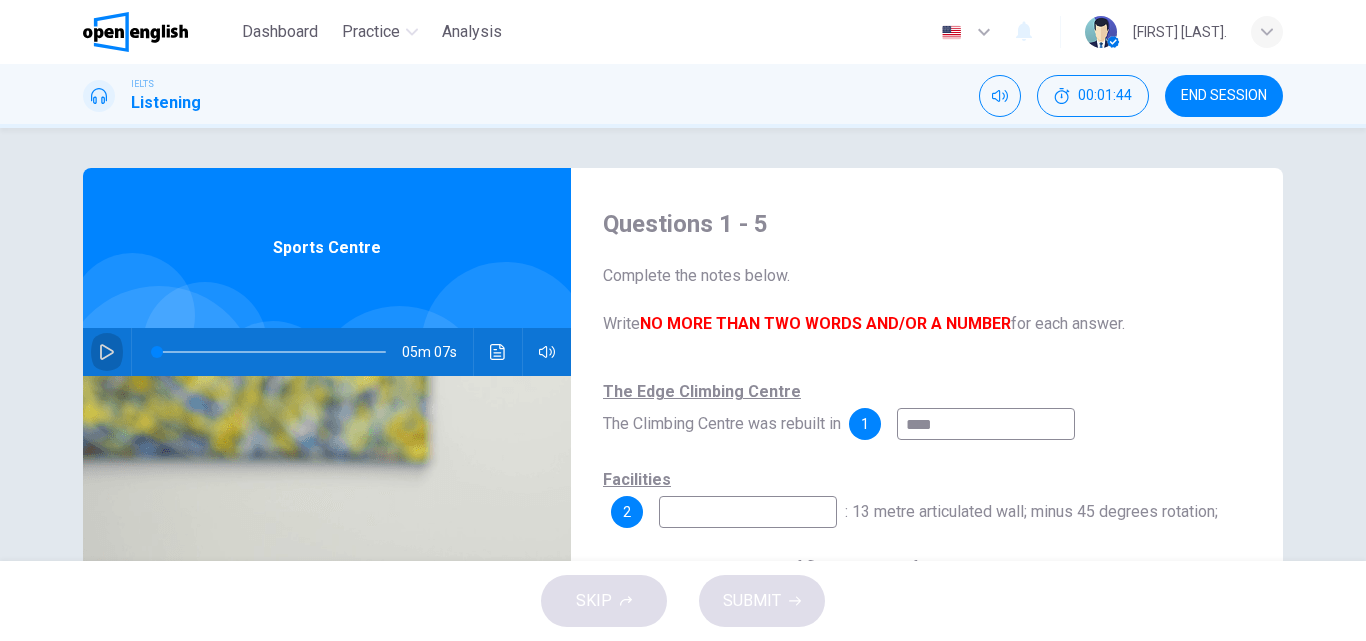 click 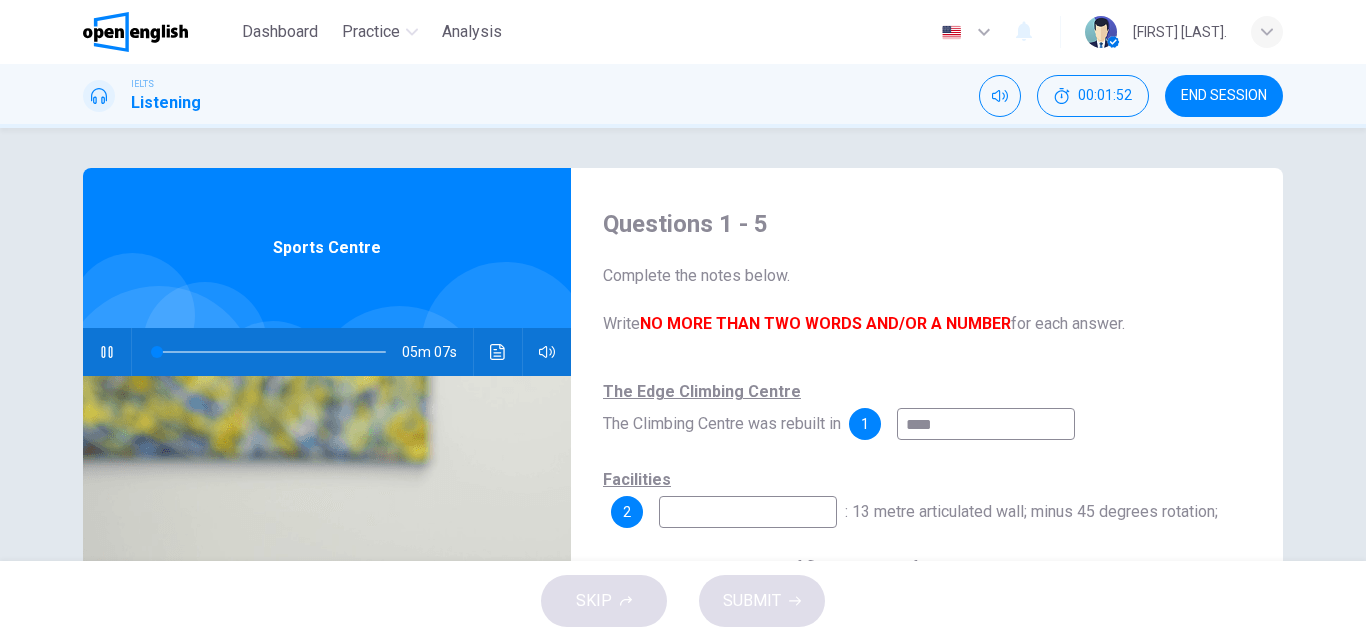 drag, startPoint x: 757, startPoint y: 424, endPoint x: 1254, endPoint y: 287, distance: 515.5366 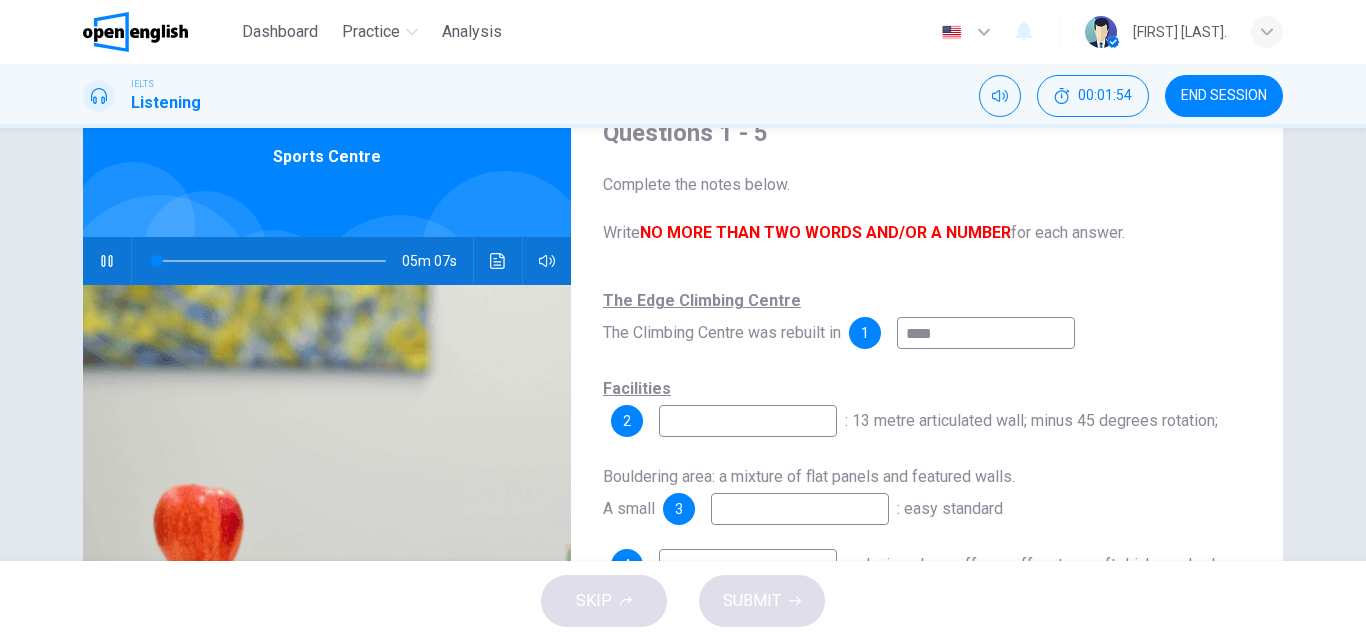 scroll, scrollTop: 103, scrollLeft: 0, axis: vertical 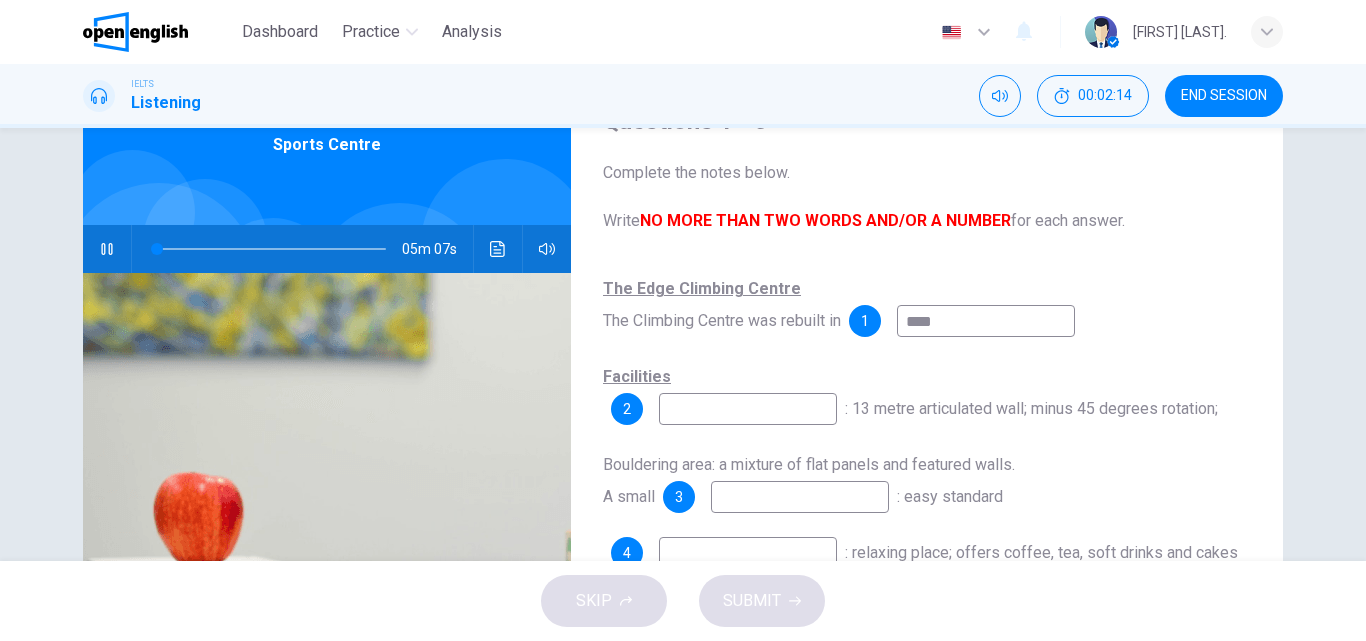 click at bounding box center (748, 409) 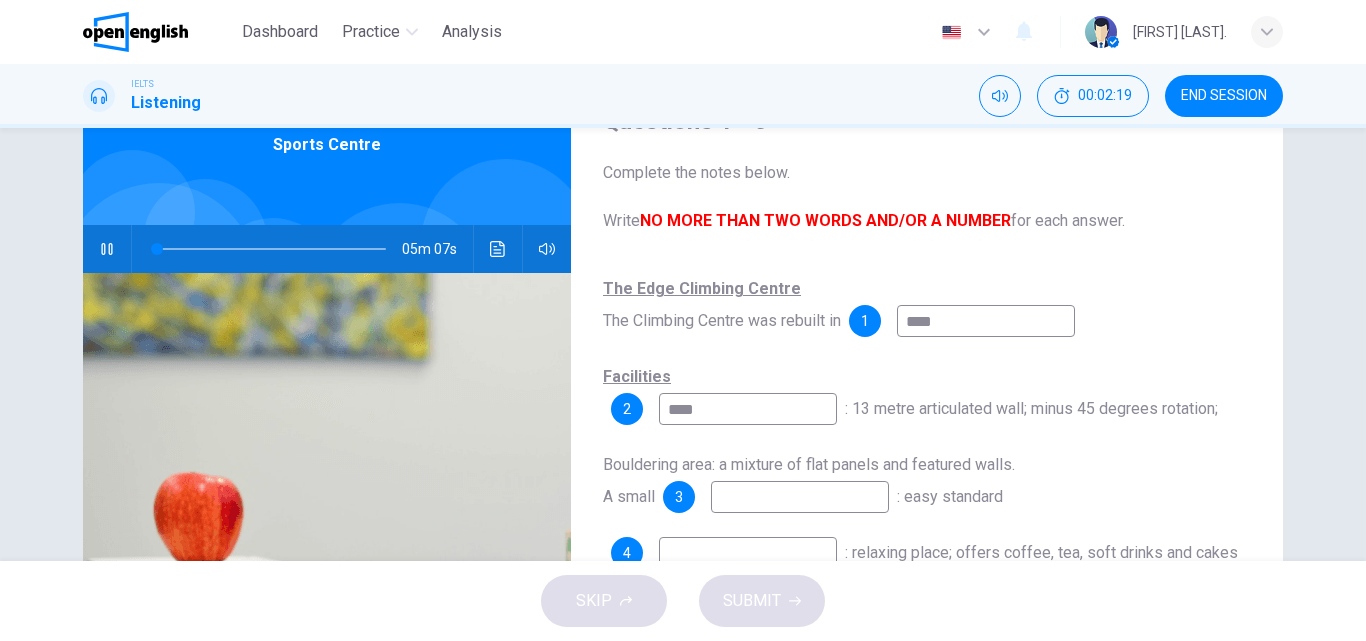 type on "****" 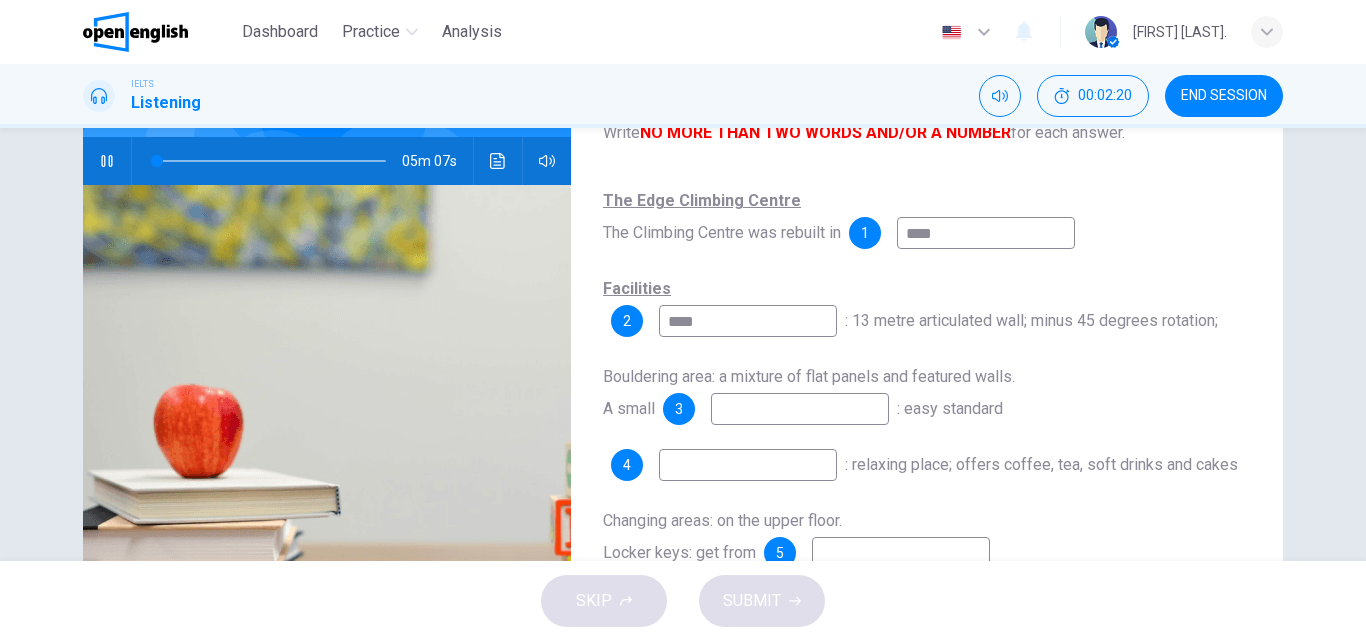 scroll, scrollTop: 203, scrollLeft: 0, axis: vertical 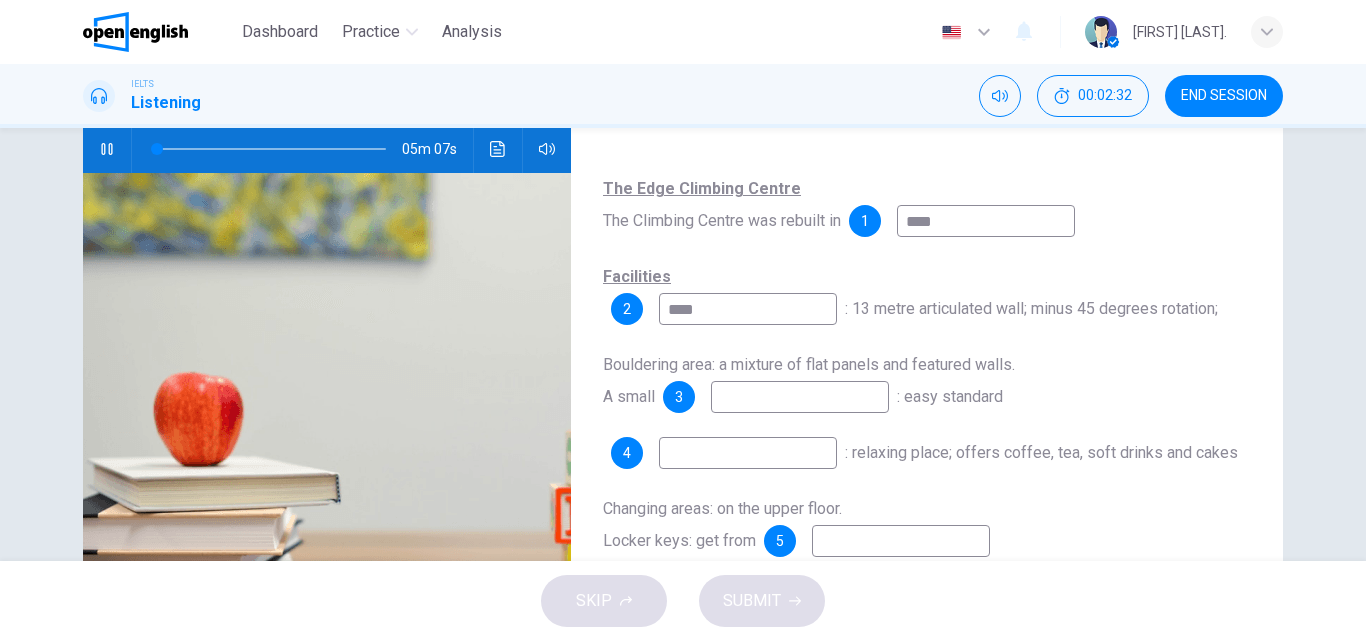click on "The Edge Climbing Centre The Climbing Centre was rebuilt in  1 **** Facilities 2 **** : 13 metre articulated wall; minus 45 degrees rotation;  Bouldering area: a mixture of flat panels and featured walls. A small  3 : easy standard 4 : relaxing place; offers coffee, tea, soft drinks and cakes Changing areas: on the upper floor. Locker keys: get from  5" at bounding box center (927, 385) 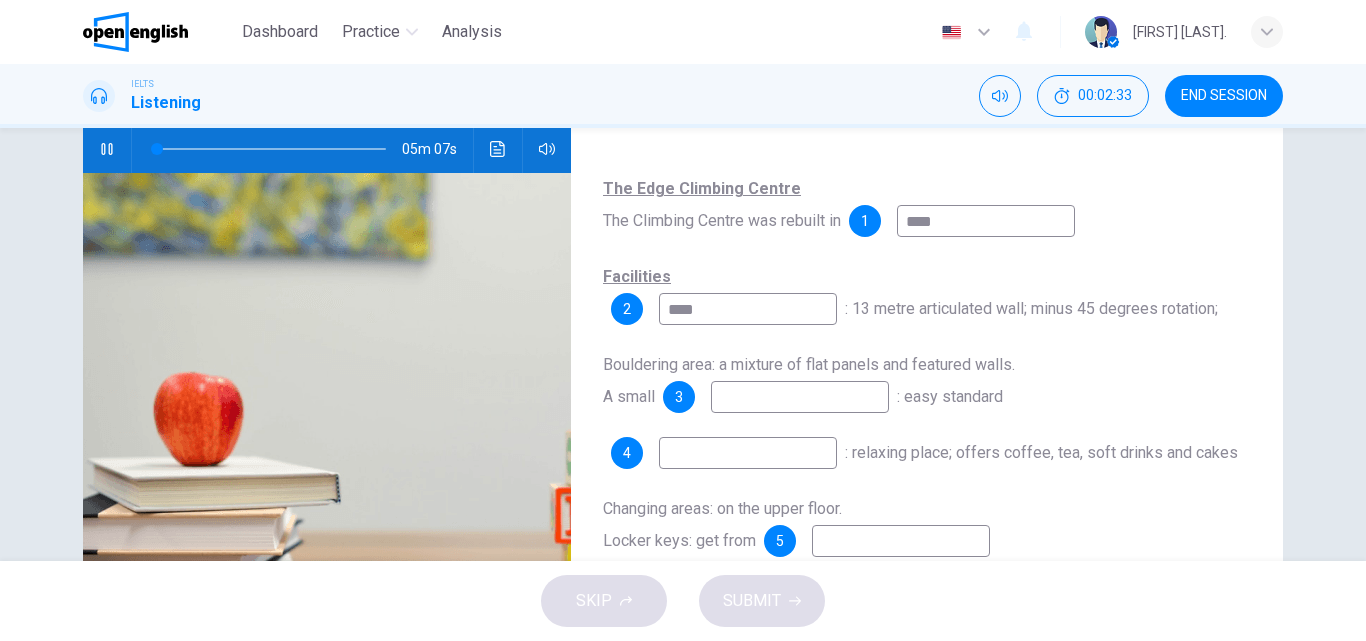 click at bounding box center (748, 453) 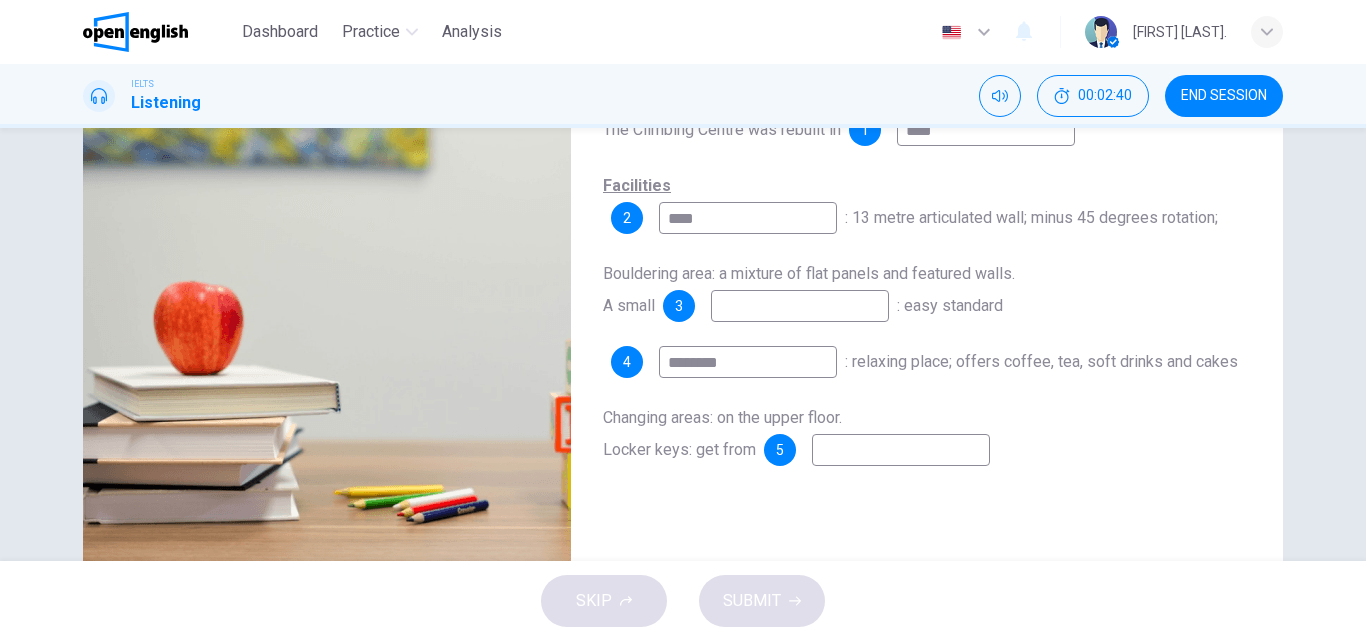 scroll, scrollTop: 342, scrollLeft: 0, axis: vertical 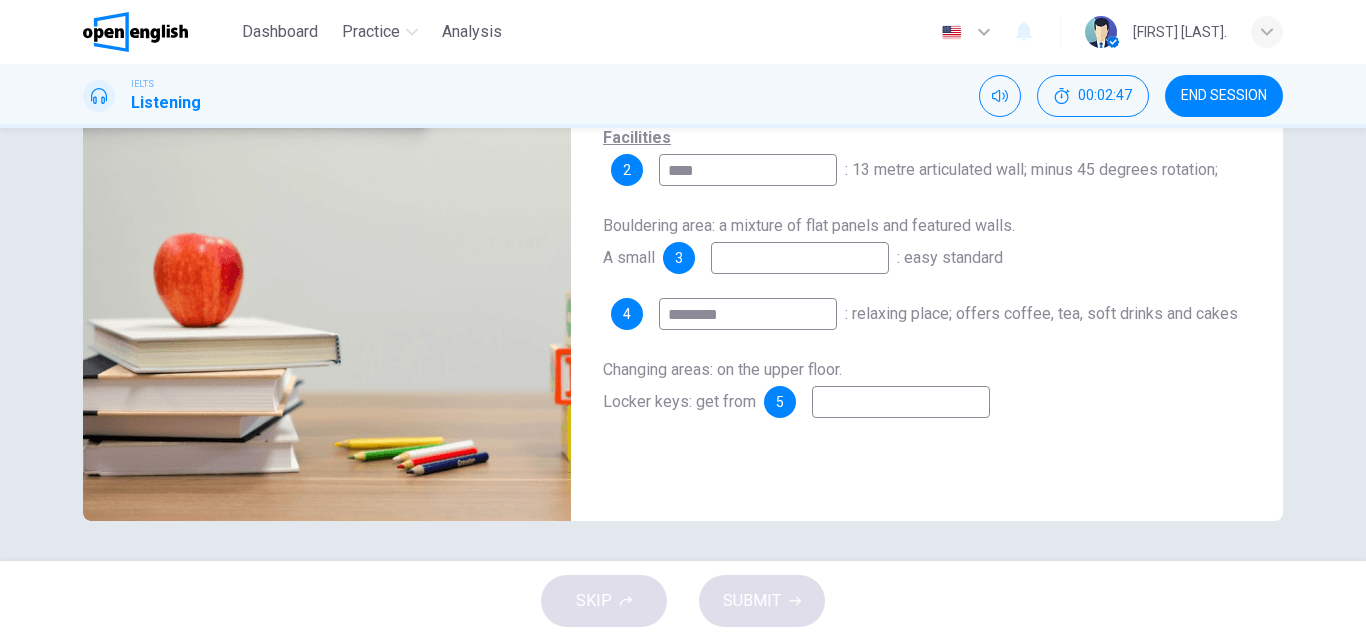 type on "********" 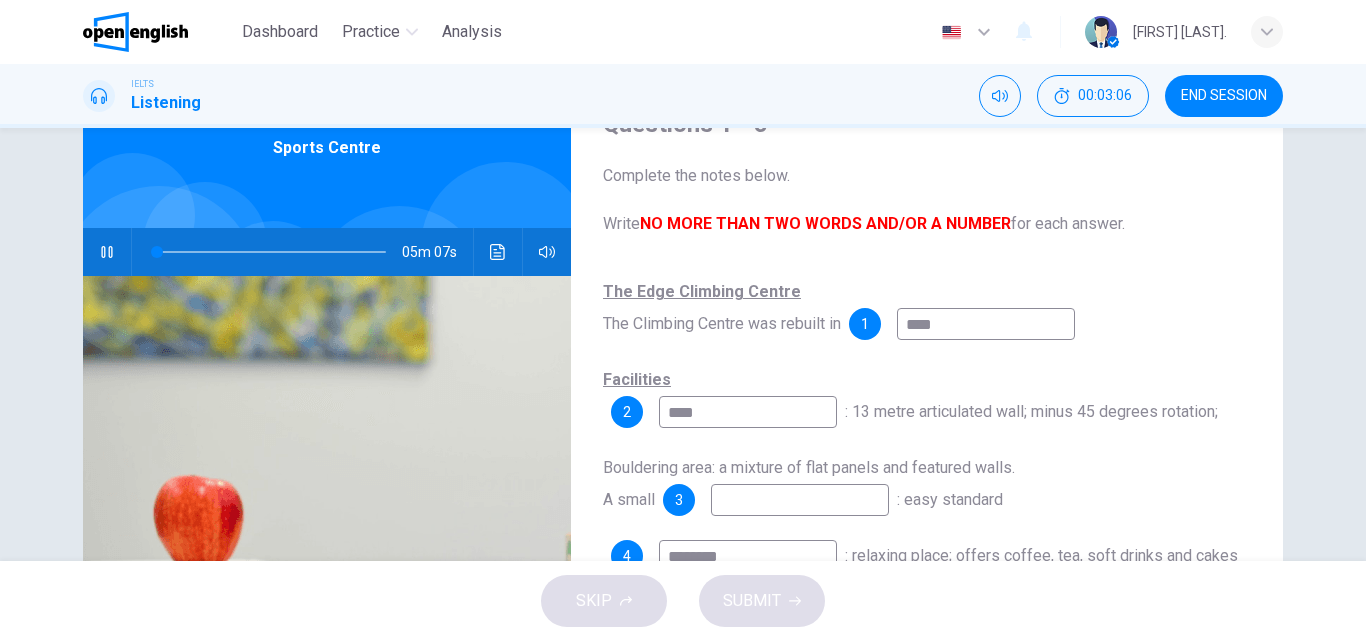 scroll, scrollTop: 200, scrollLeft: 0, axis: vertical 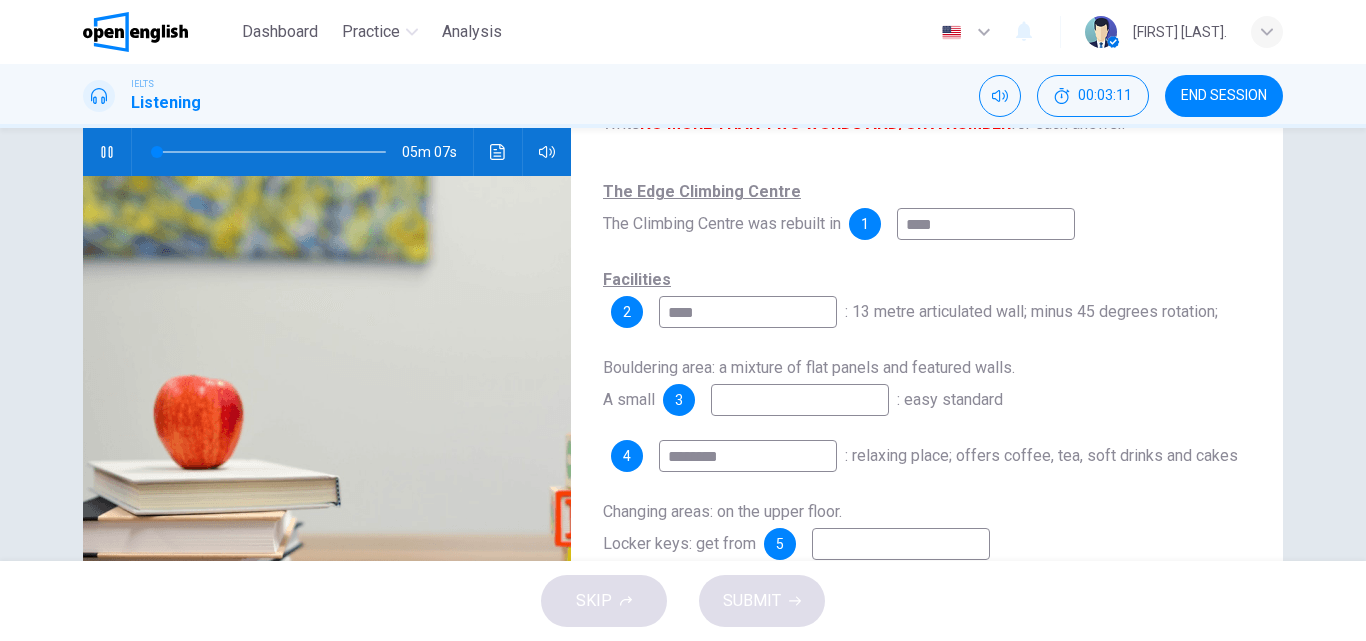 drag, startPoint x: 708, startPoint y: 309, endPoint x: 626, endPoint y: 309, distance: 82 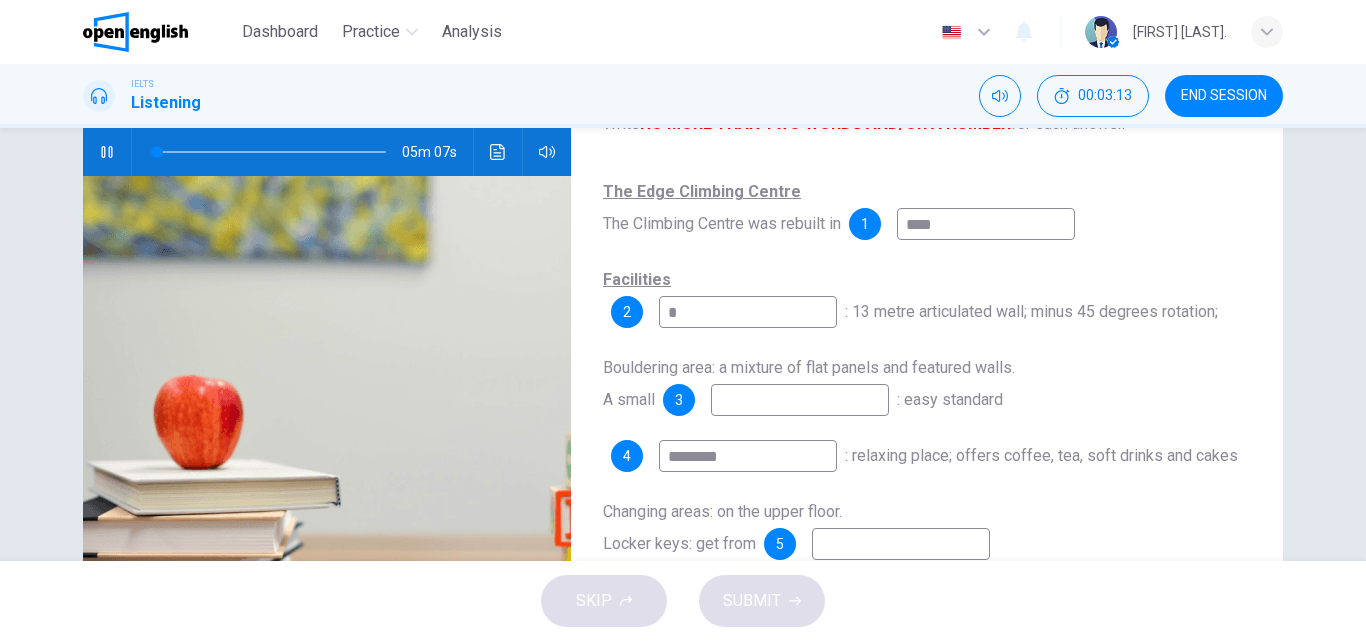 type on "**" 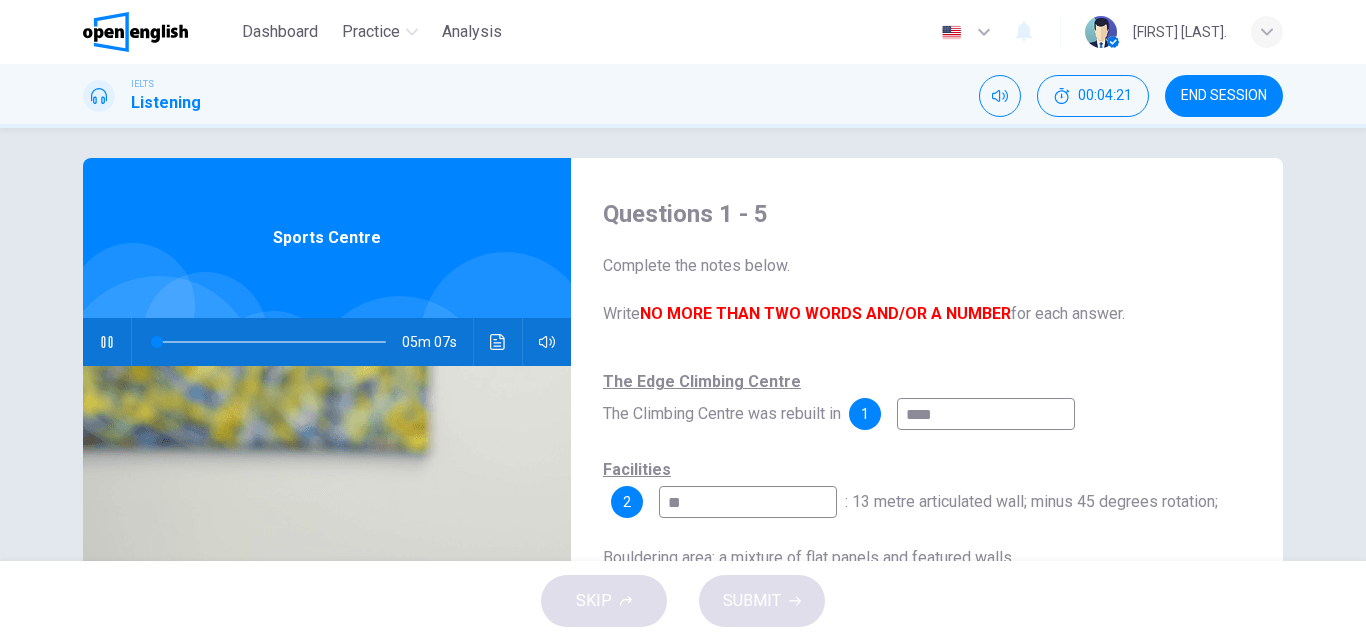 scroll, scrollTop: 0, scrollLeft: 0, axis: both 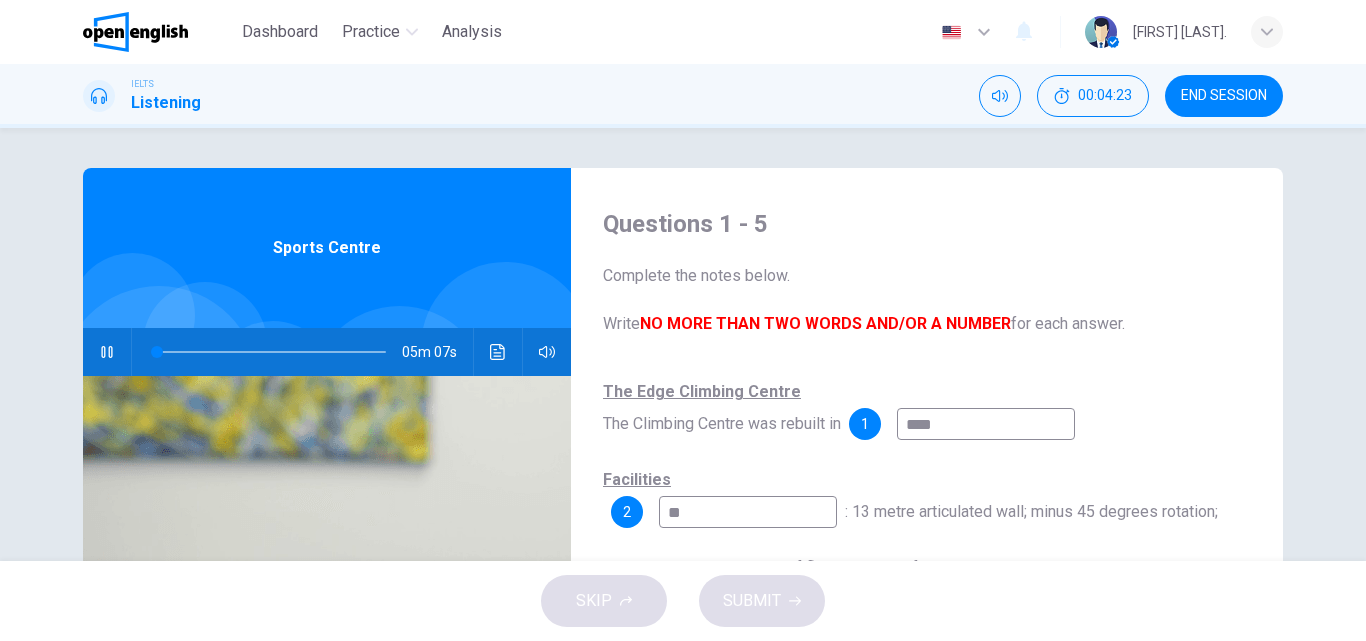 type on "*" 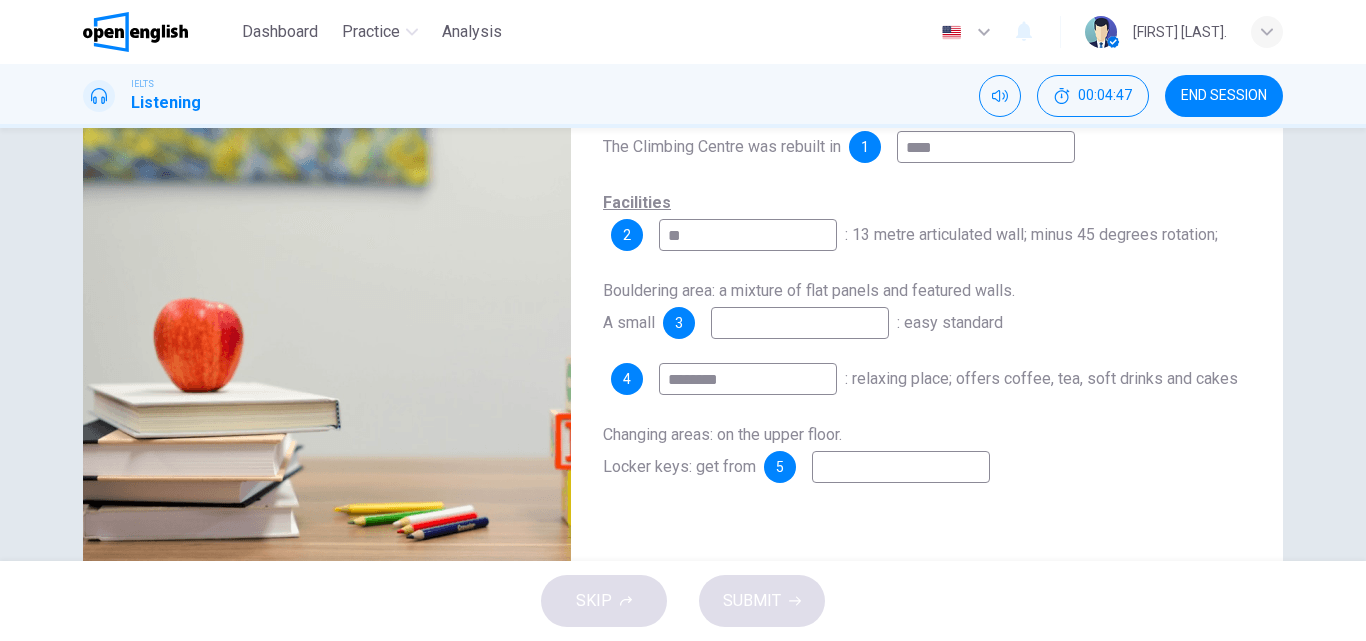scroll, scrollTop: 342, scrollLeft: 0, axis: vertical 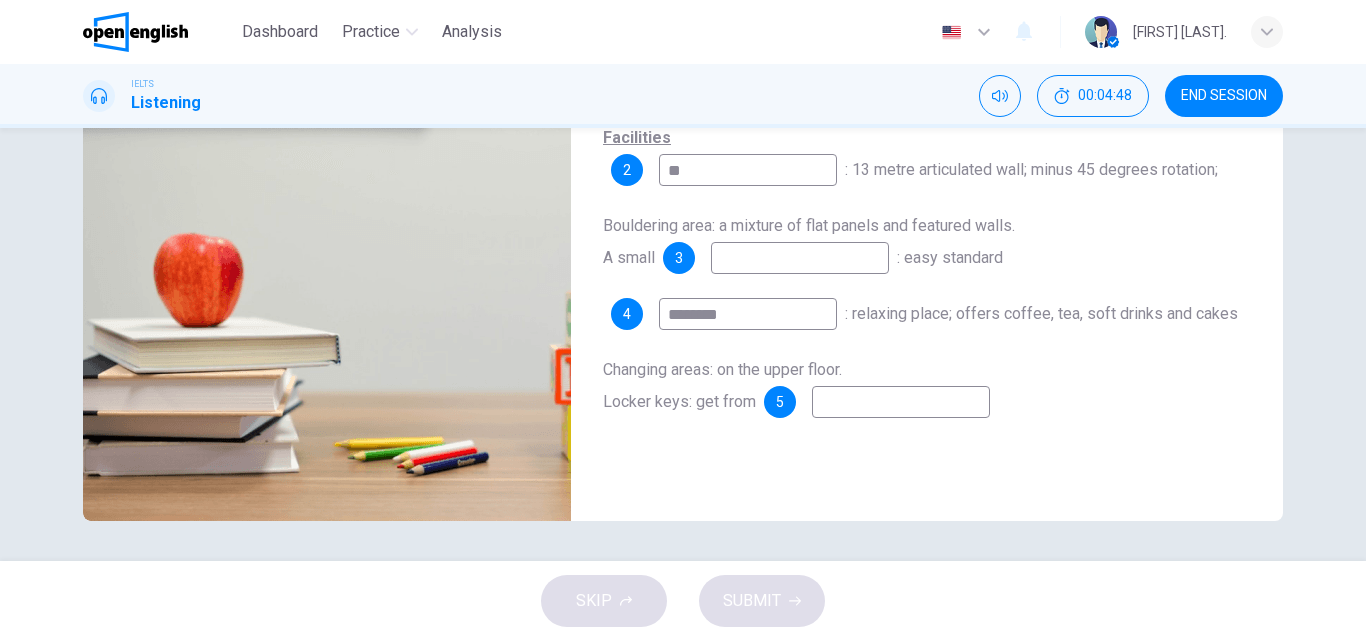 type on "**" 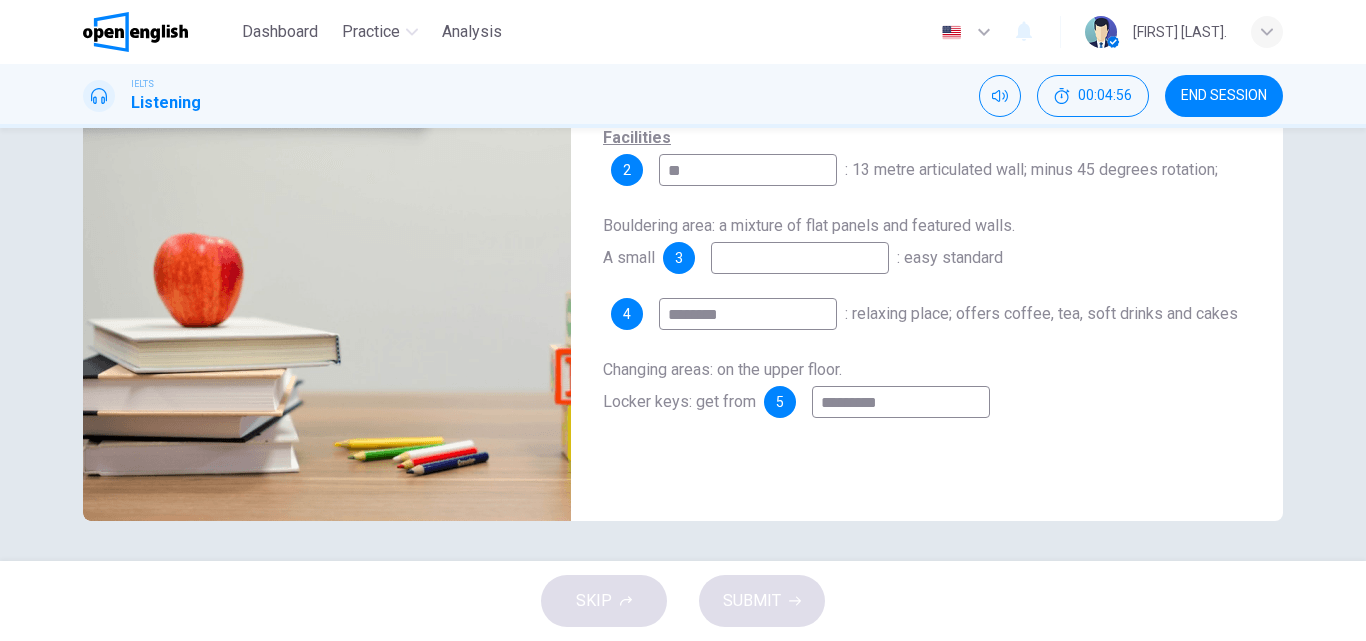 type on "*********" 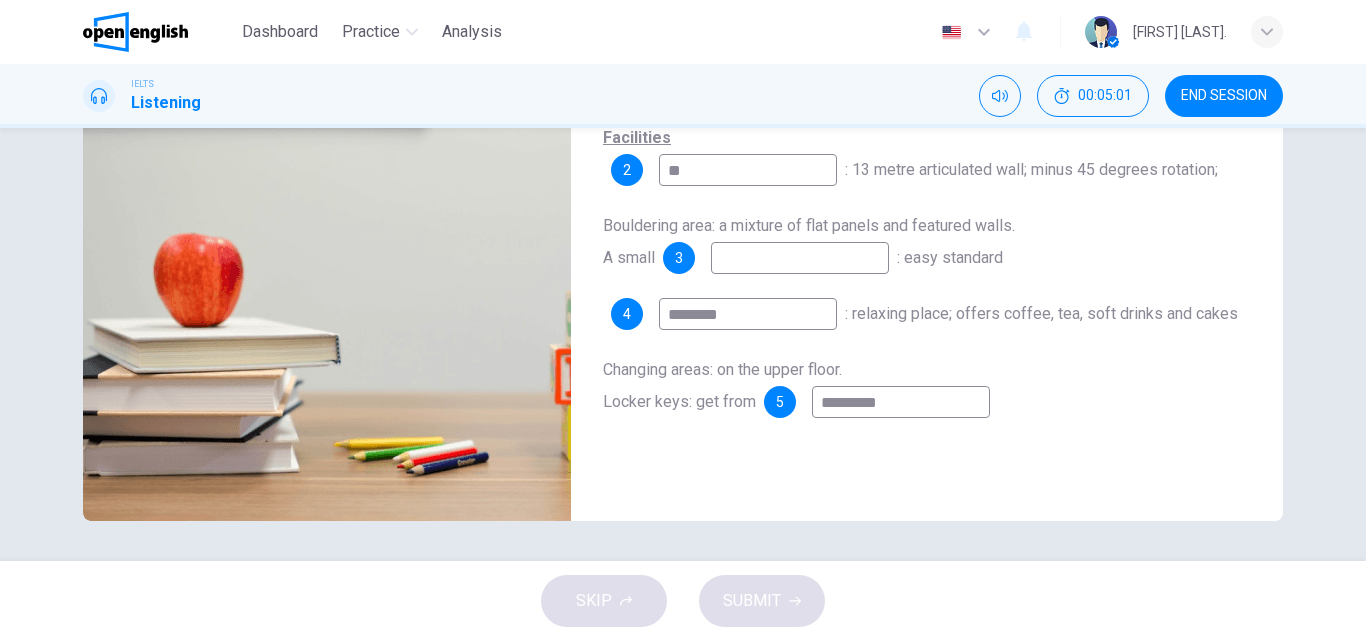 click at bounding box center (800, 258) 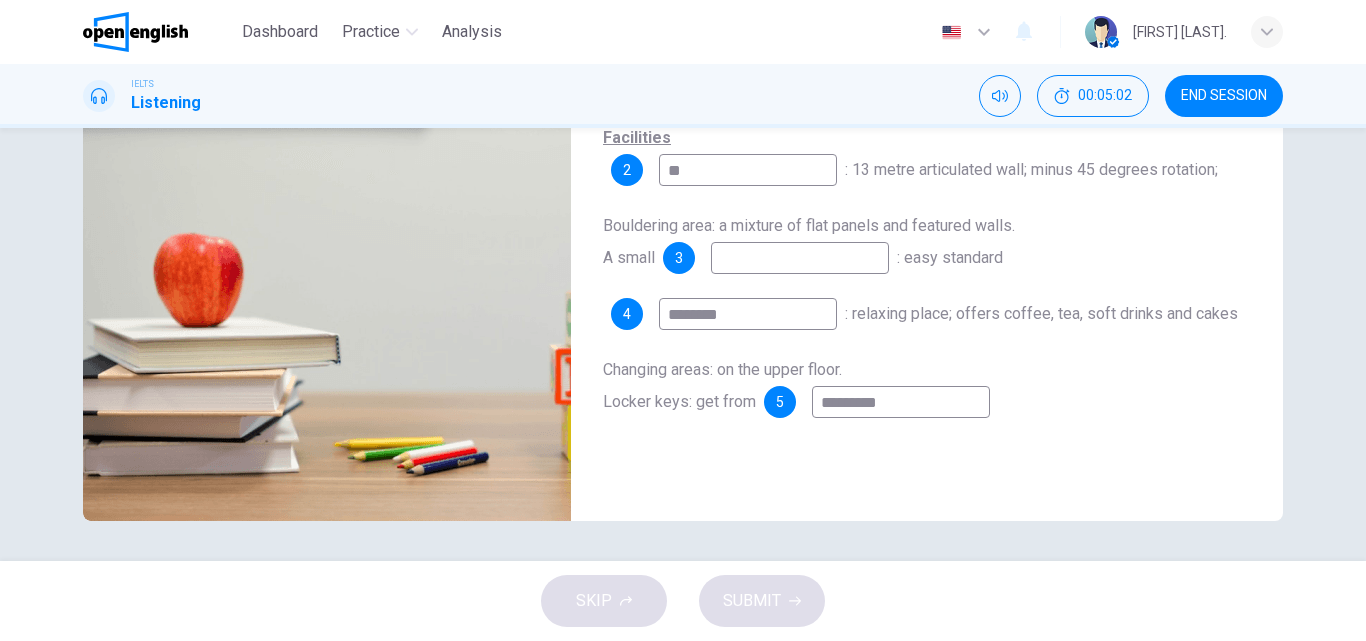type on "*" 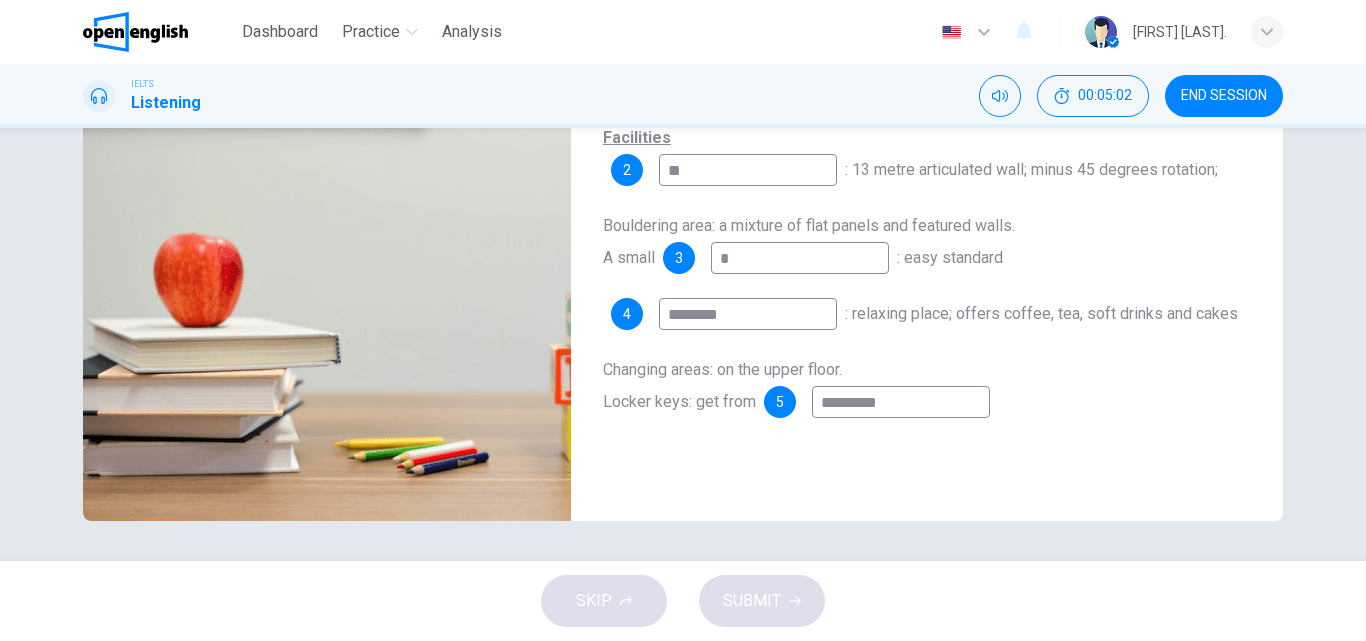 type on "*" 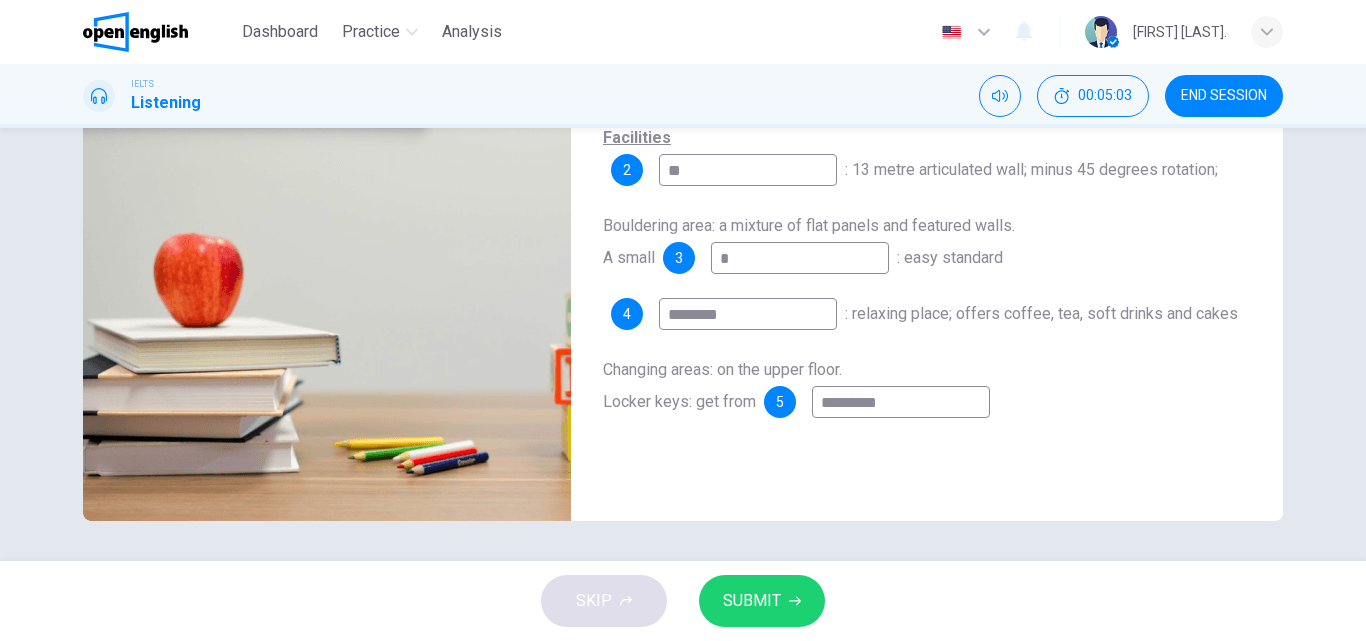 type on "**" 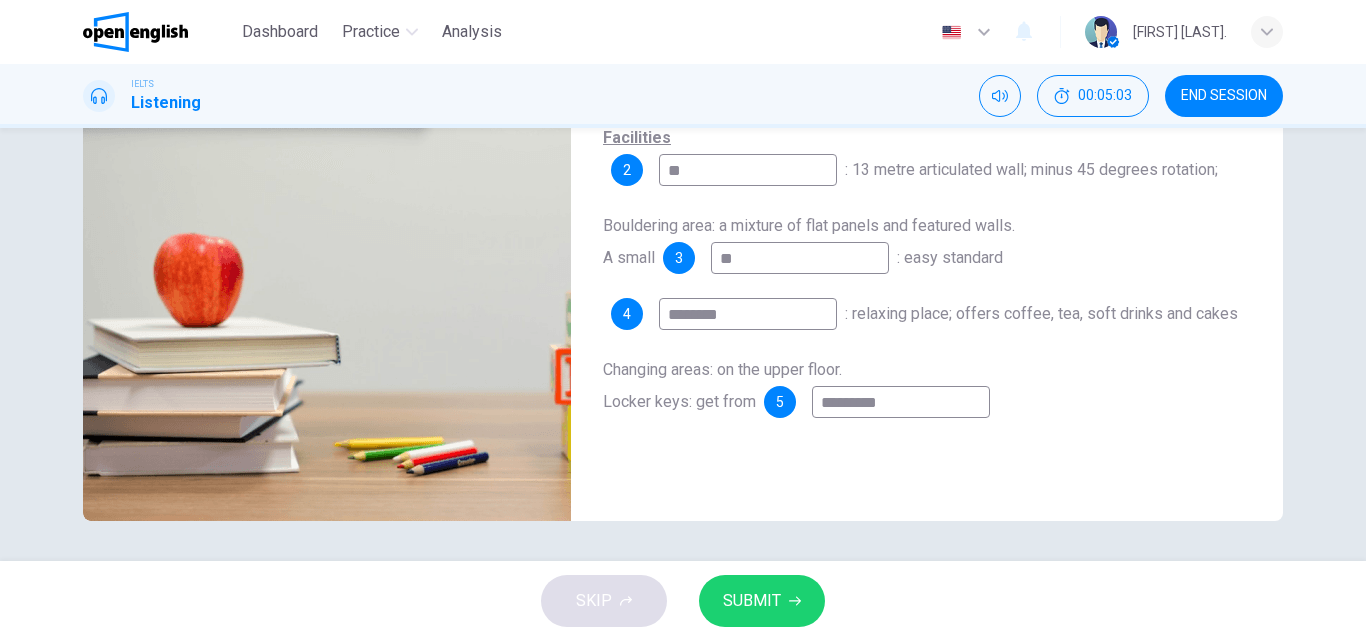 type on "*" 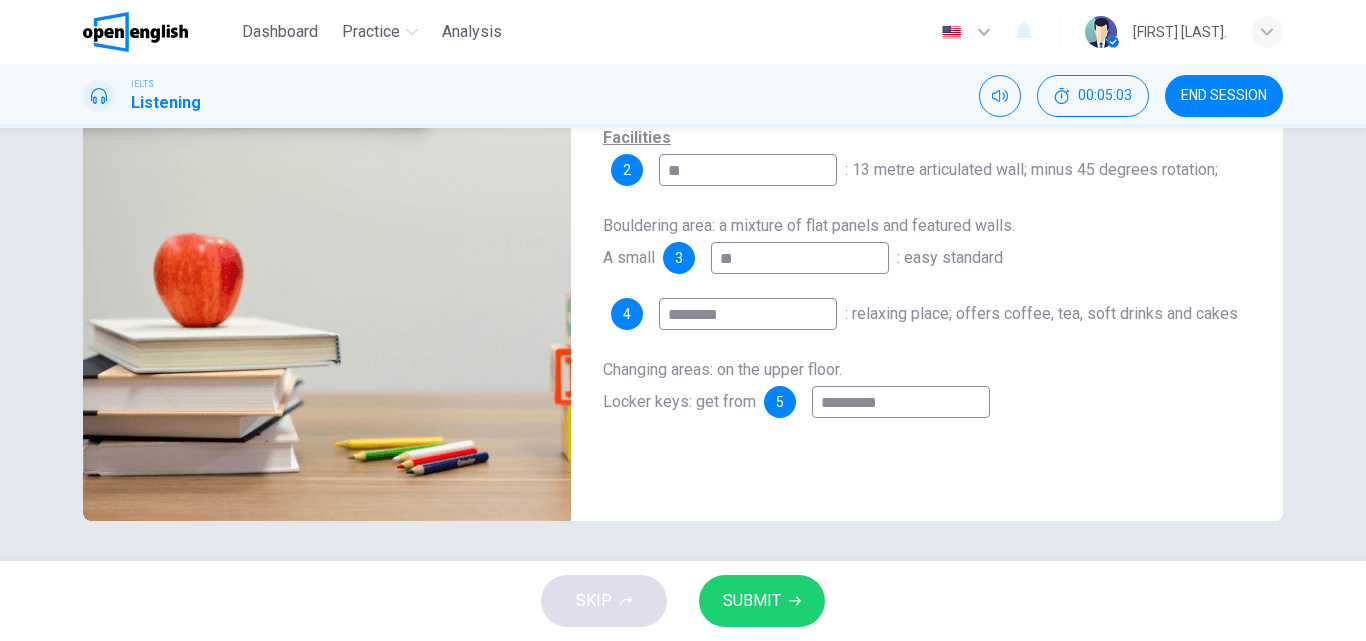 type on "***" 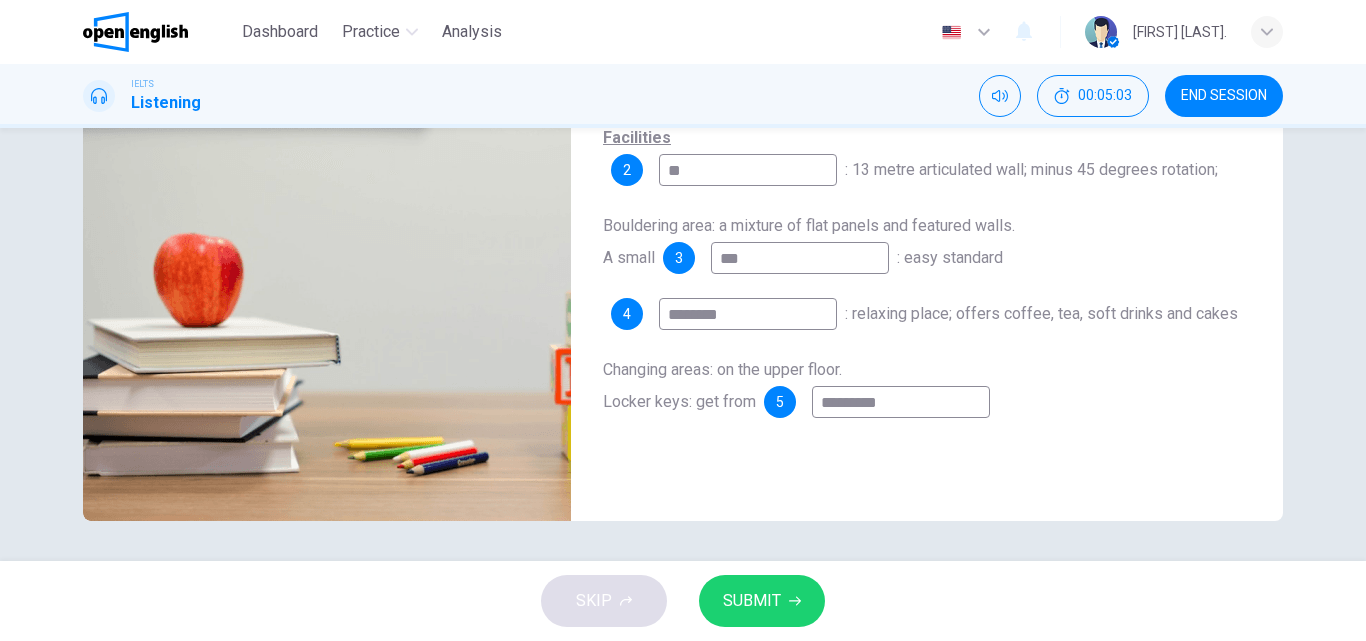 type on "*" 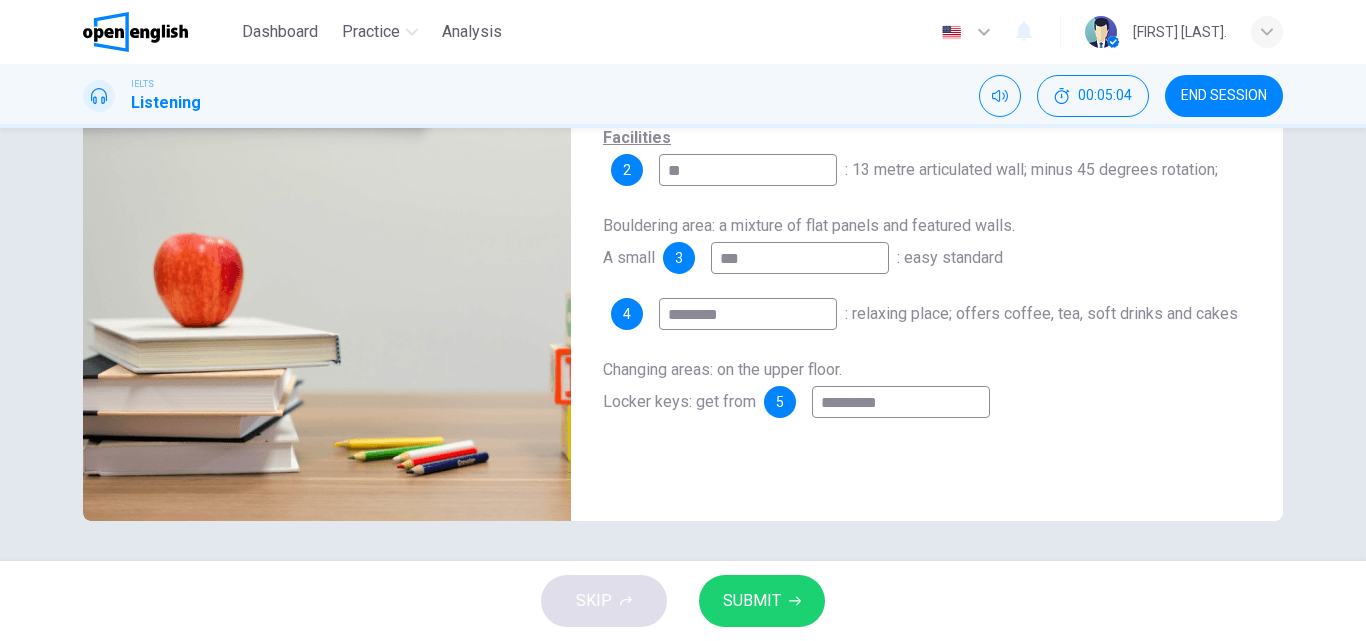 type on "****" 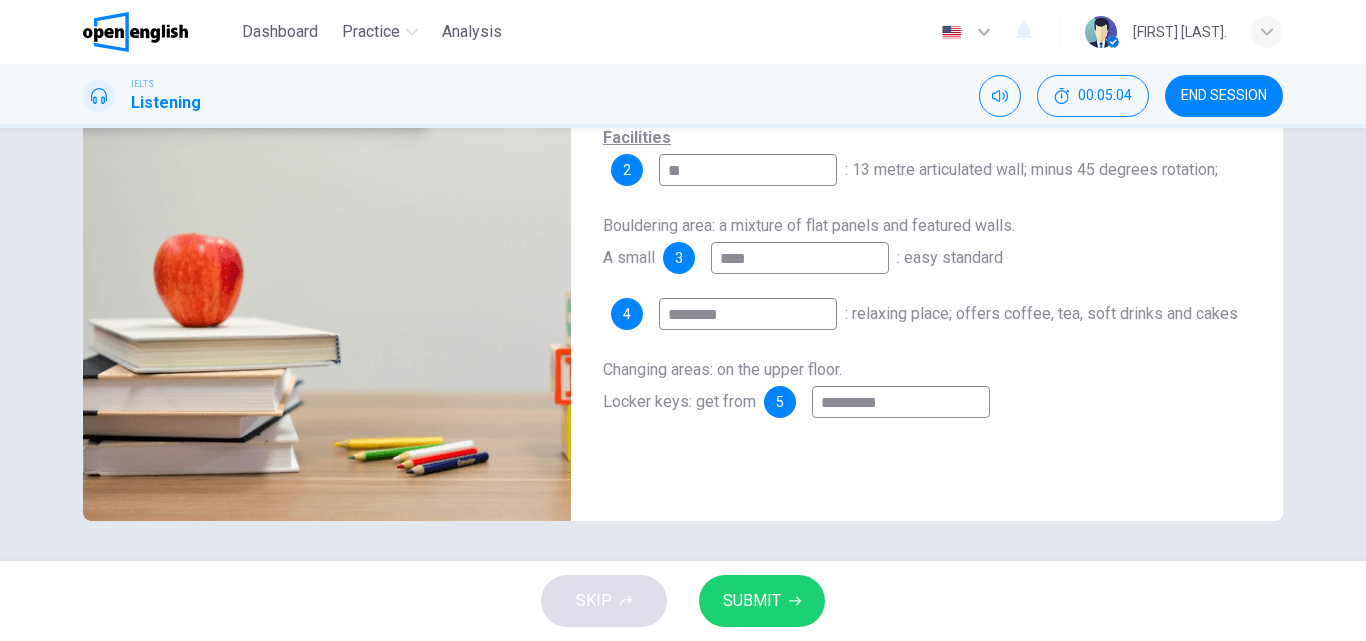 type on "*" 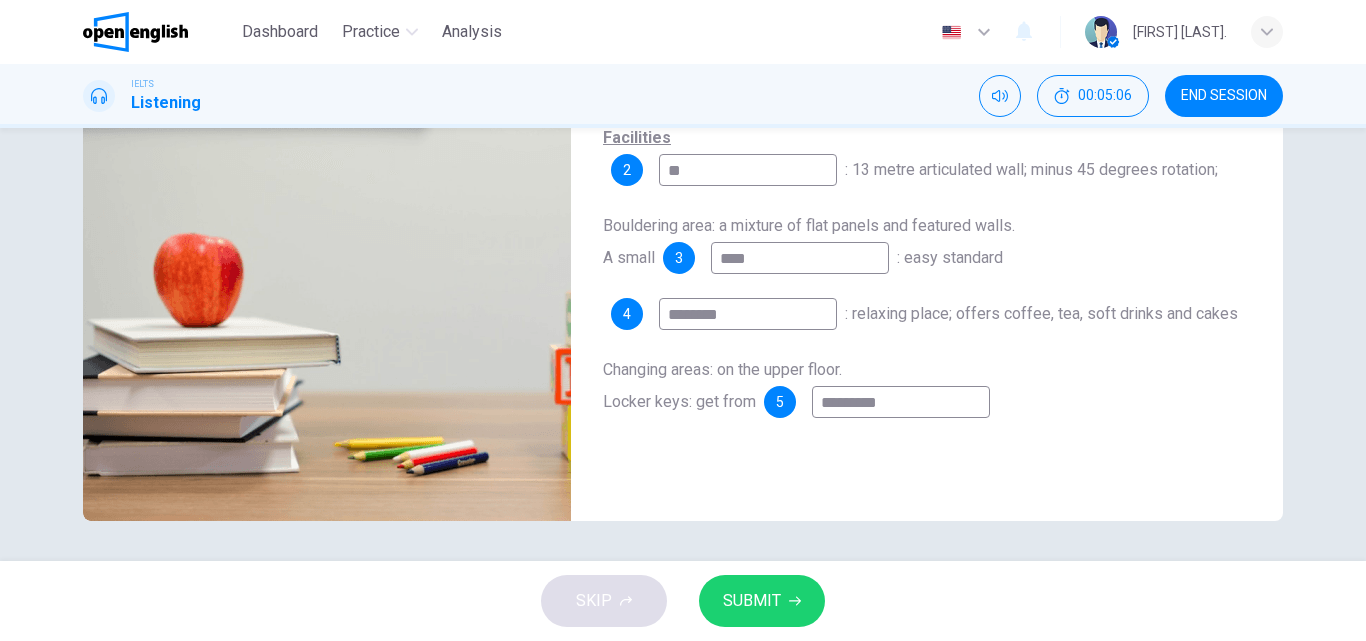 type on "****" 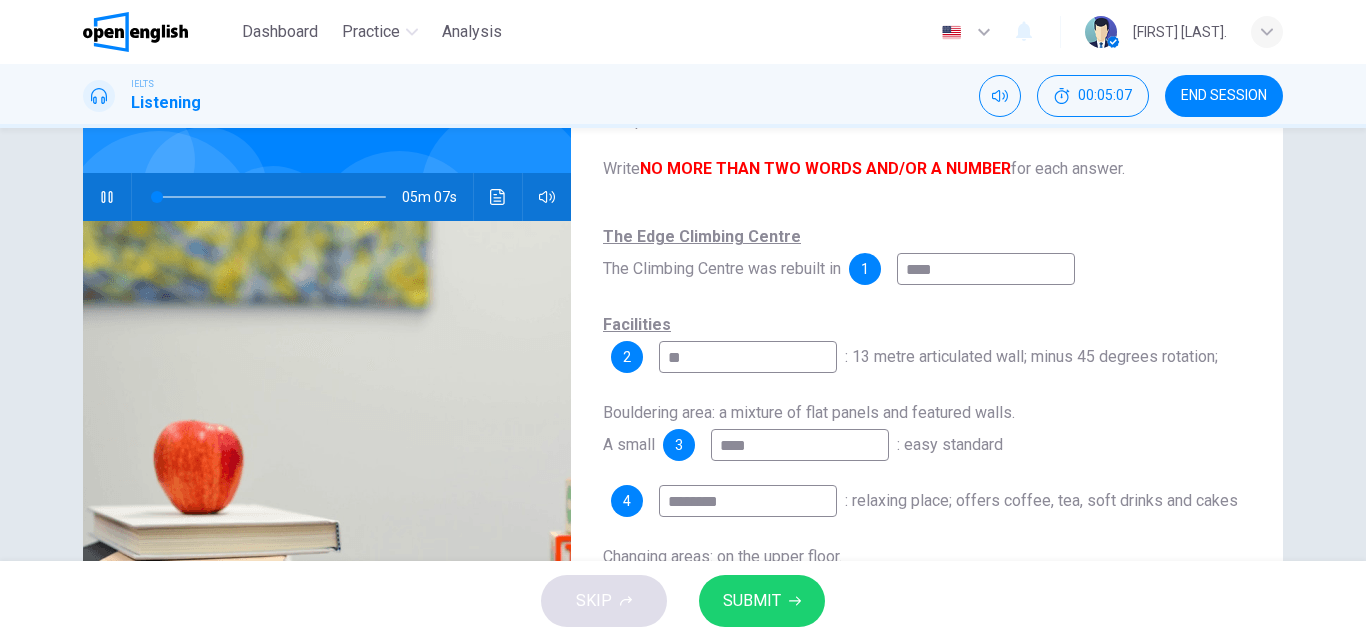 scroll, scrollTop: 142, scrollLeft: 0, axis: vertical 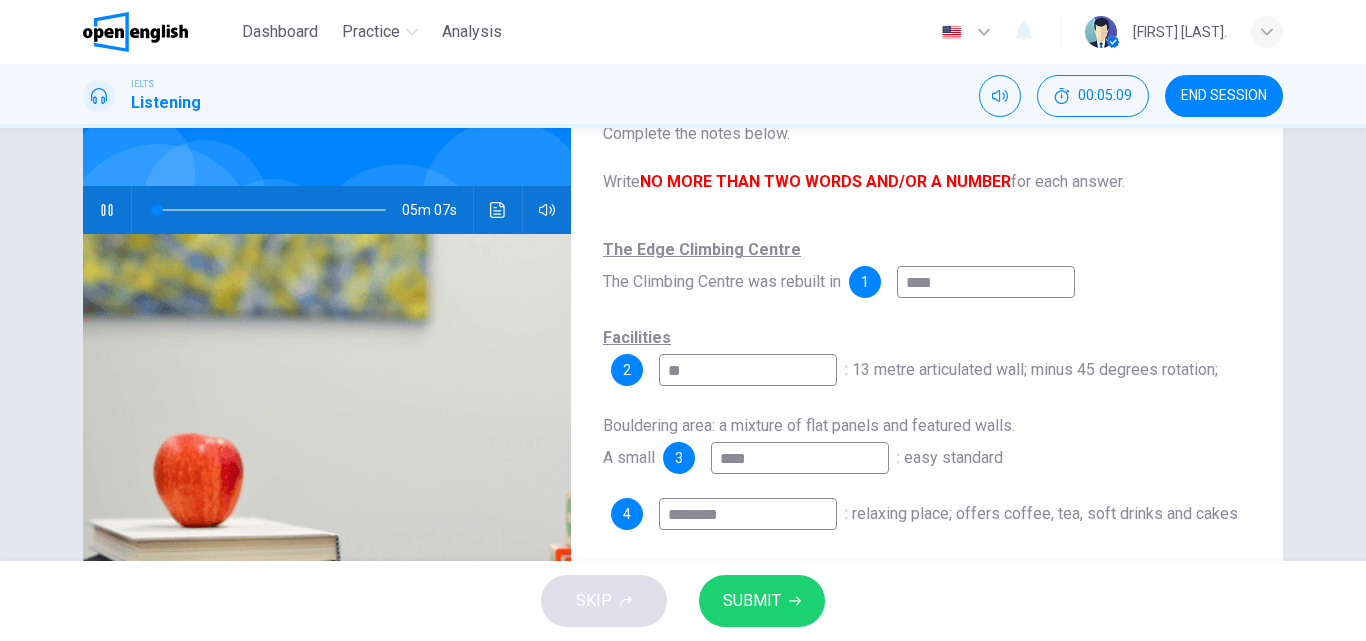 click on "**" at bounding box center (748, 370) 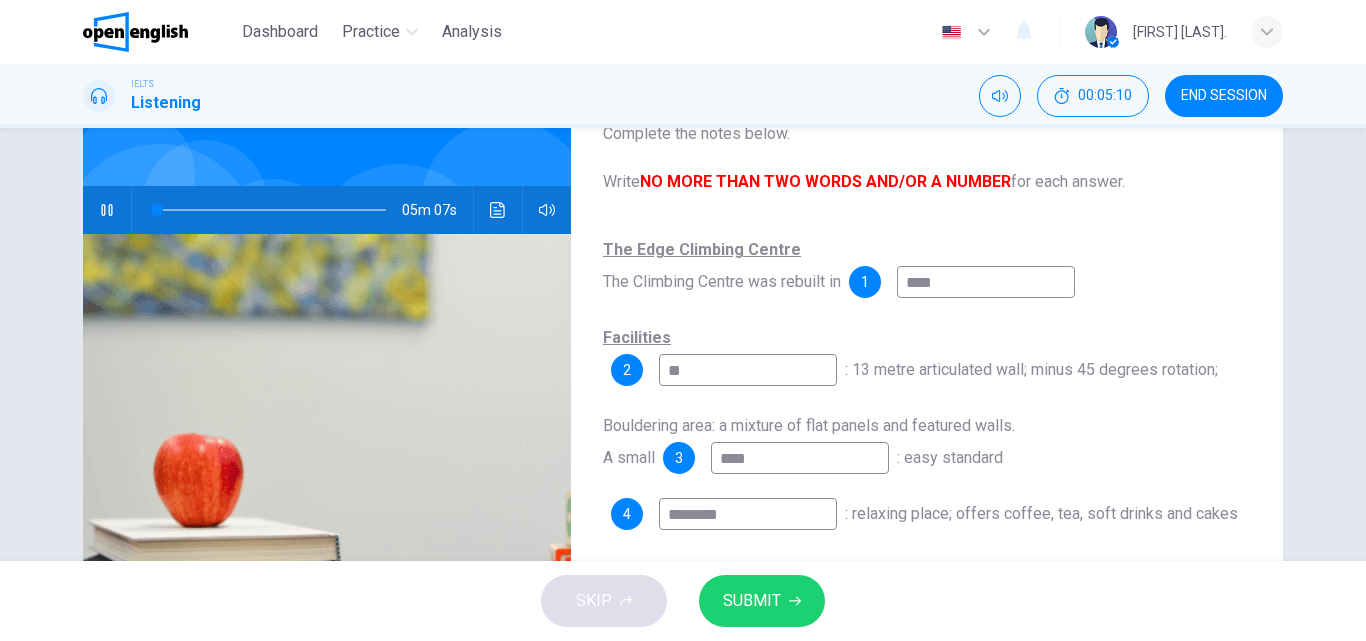 type on "**" 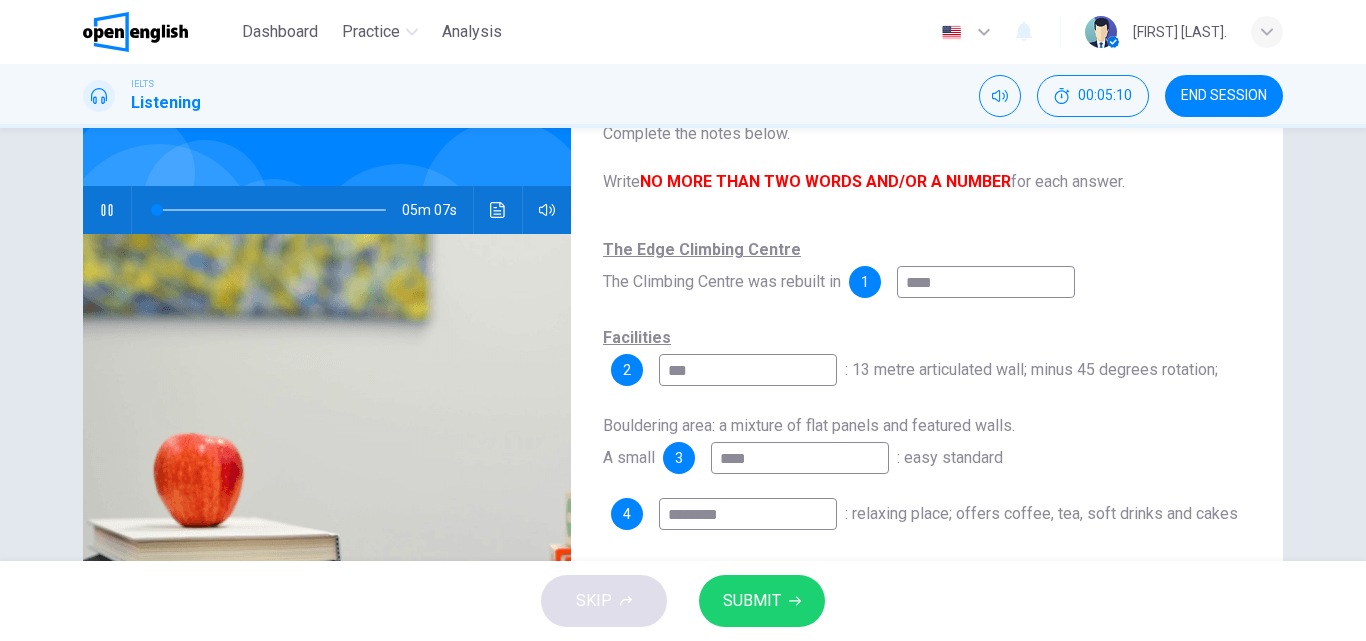 type on "*" 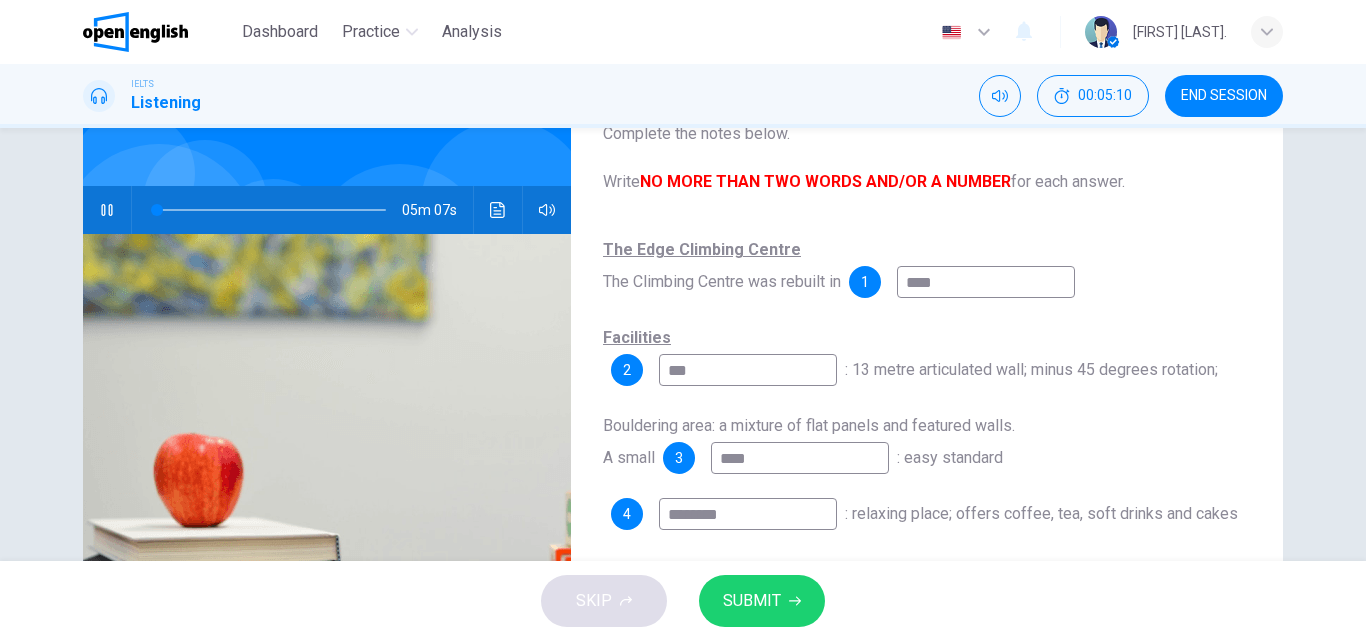 type on "****" 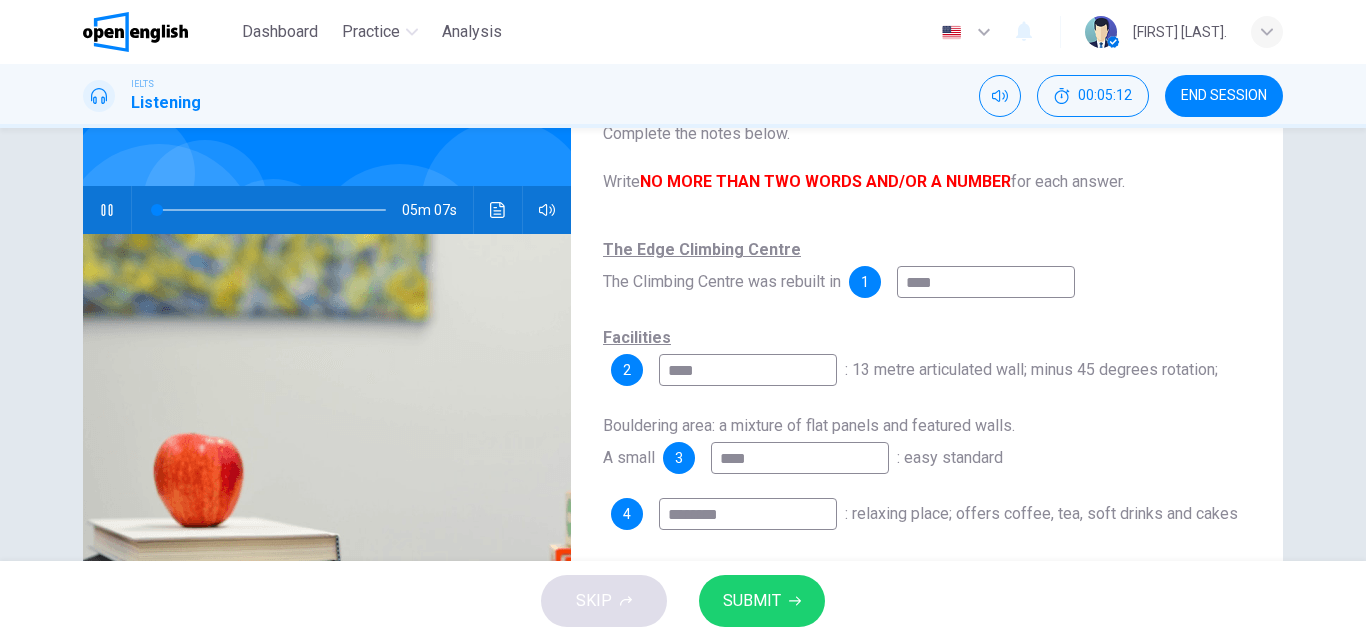 type on "*****" 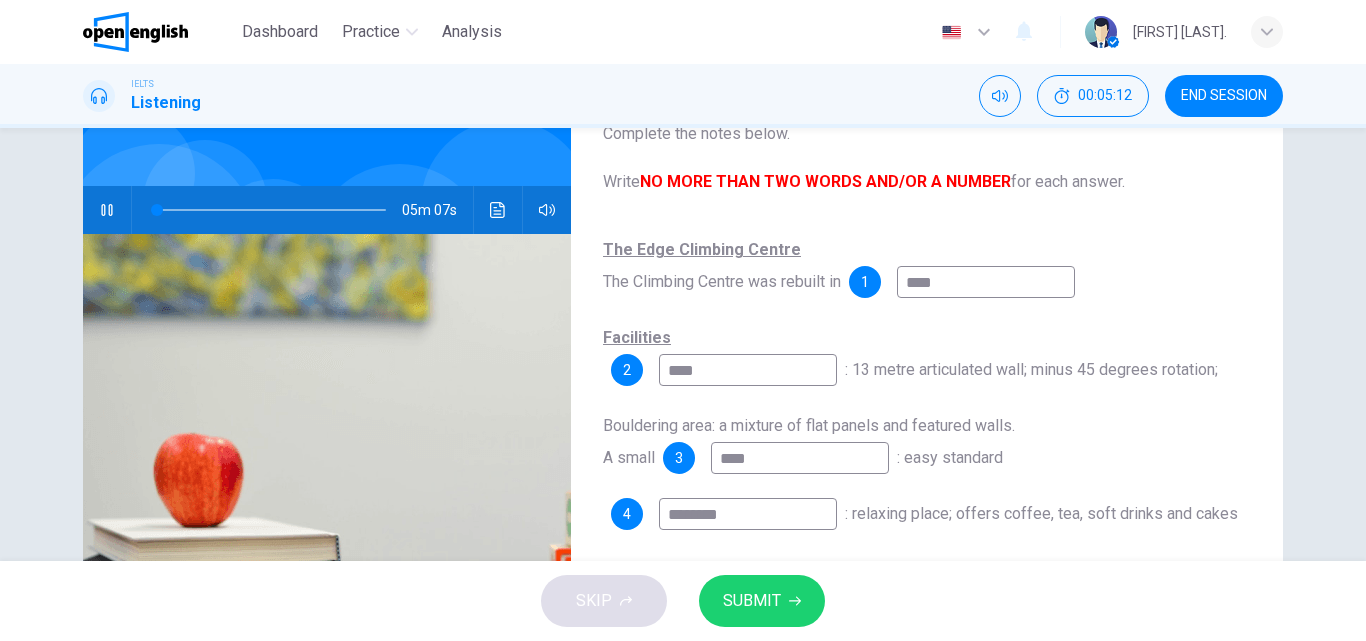 type on "*" 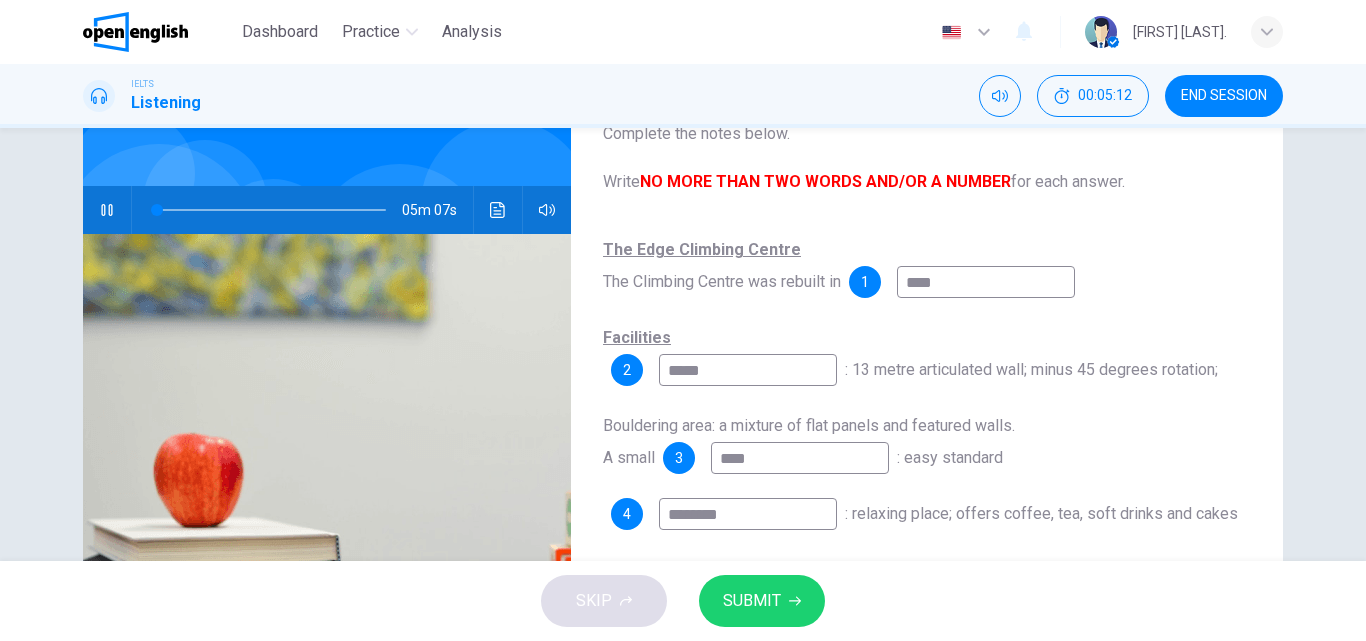 type on "******" 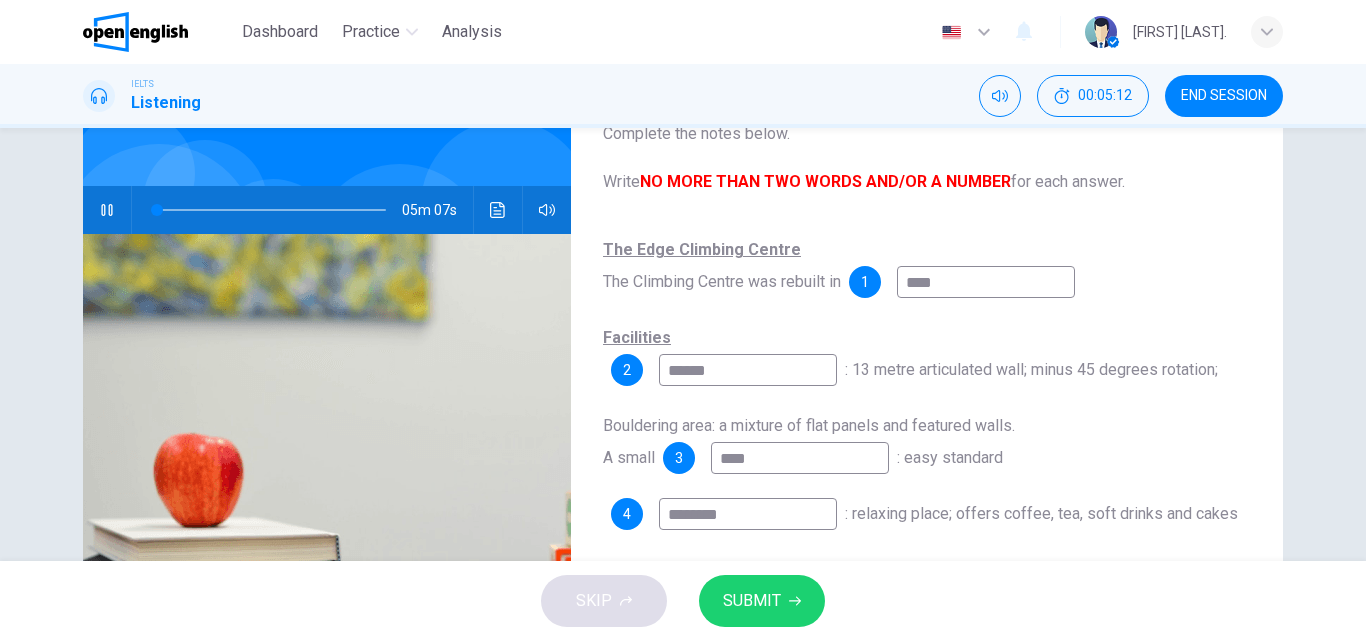 type on "*" 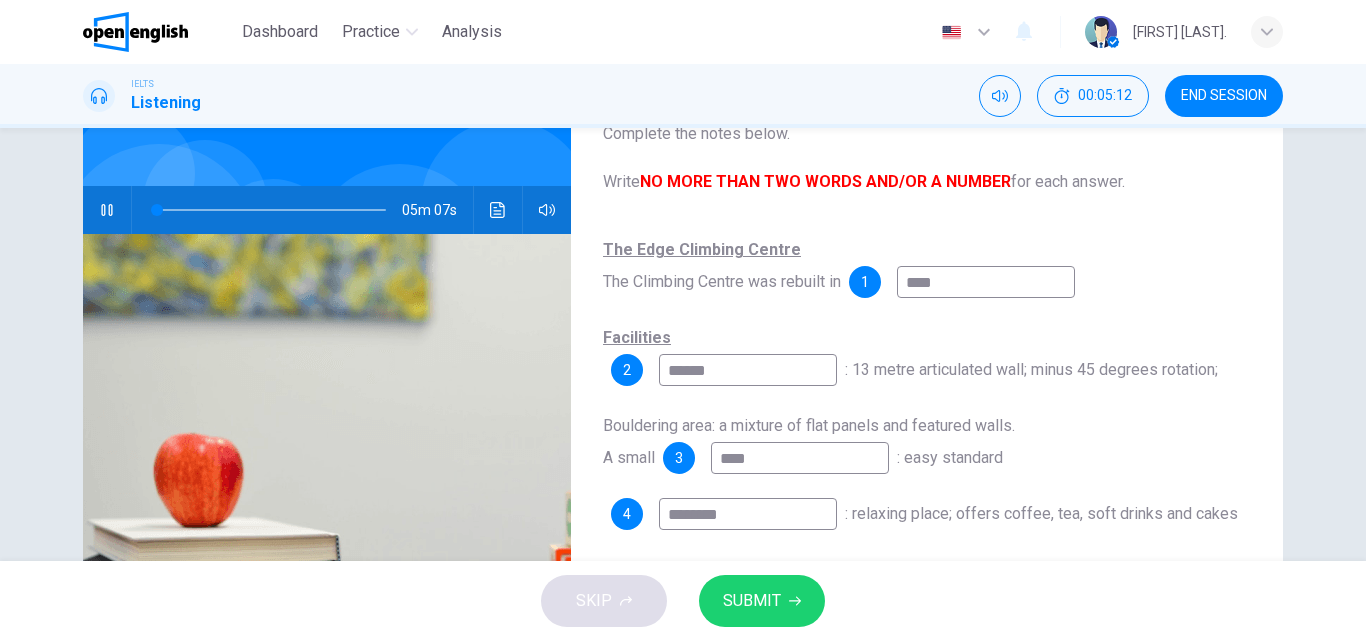type on "*******" 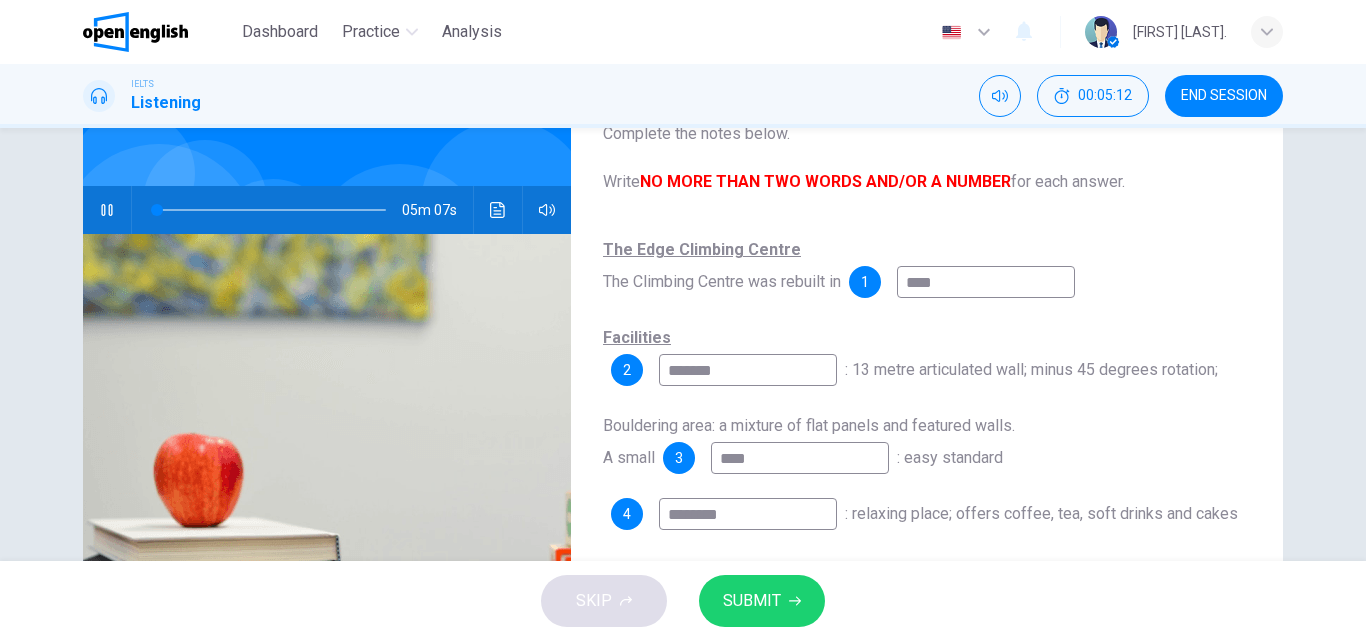type on "*" 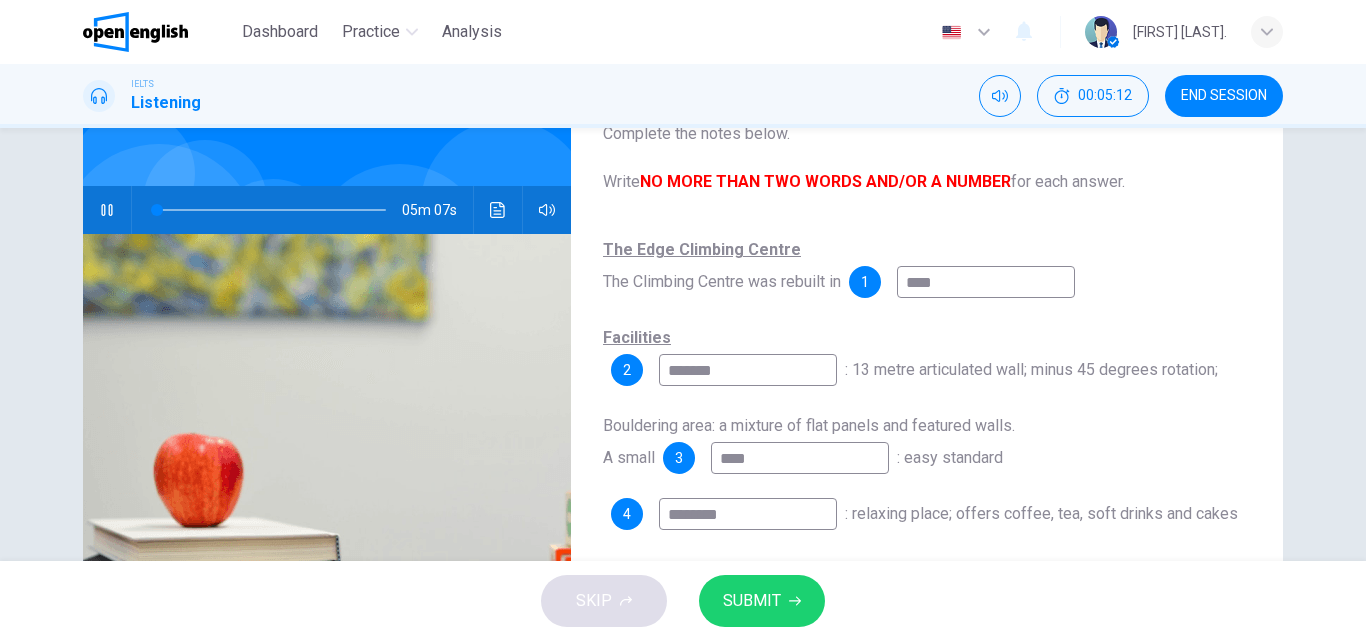 type on "********" 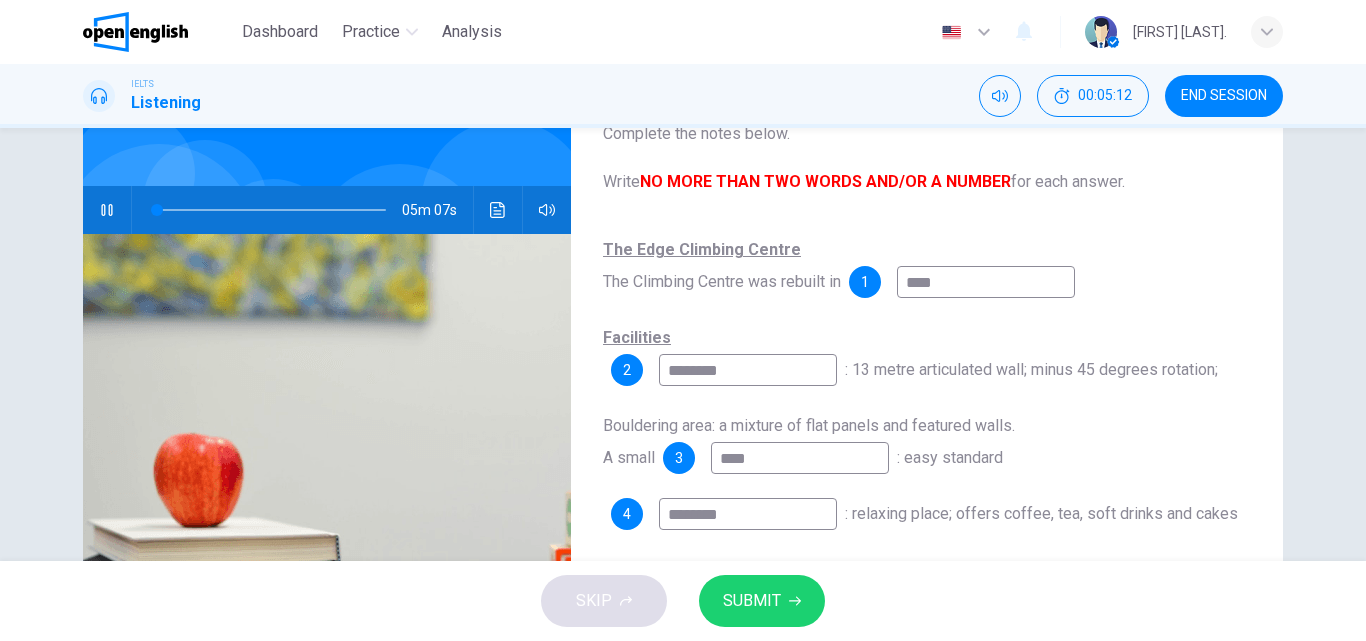type on "*********" 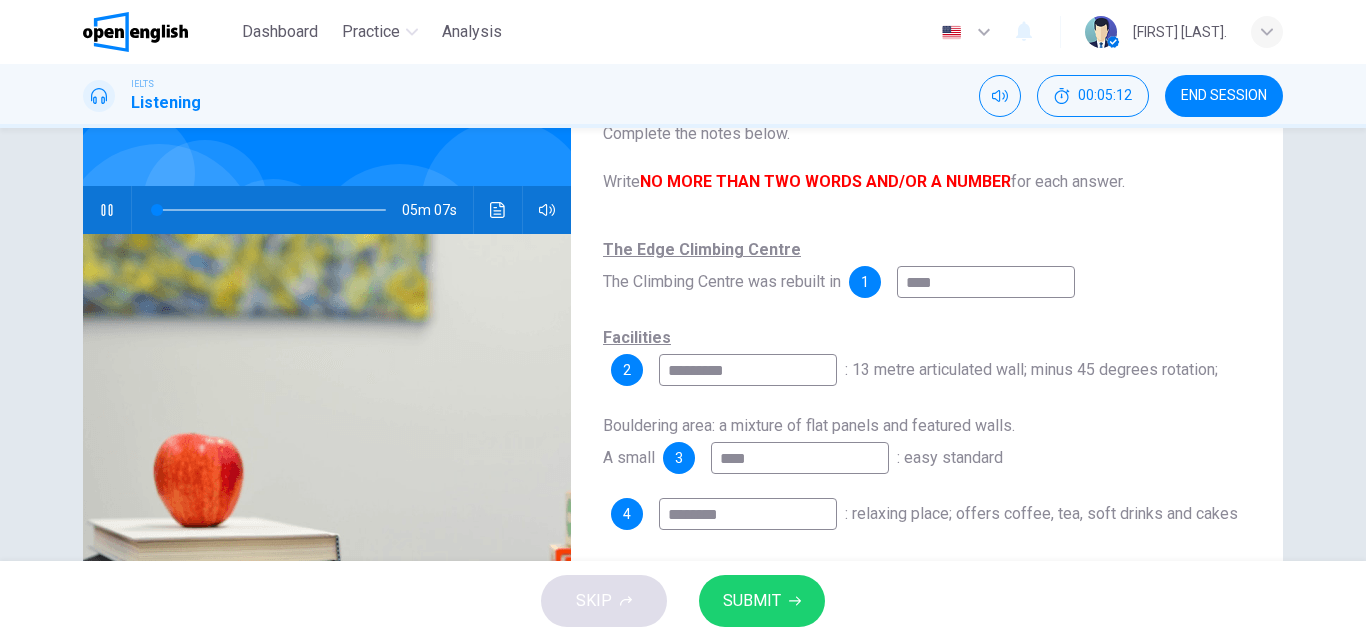 type on "*" 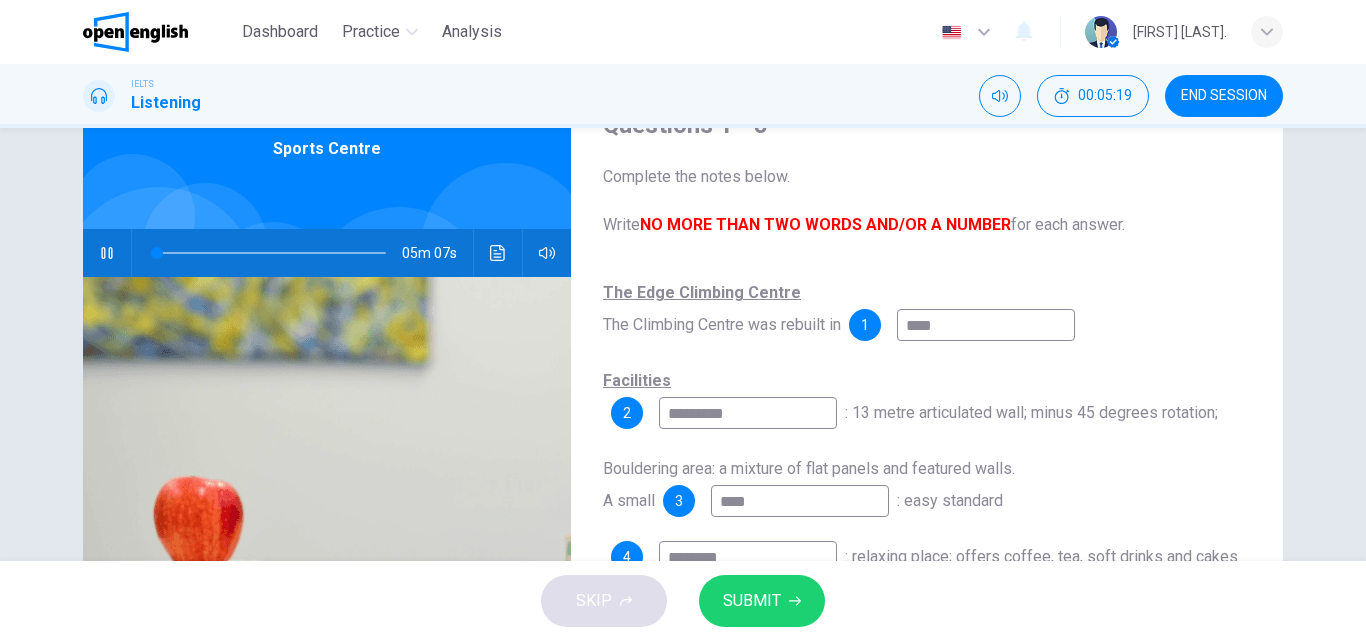 scroll, scrollTop: 100, scrollLeft: 0, axis: vertical 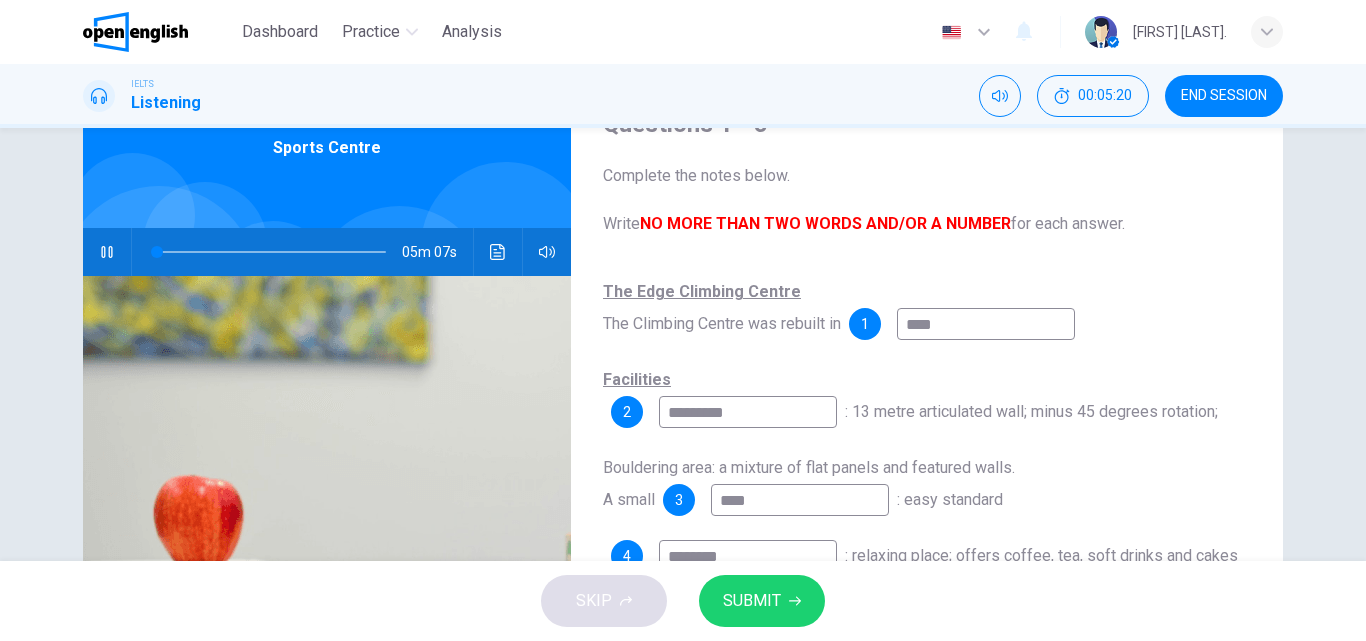 type on "*********" 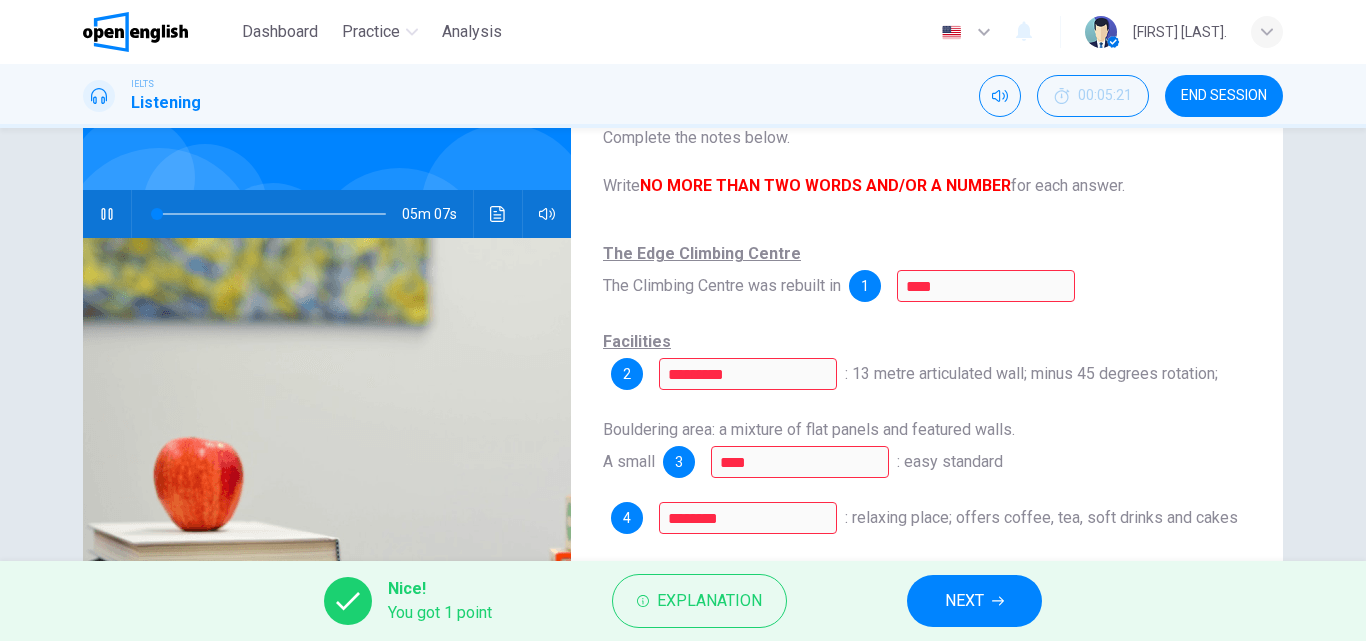 scroll, scrollTop: 242, scrollLeft: 0, axis: vertical 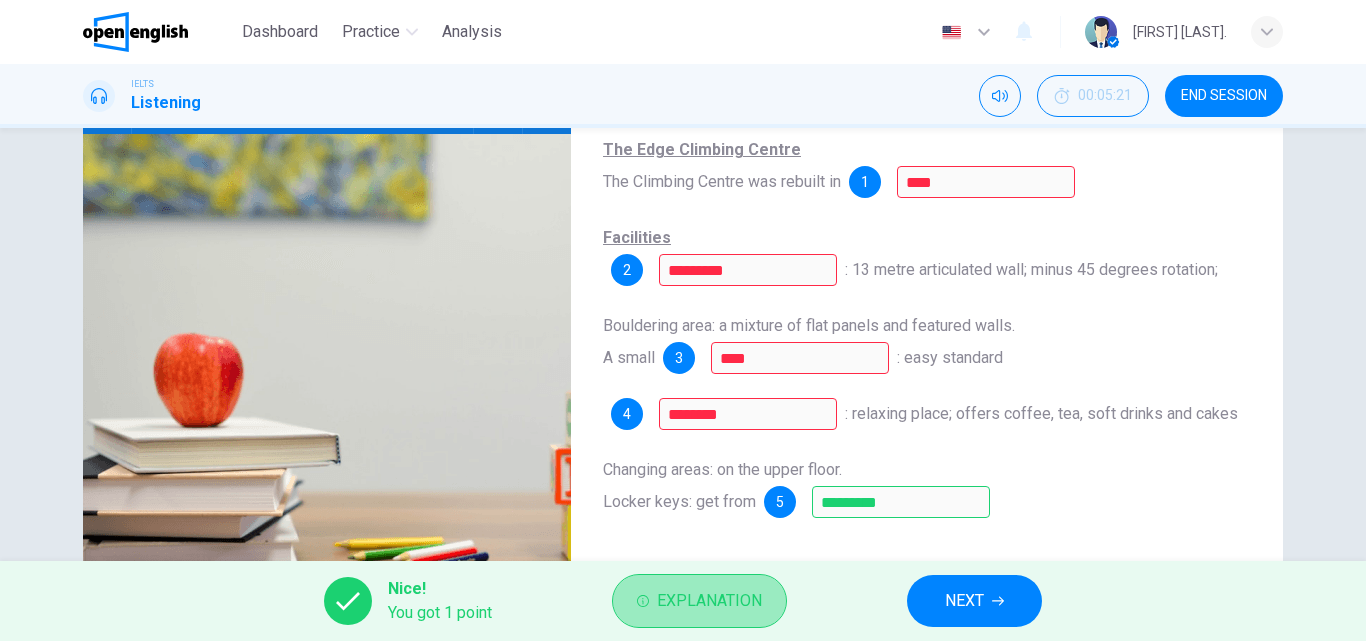 click on "Explanation" at bounding box center (709, 601) 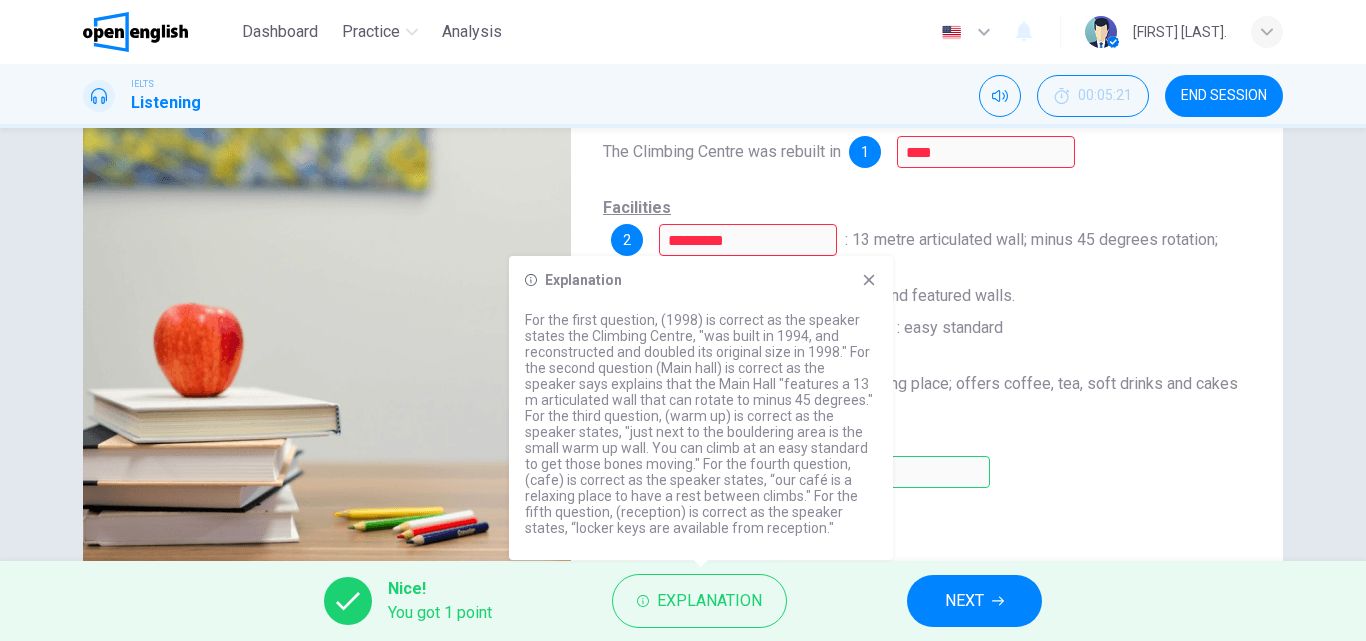 scroll, scrollTop: 242, scrollLeft: 0, axis: vertical 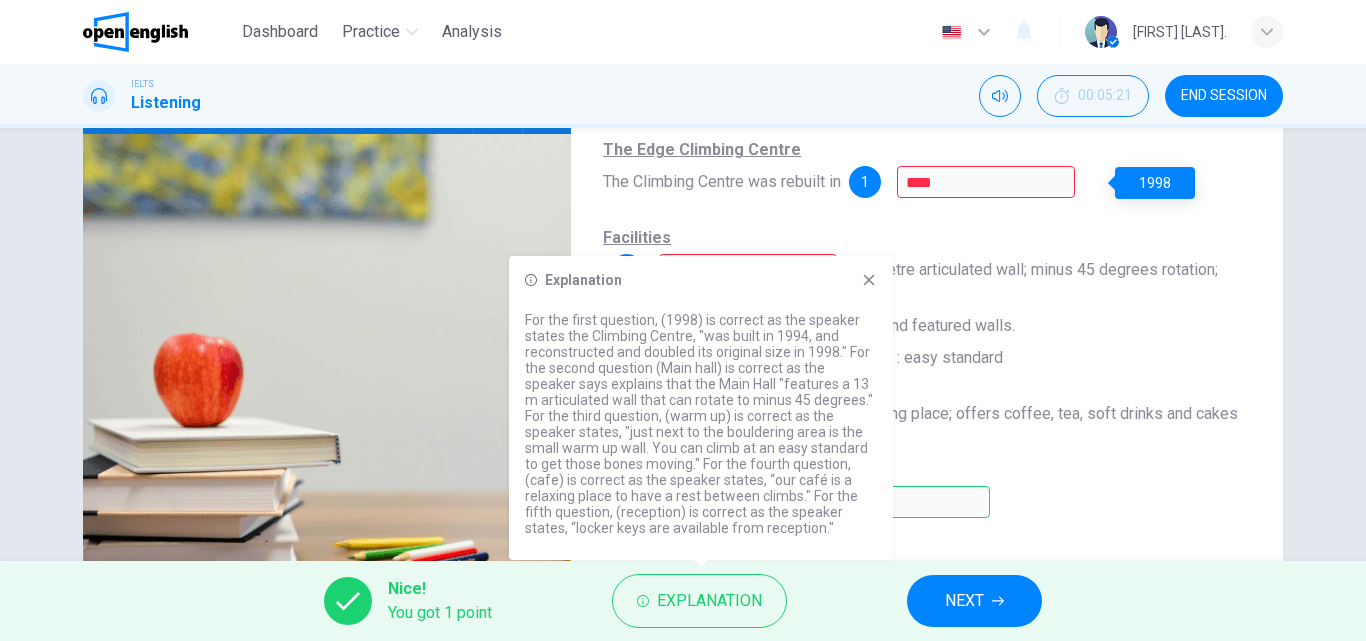 click on "1998" at bounding box center (1155, 183) 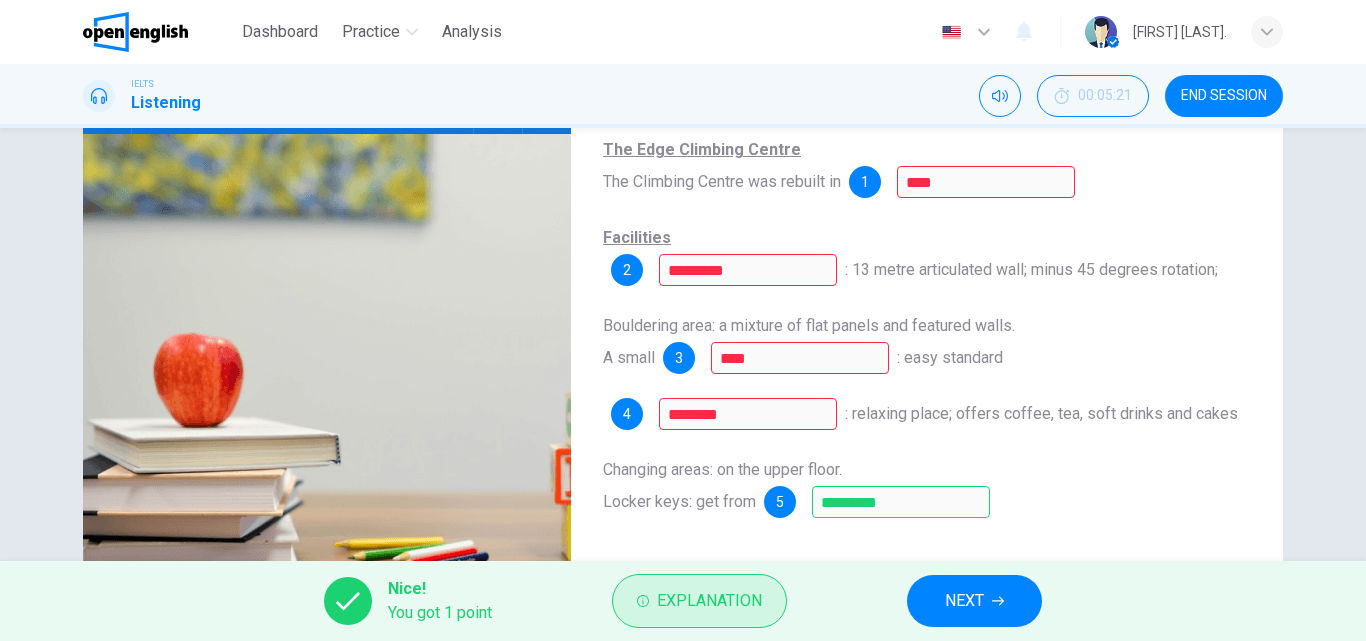 click on "Explanation" at bounding box center [709, 601] 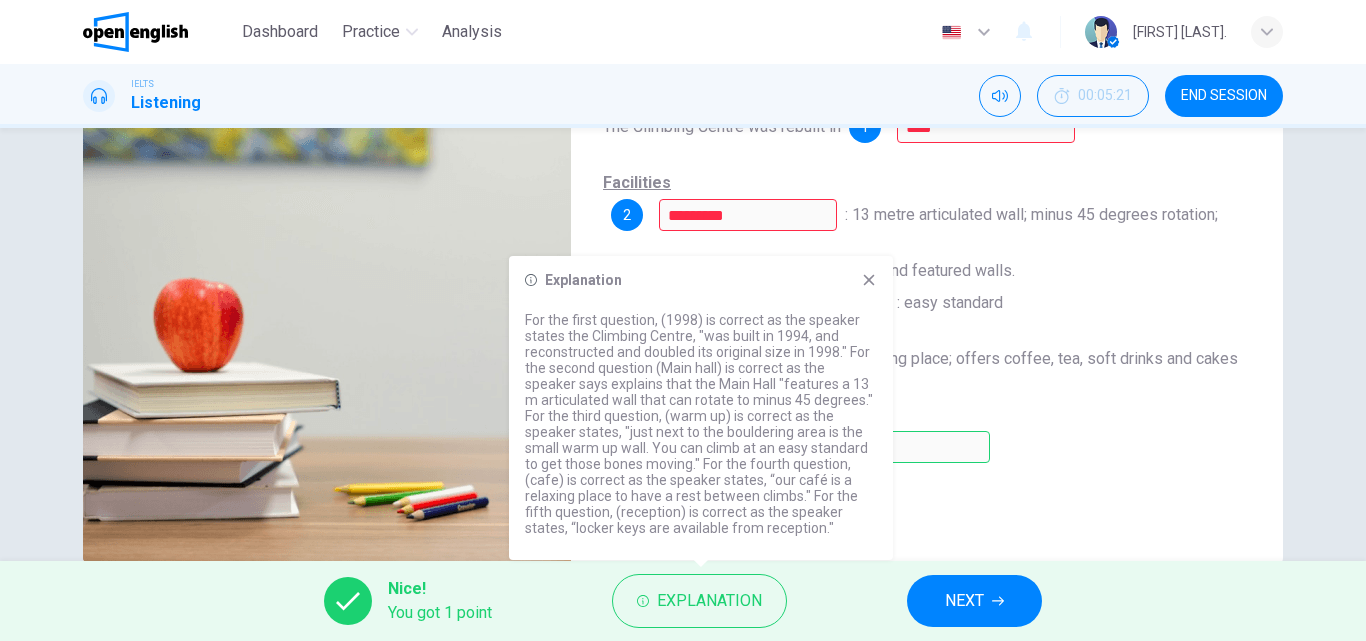 scroll, scrollTop: 342, scrollLeft: 0, axis: vertical 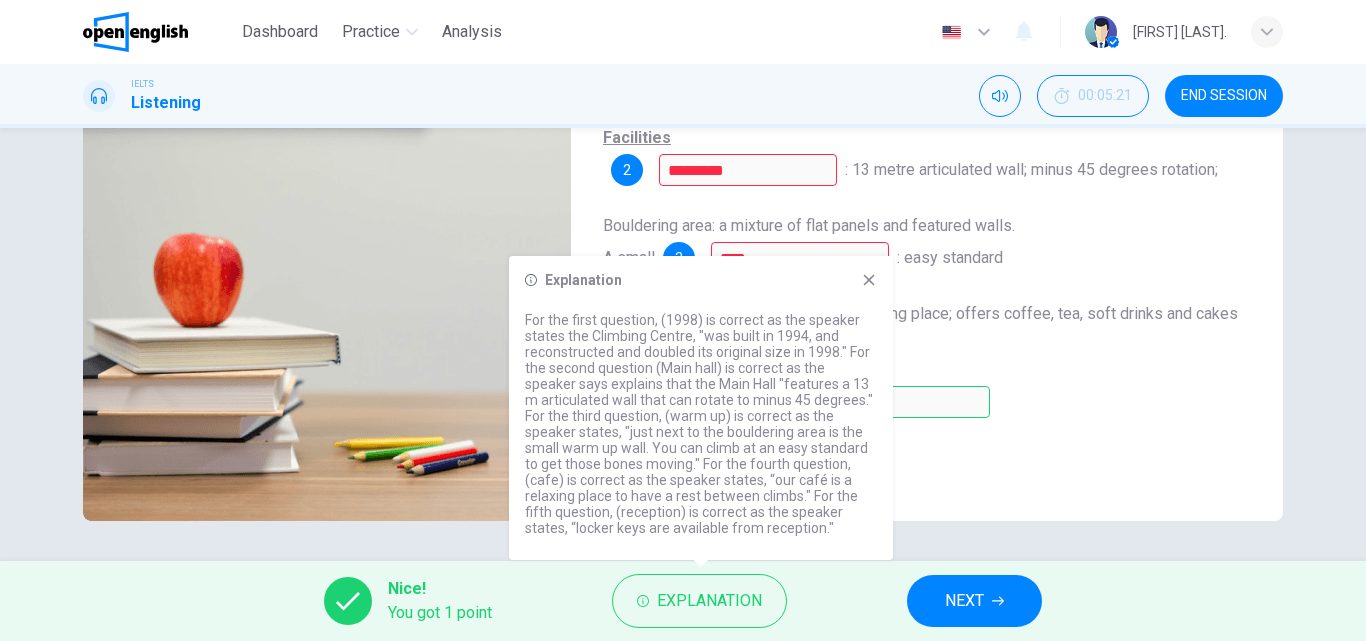 click 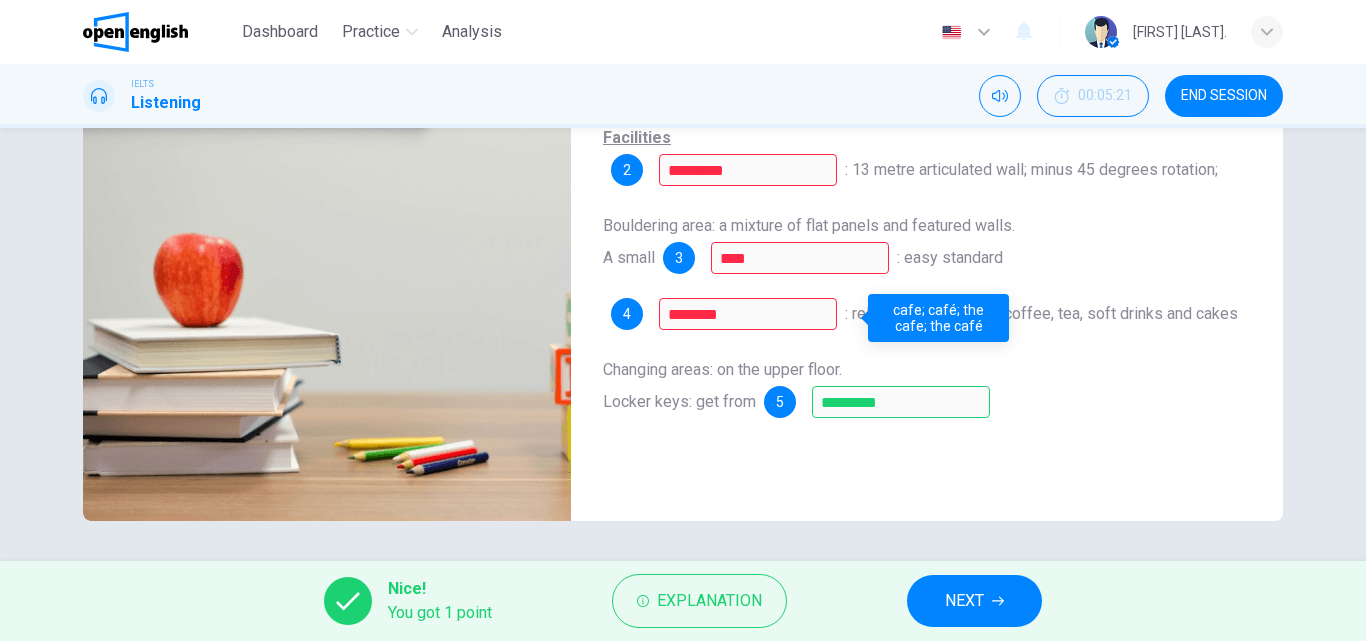 click on "cafe; café; the cafe; the café" at bounding box center (938, 318) 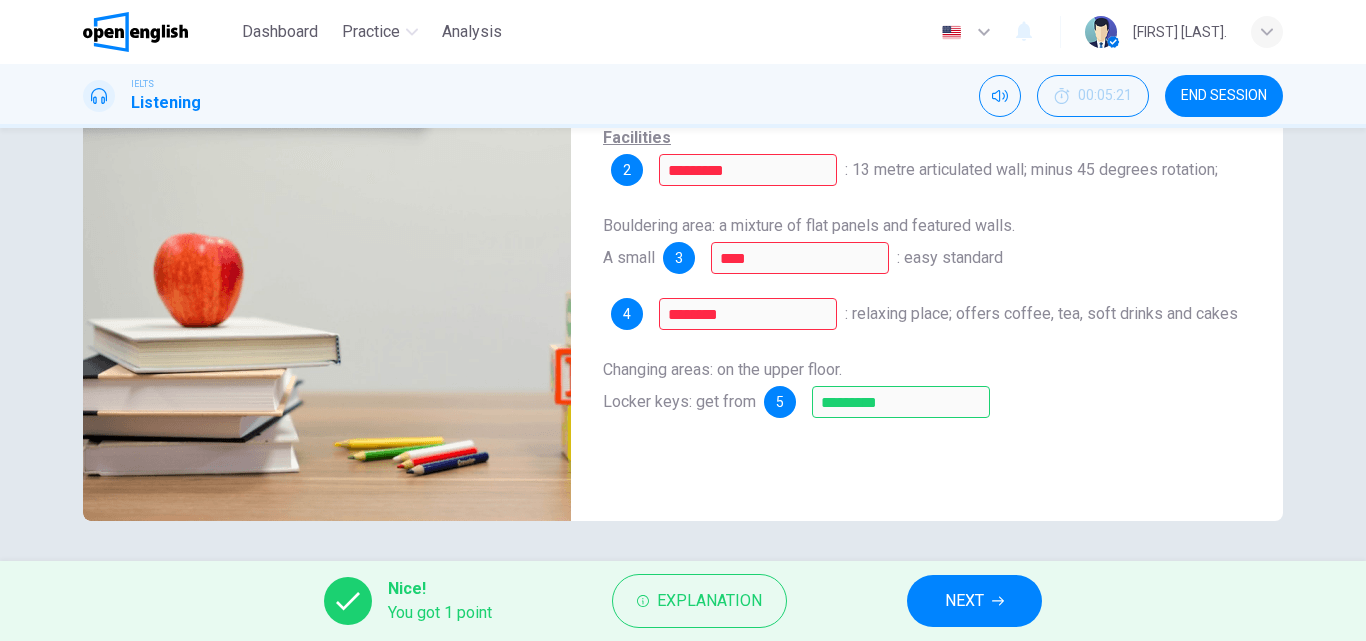 click on "NEXT" at bounding box center [964, 601] 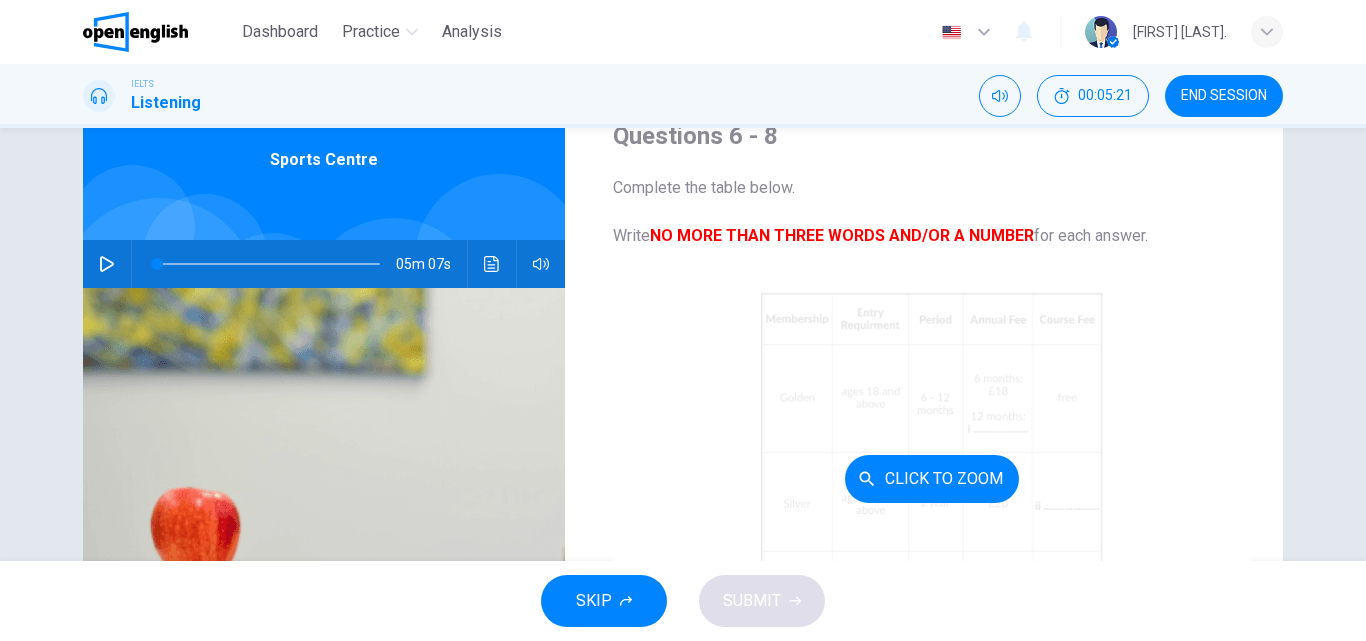 scroll, scrollTop: 0, scrollLeft: 0, axis: both 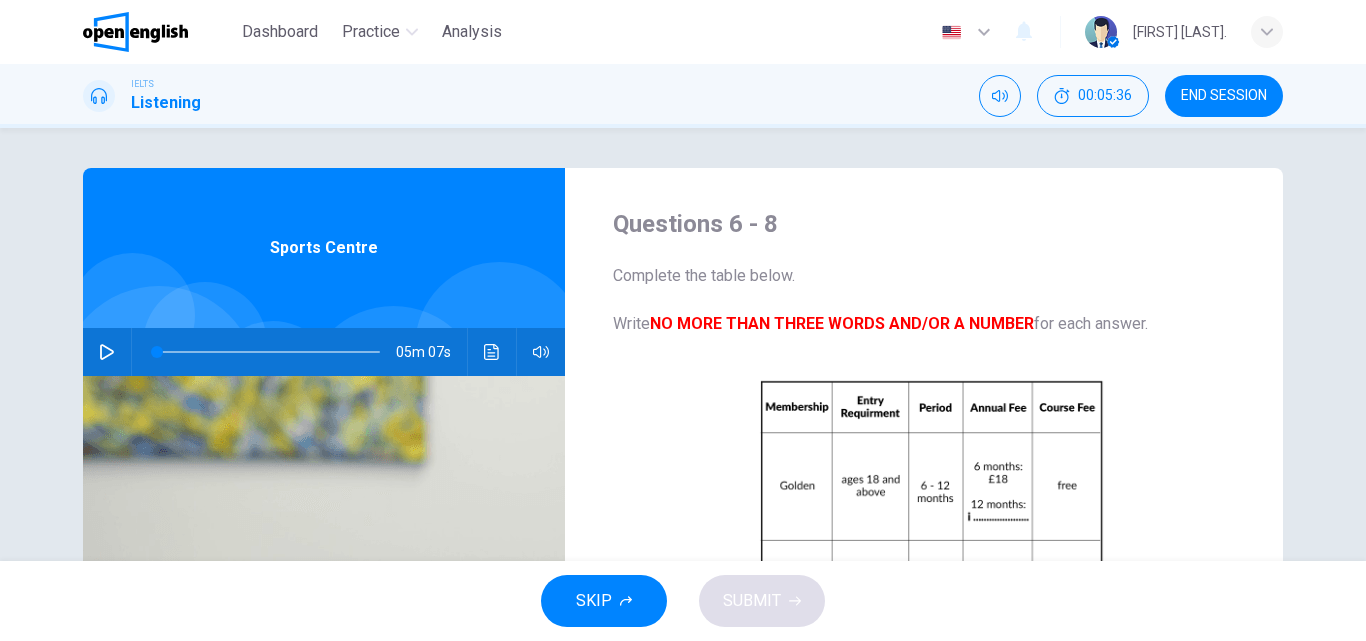 click 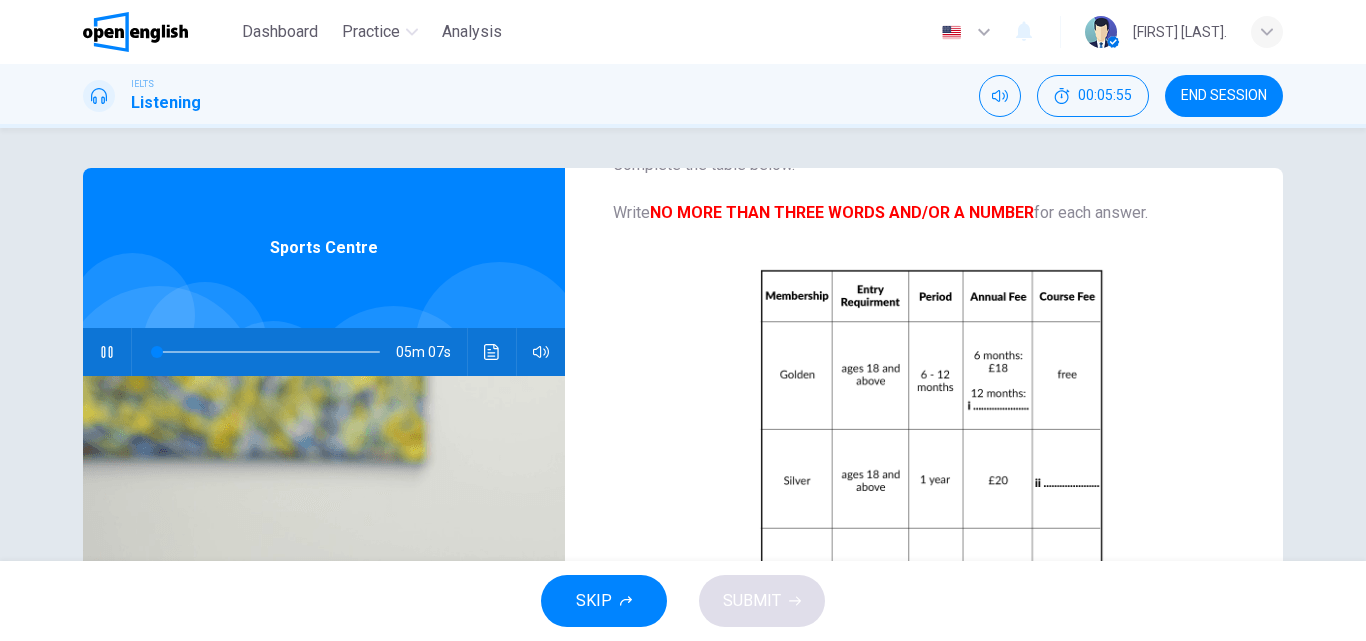 scroll, scrollTop: 118, scrollLeft: 0, axis: vertical 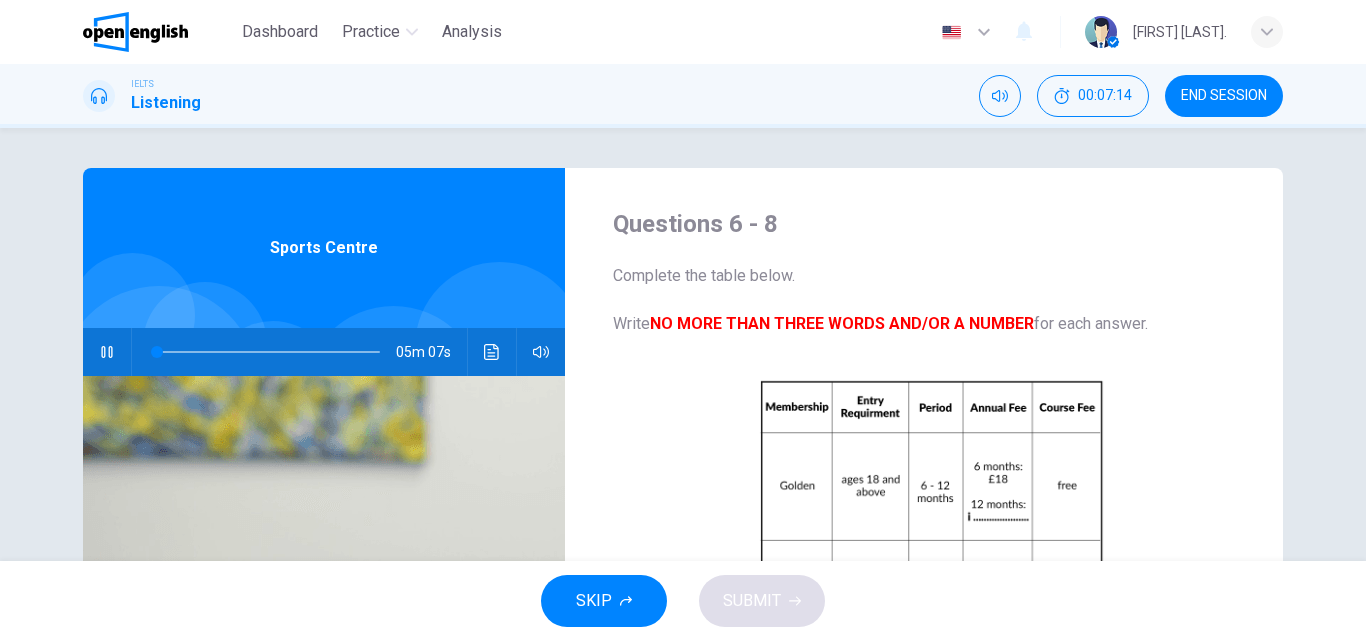 type on "*" 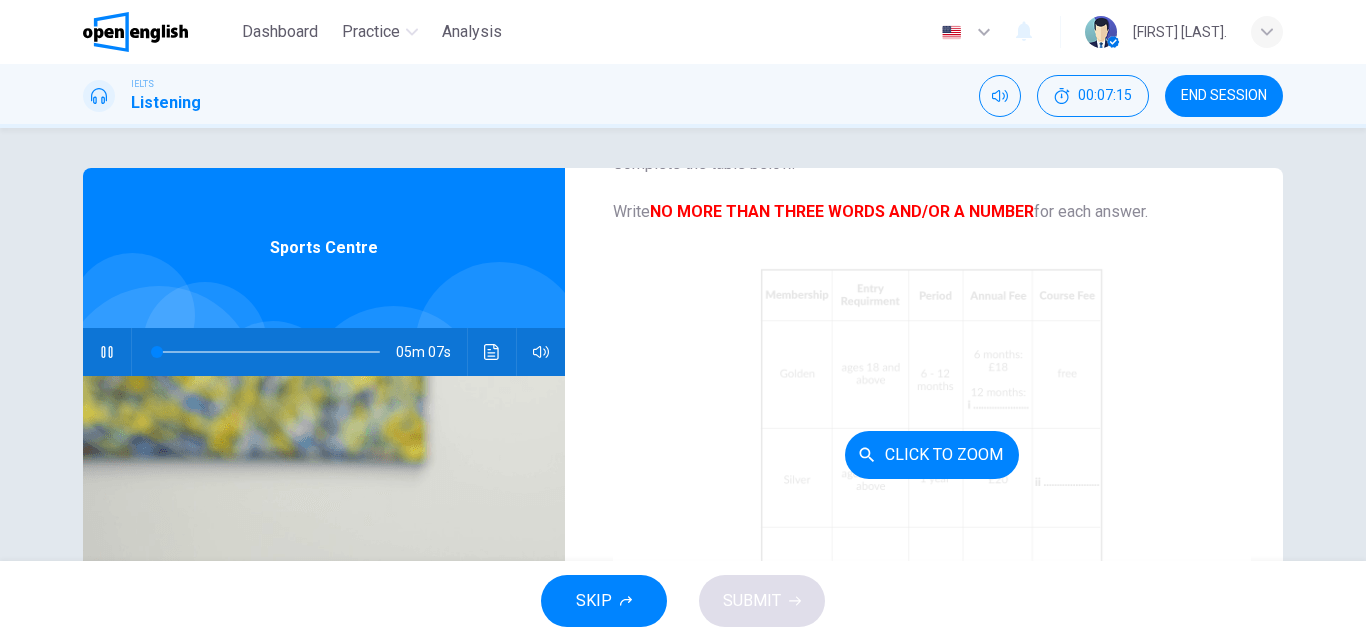 scroll, scrollTop: 118, scrollLeft: 0, axis: vertical 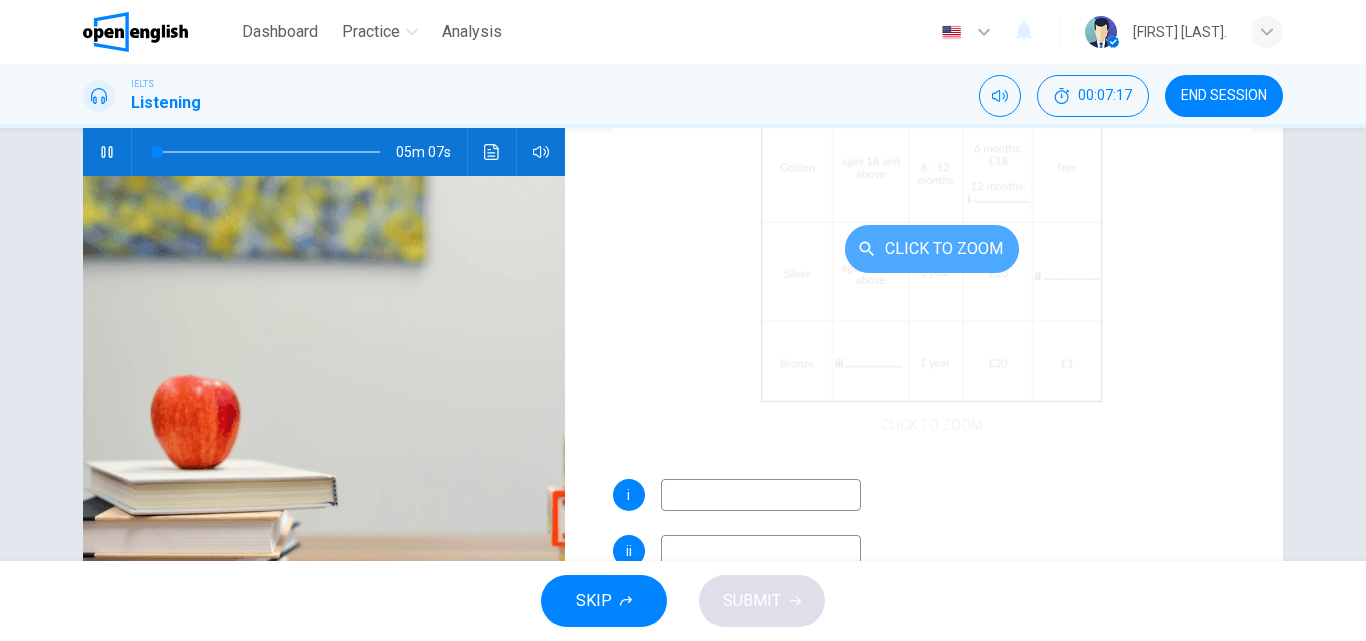 click on "Click to Zoom" at bounding box center (932, 249) 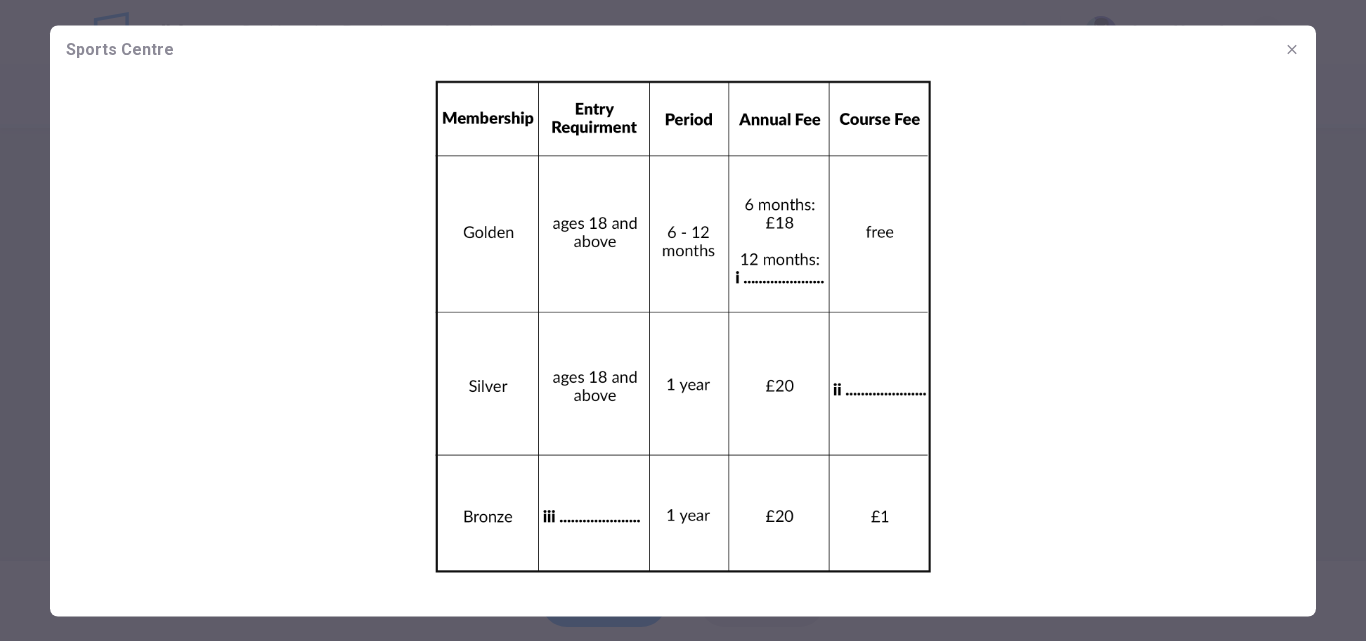 drag, startPoint x: 995, startPoint y: 343, endPoint x: 1033, endPoint y: 365, distance: 43.908997 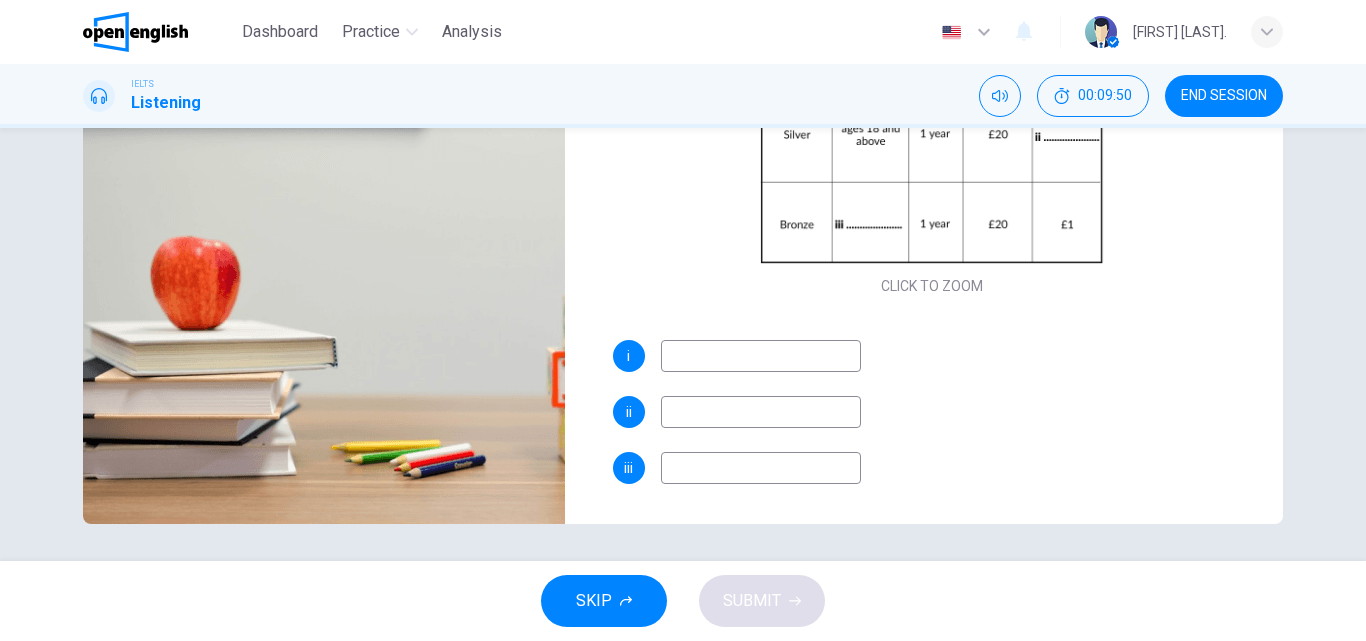 scroll, scrollTop: 342, scrollLeft: 0, axis: vertical 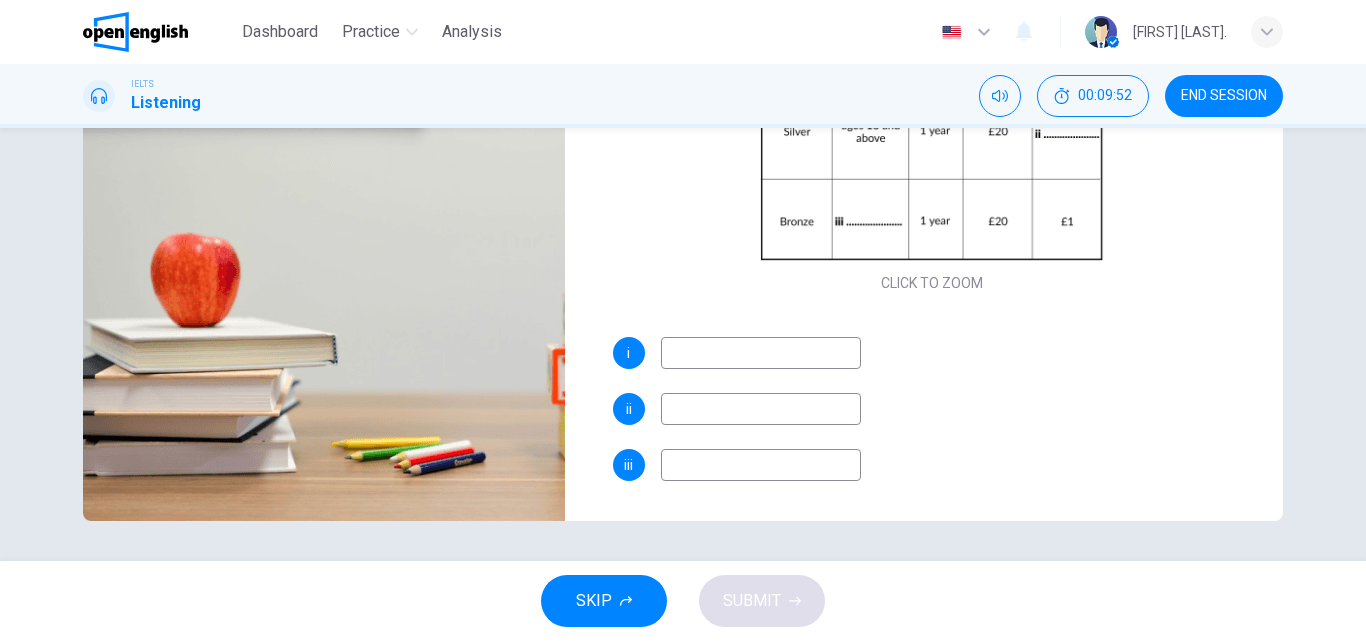 click at bounding box center (761, 465) 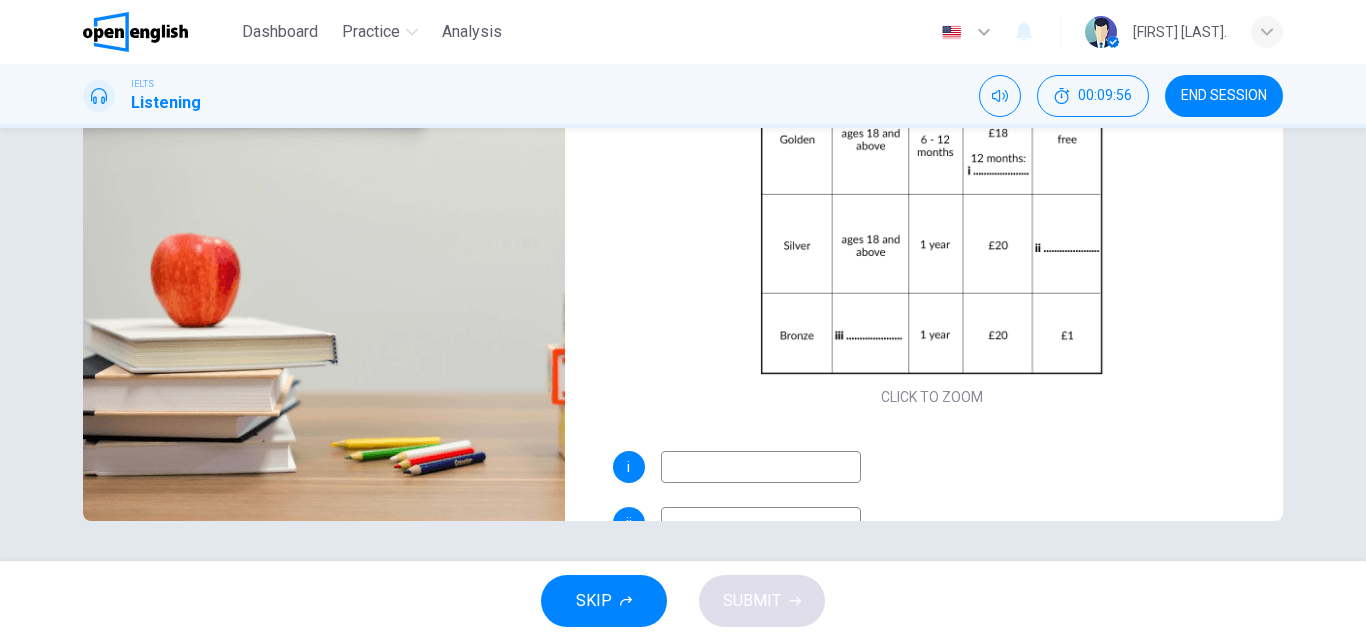scroll, scrollTop: 0, scrollLeft: 0, axis: both 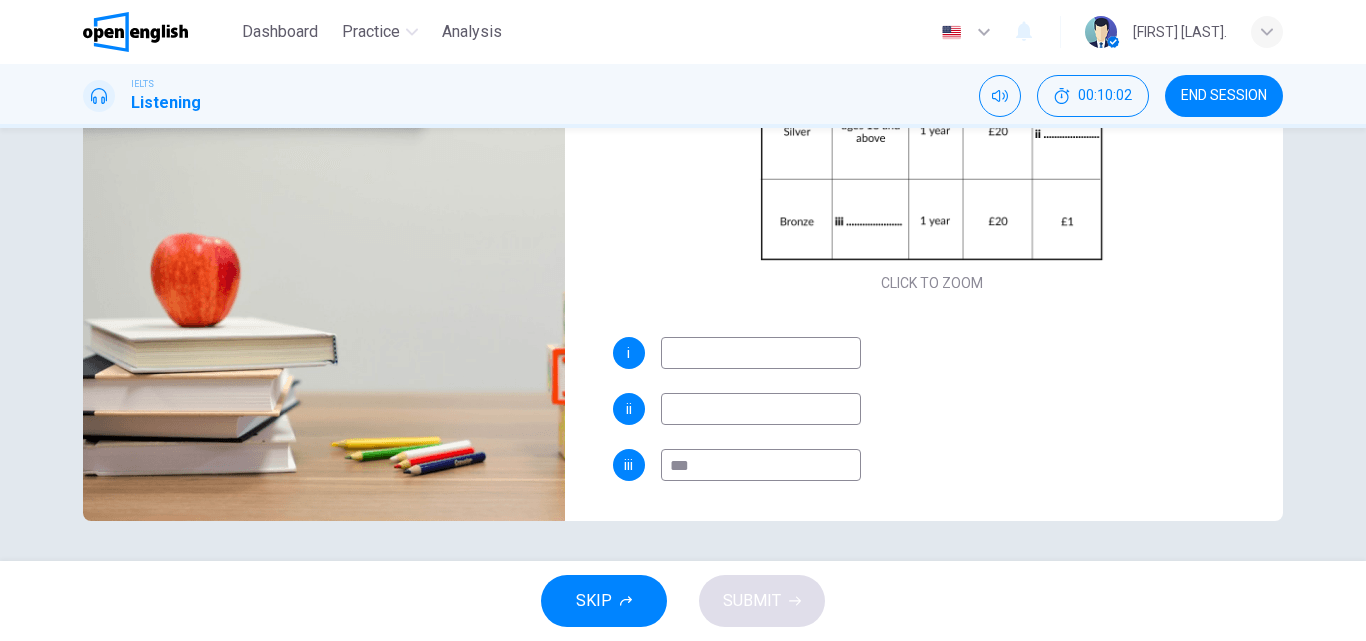 type on "****" 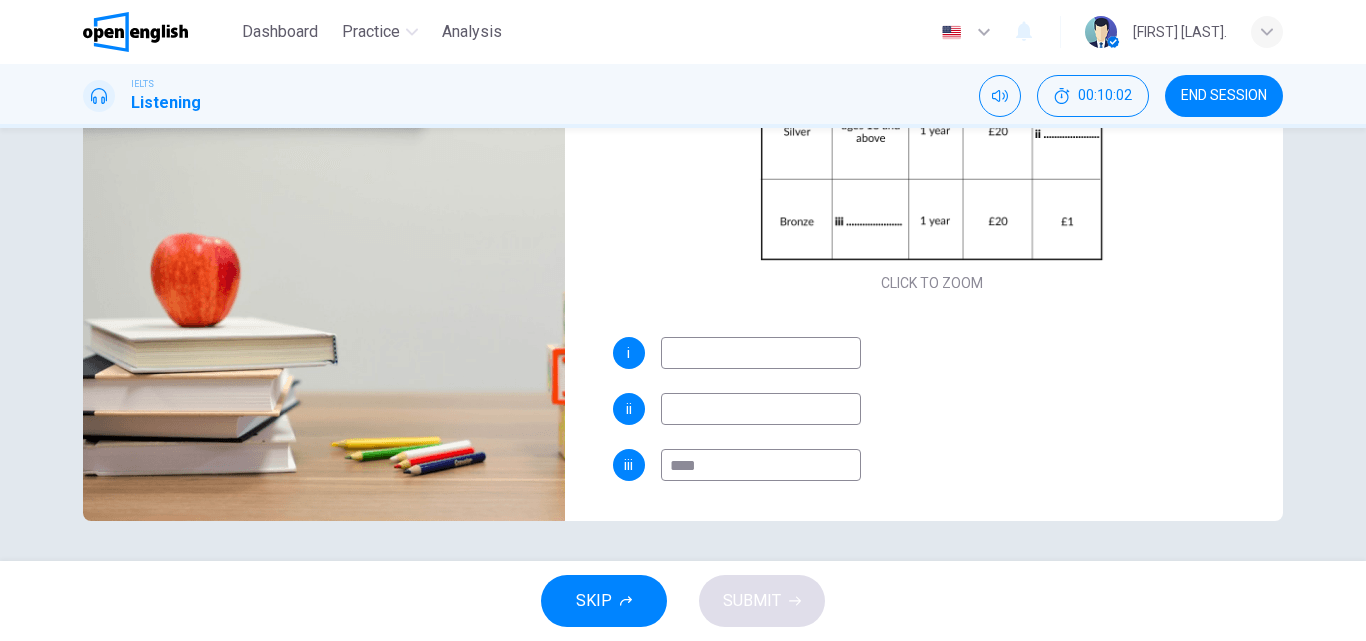 scroll, scrollTop: 231, scrollLeft: 0, axis: vertical 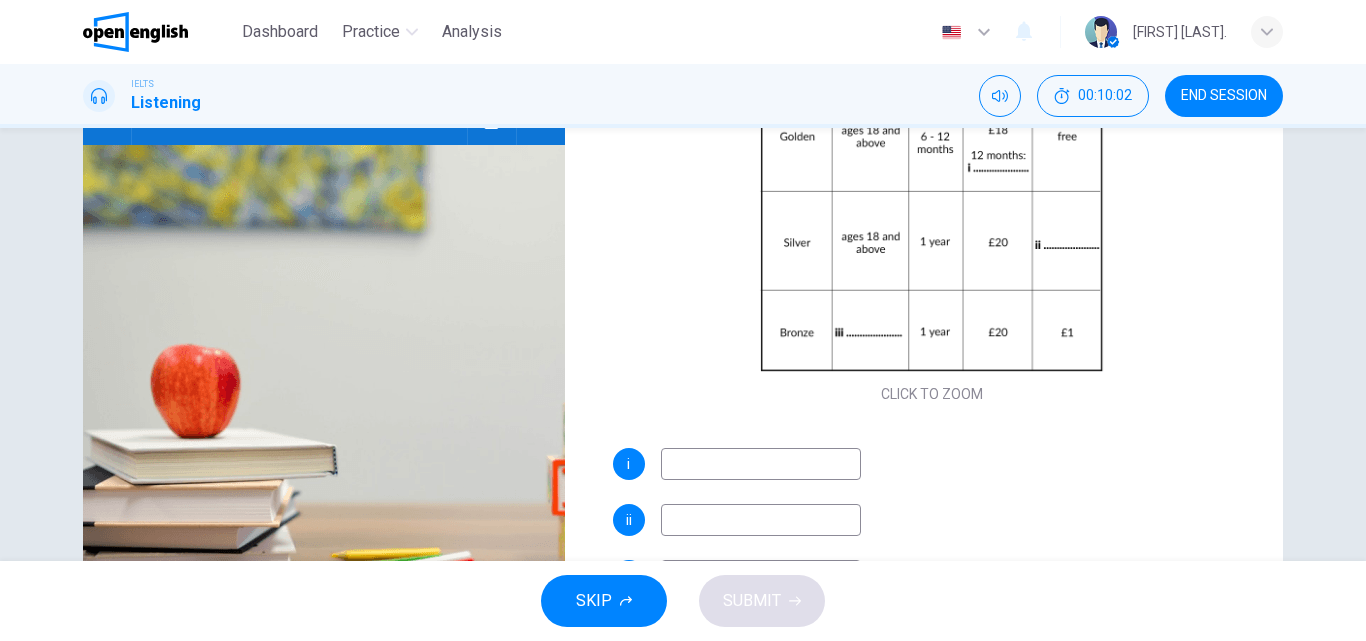 type on "*" 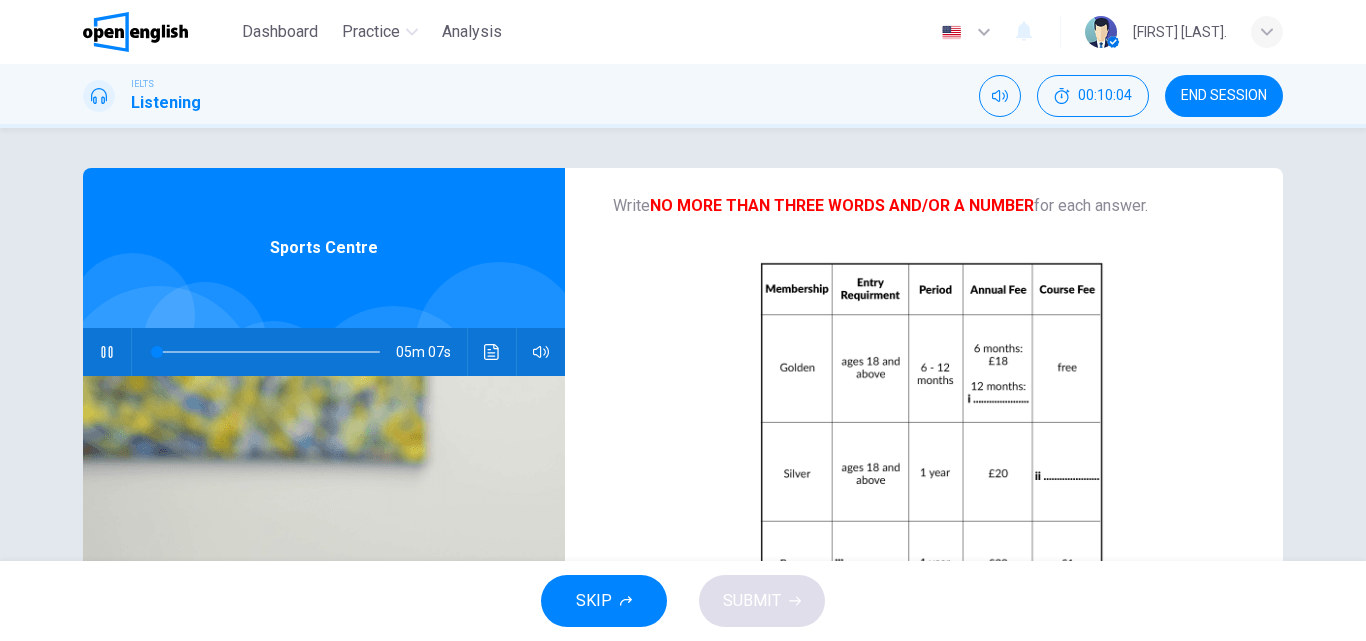 type on "****" 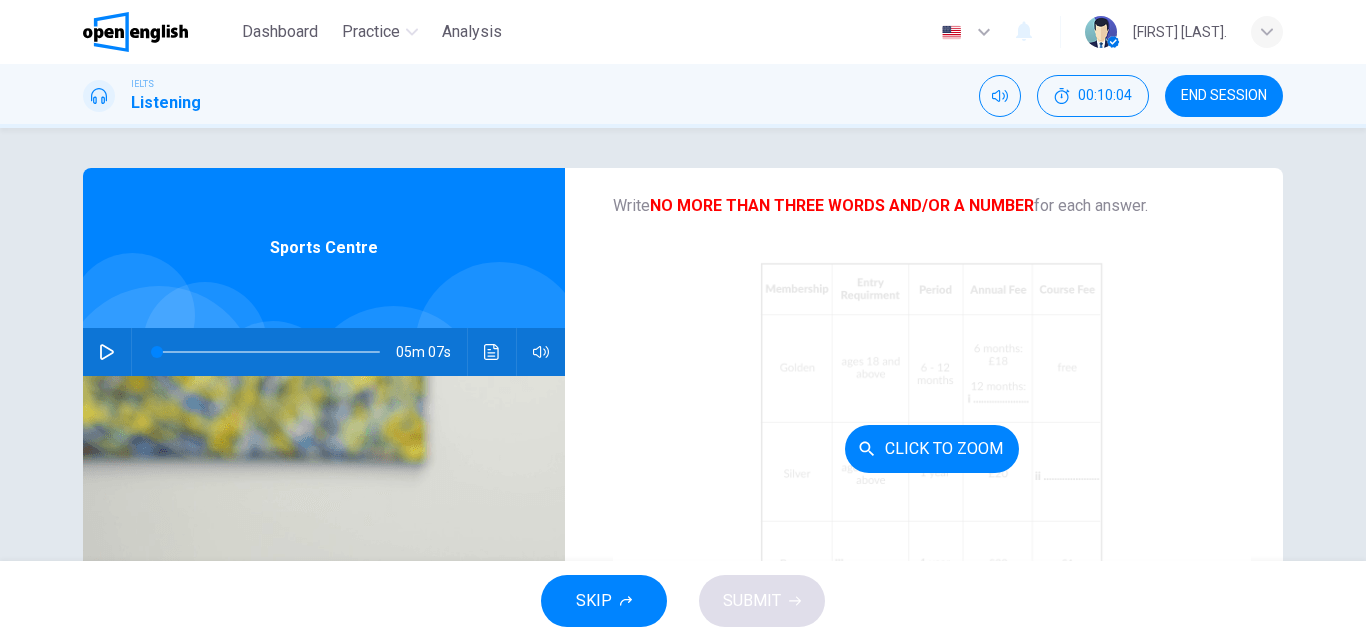 type on "*" 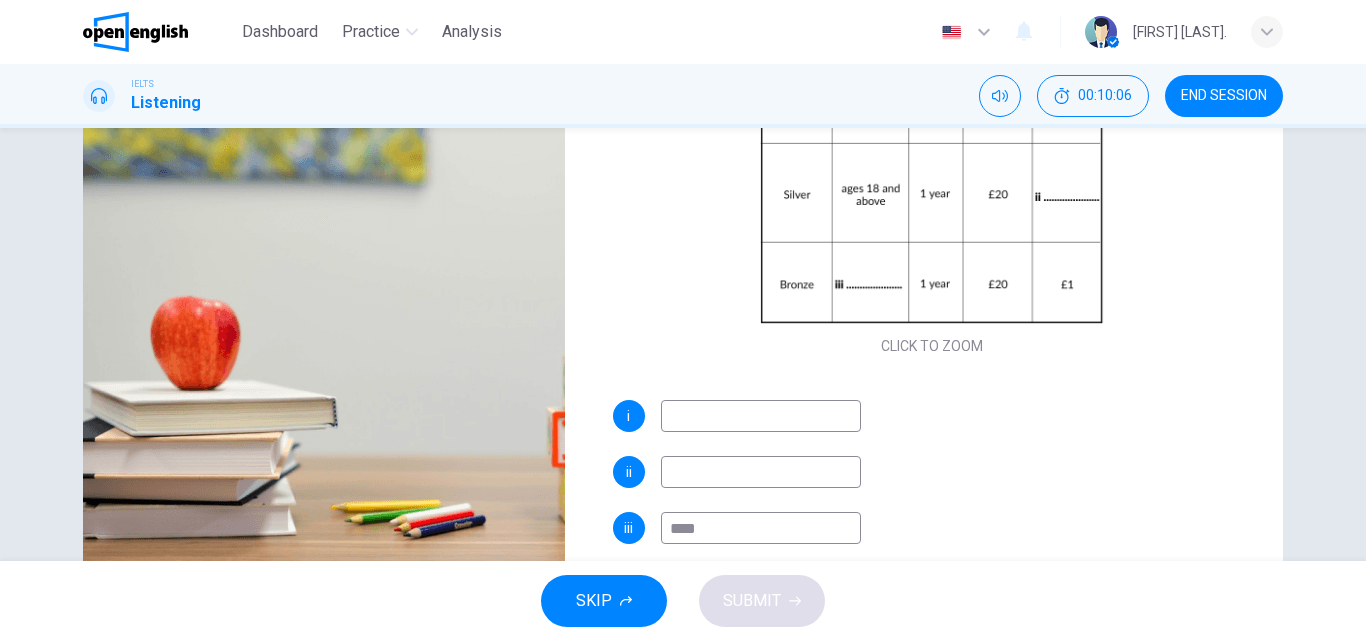 scroll, scrollTop: 300, scrollLeft: 0, axis: vertical 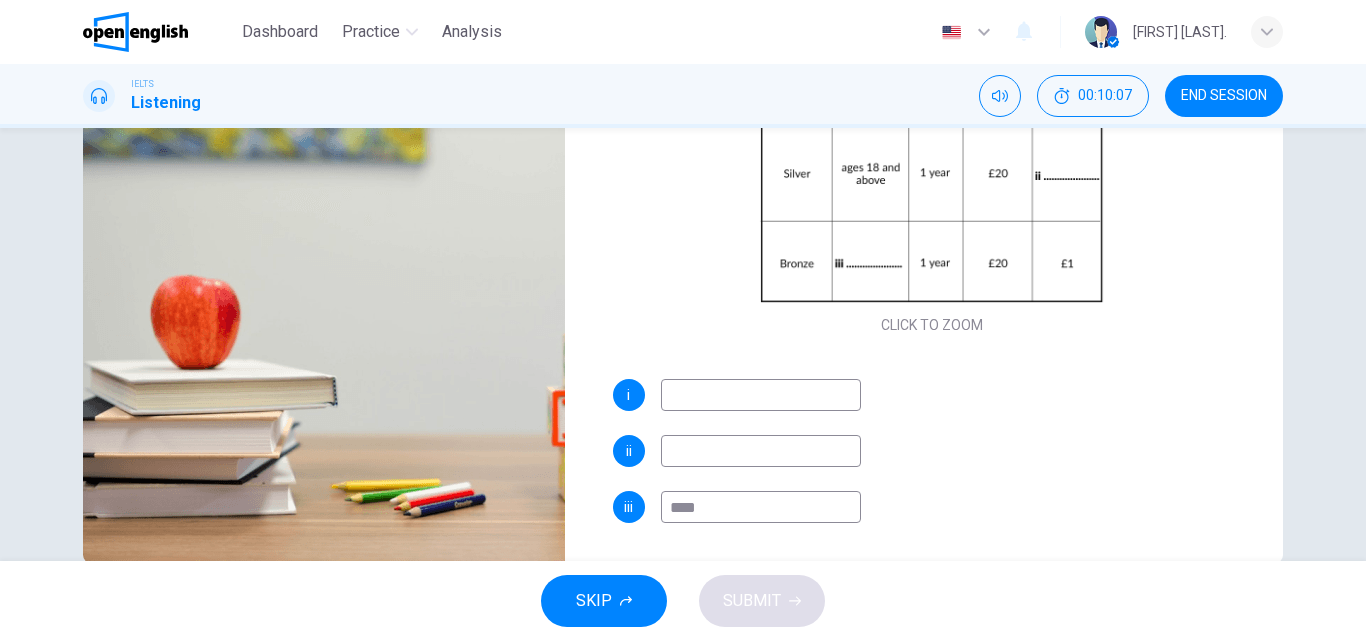 click on "****" at bounding box center [761, 507] 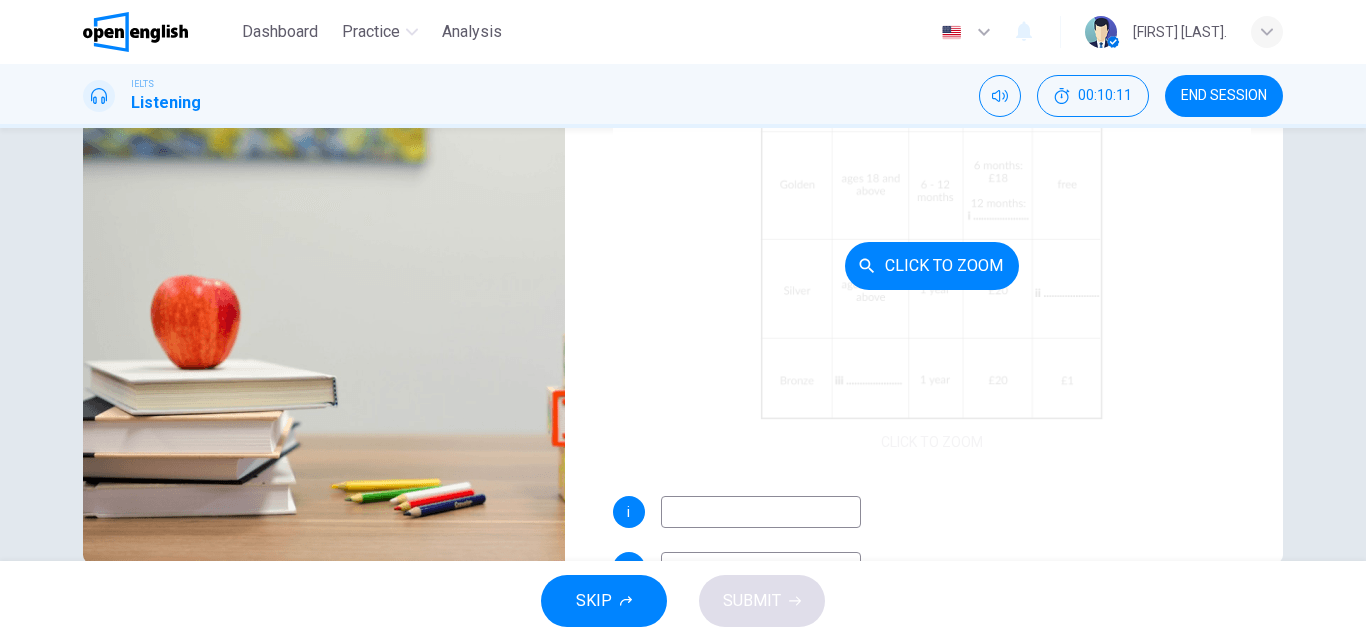 scroll, scrollTop: 0, scrollLeft: 0, axis: both 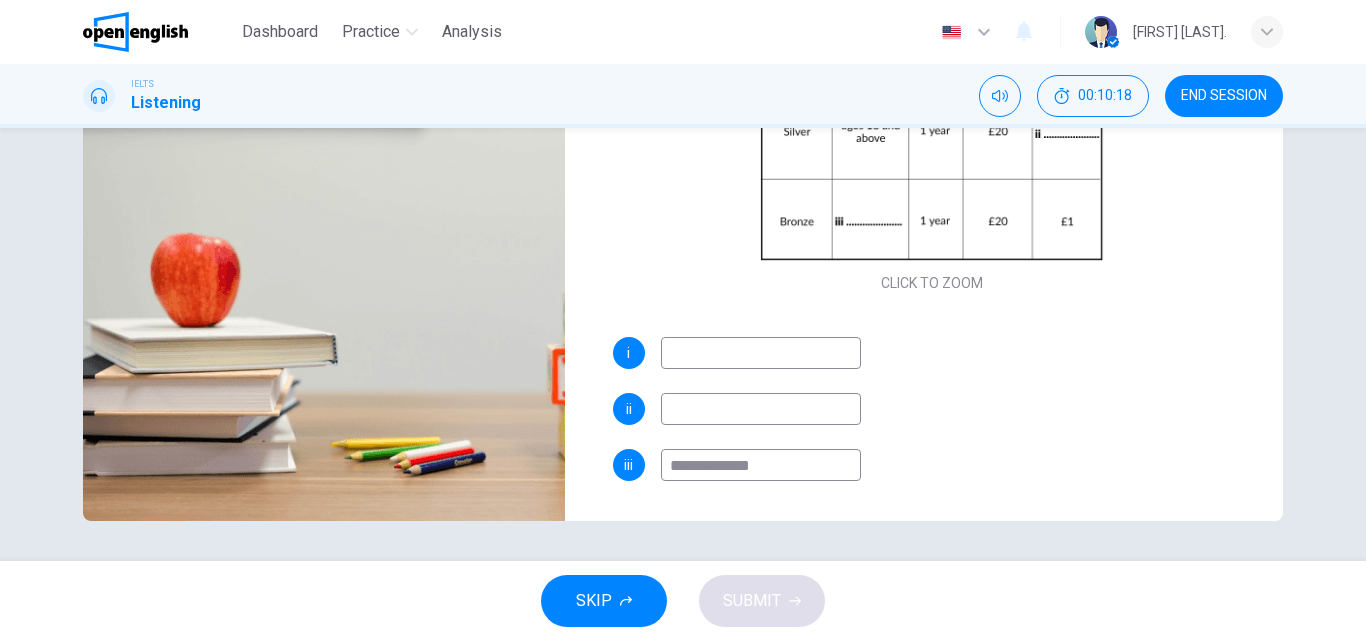 type on "**********" 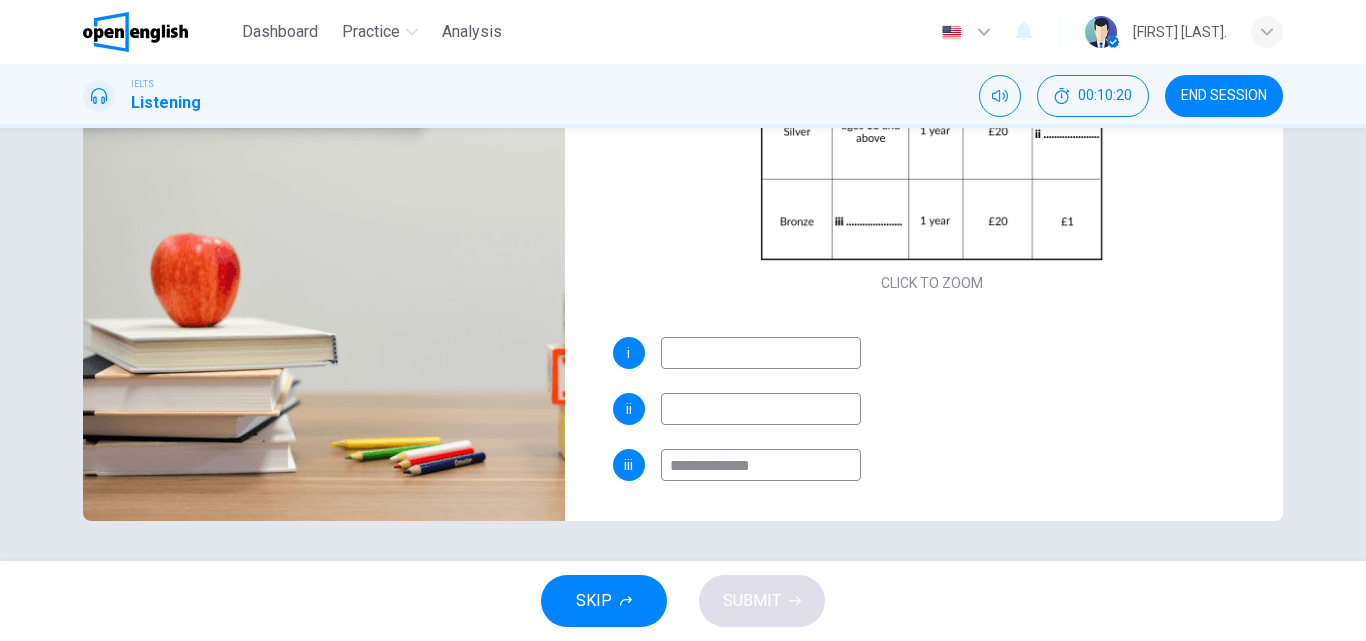 click at bounding box center [761, 409] 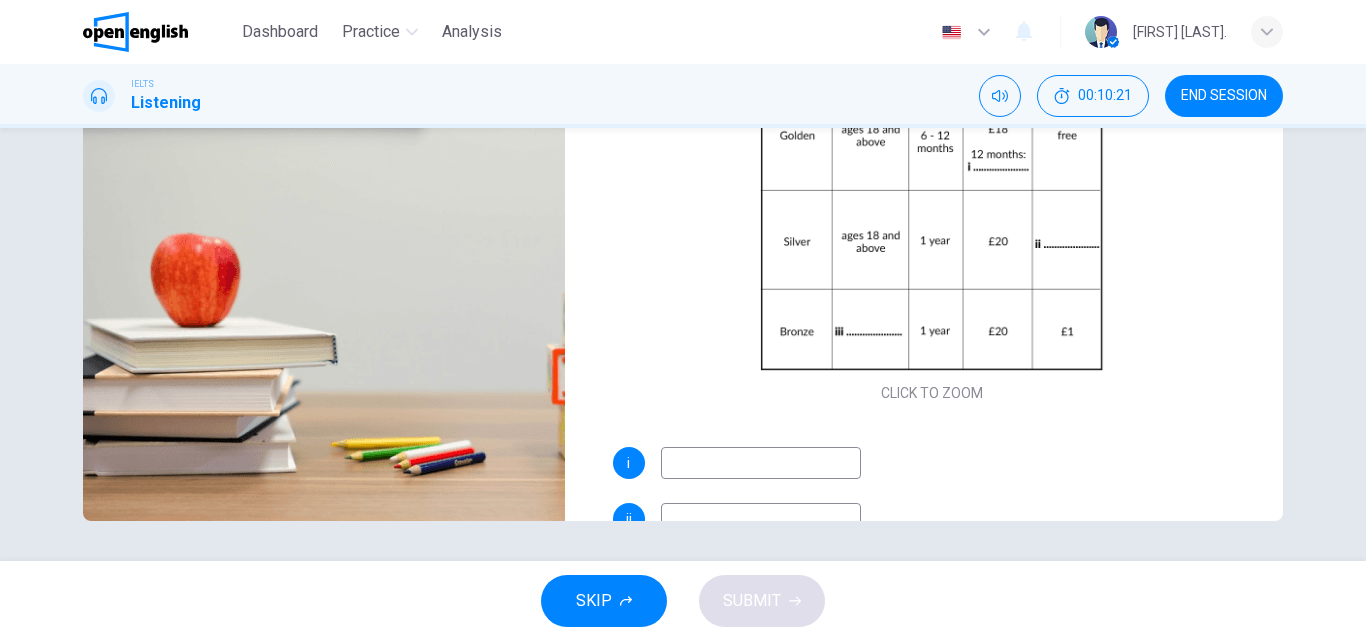 scroll, scrollTop: 0, scrollLeft: 0, axis: both 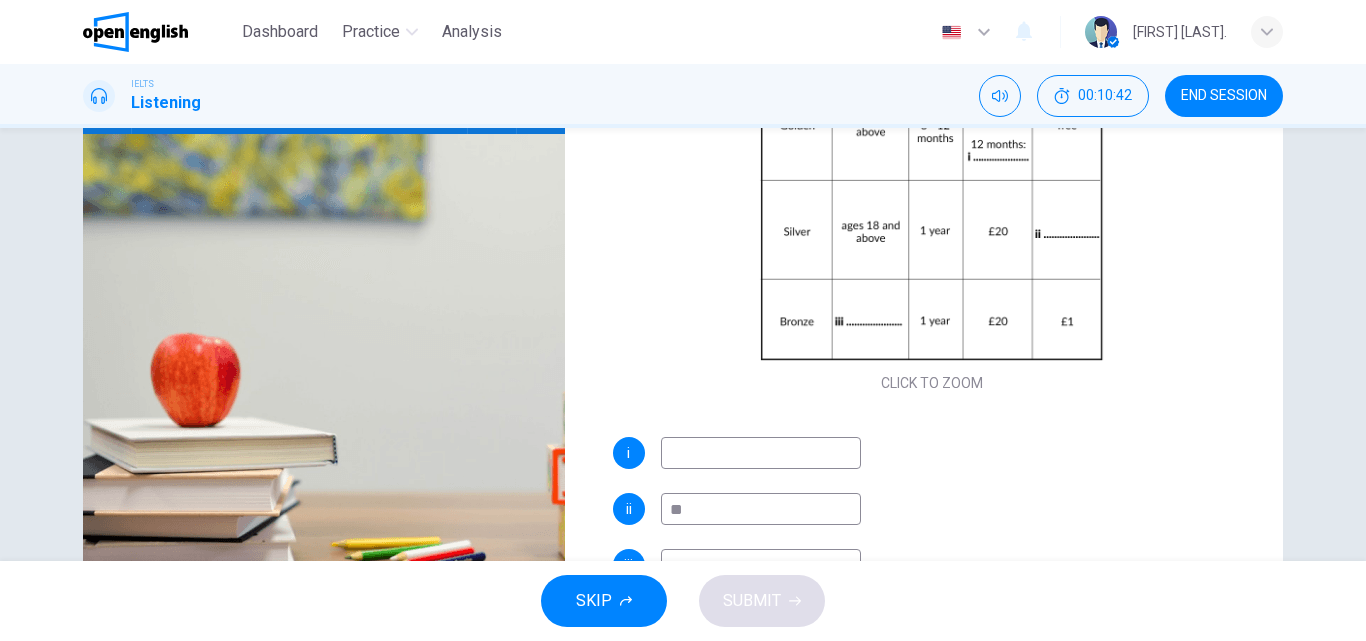 type on "**" 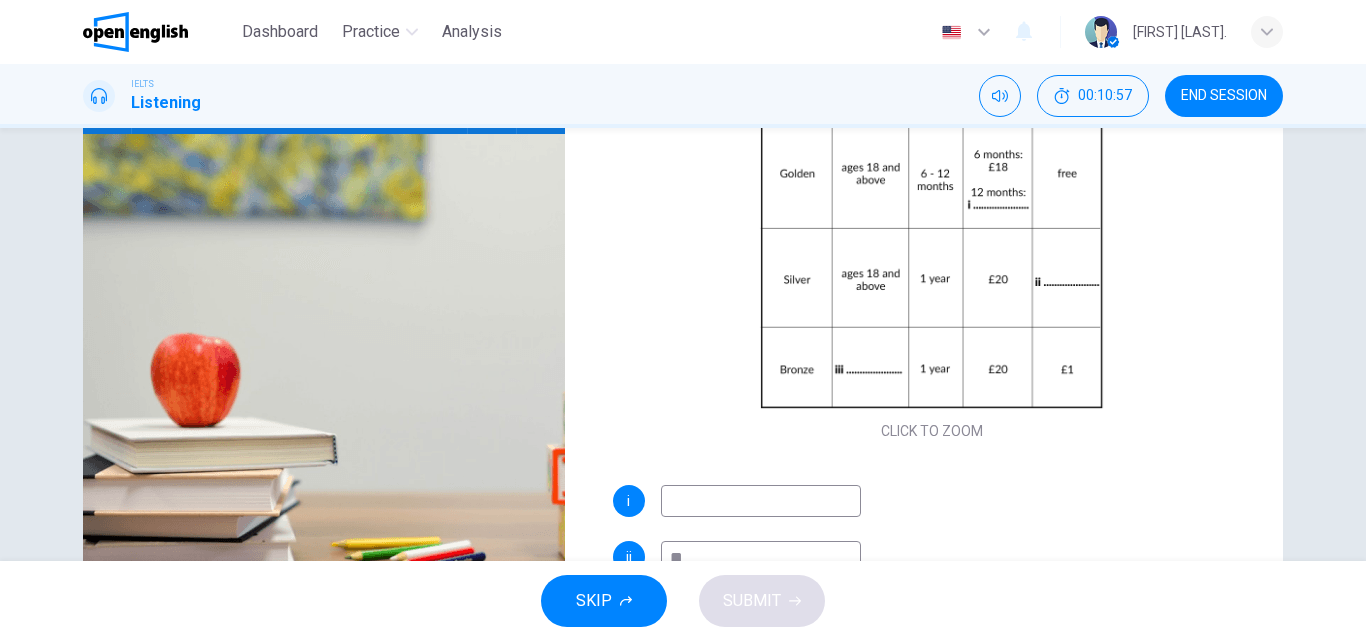 scroll, scrollTop: 118, scrollLeft: 0, axis: vertical 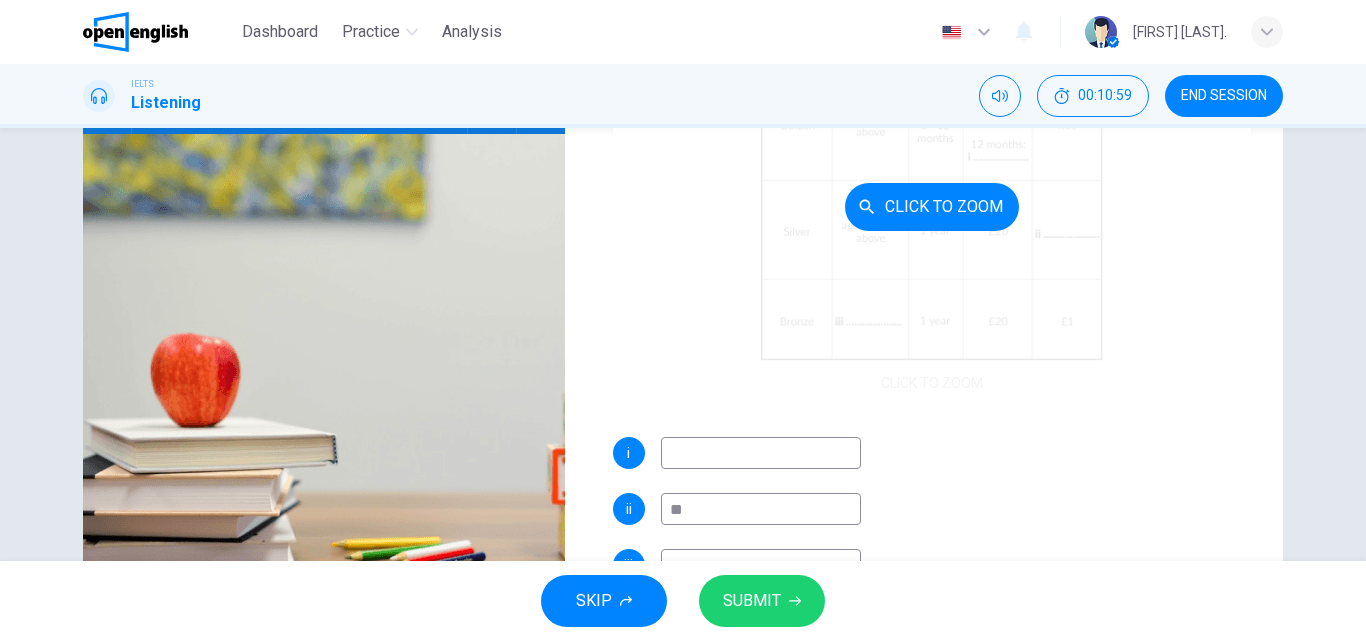 type on "*" 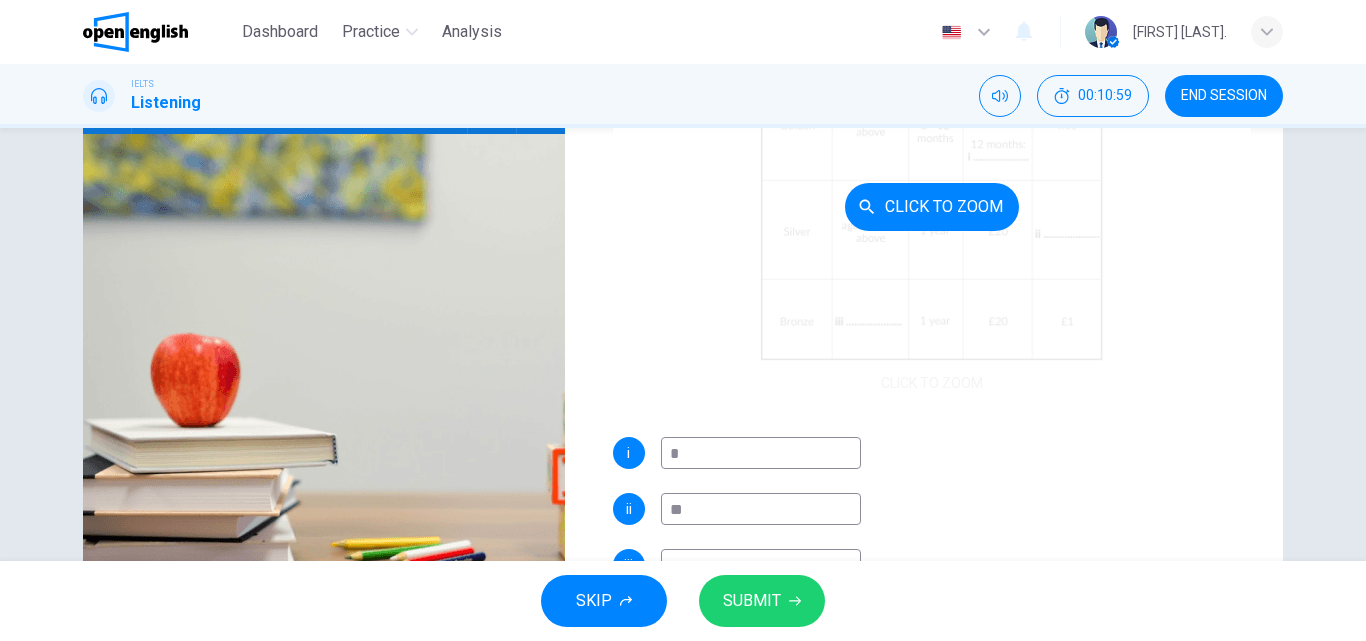 type on "**" 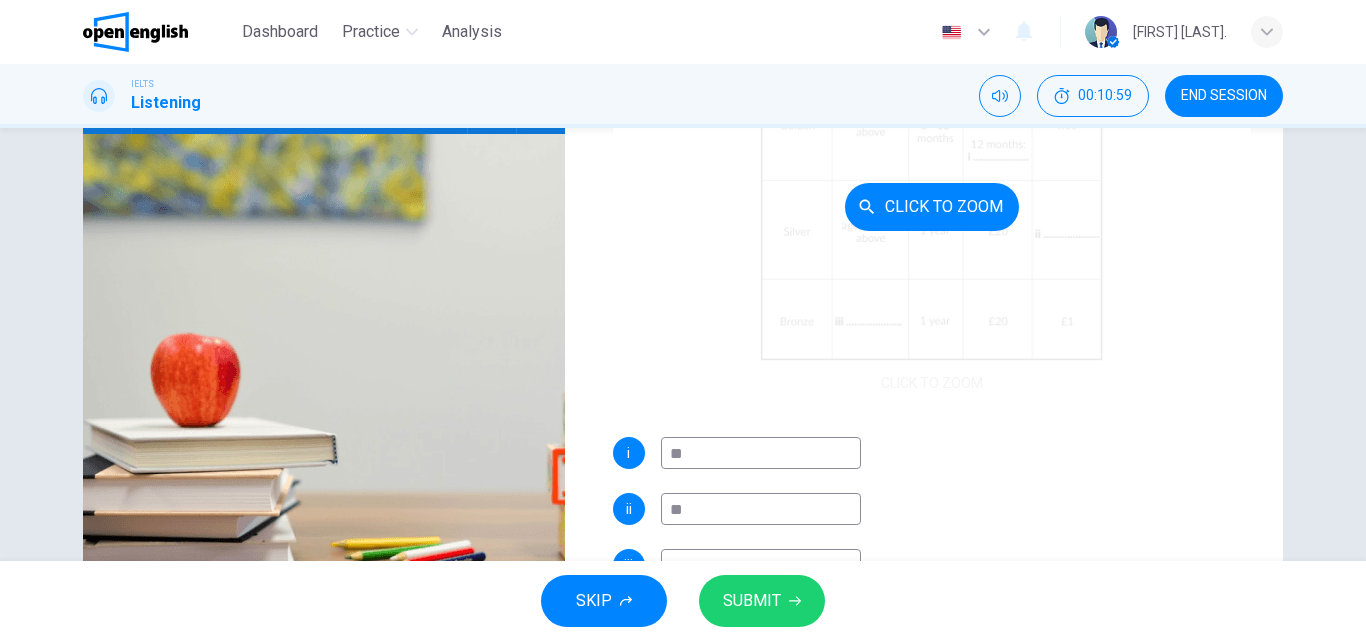 type on "*" 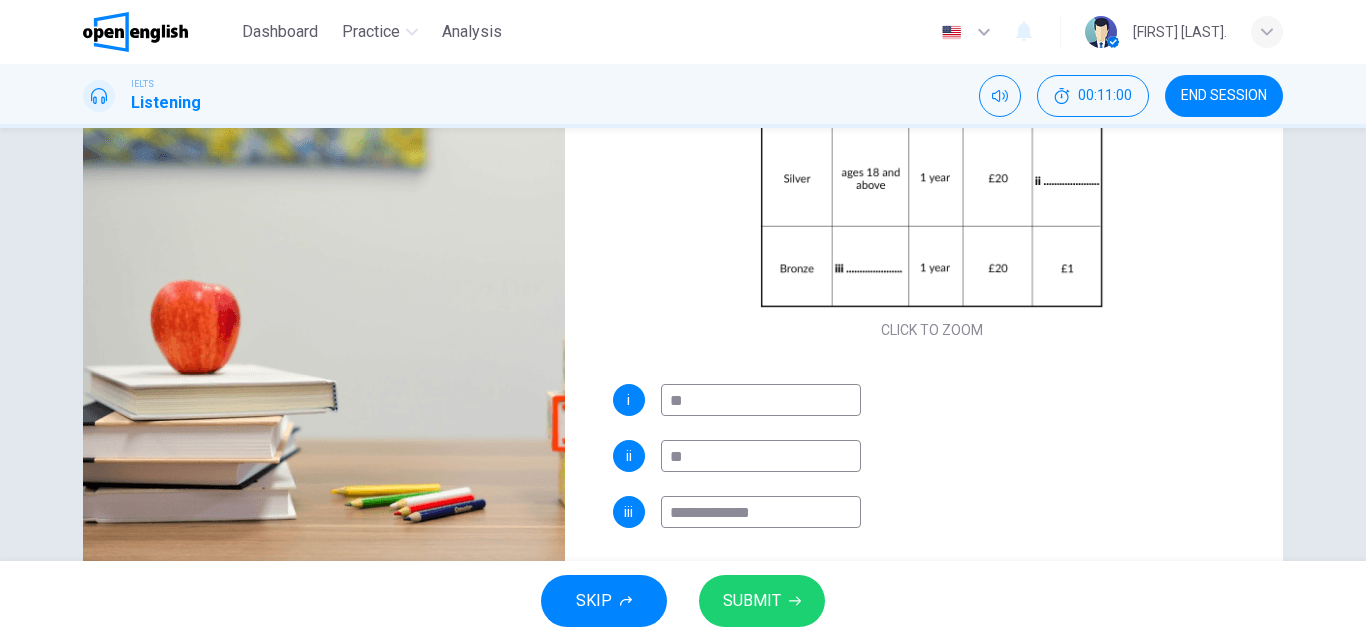scroll, scrollTop: 342, scrollLeft: 0, axis: vertical 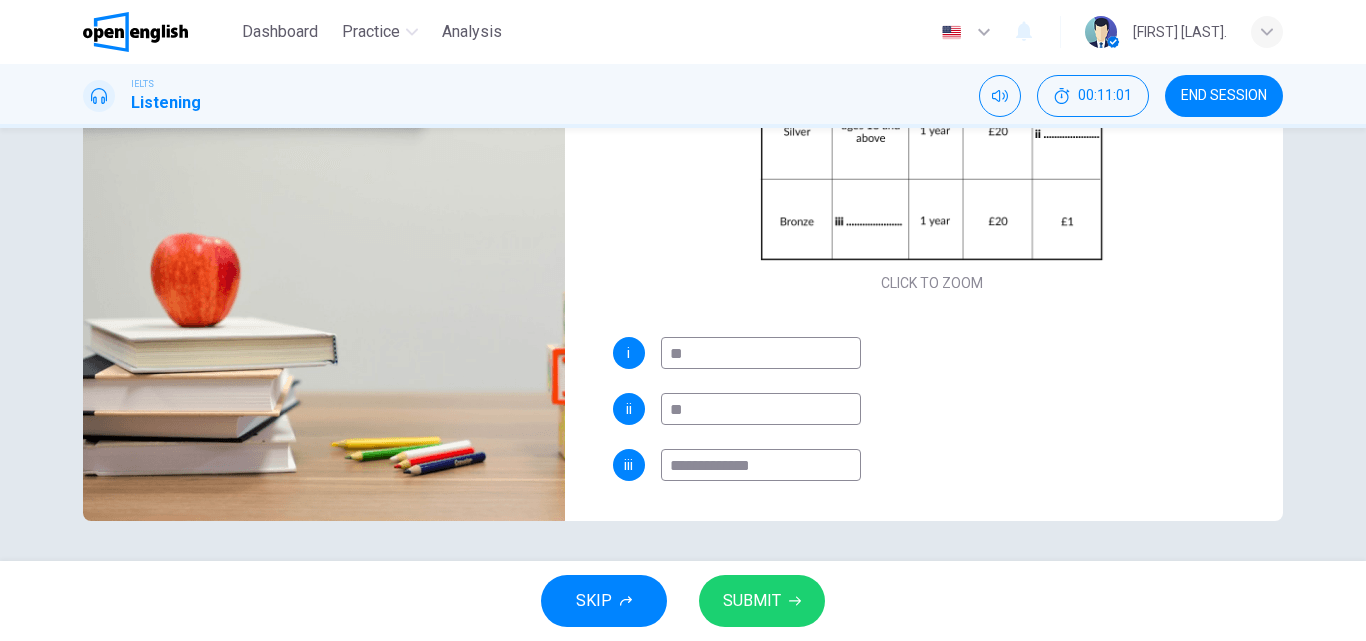 type on "**" 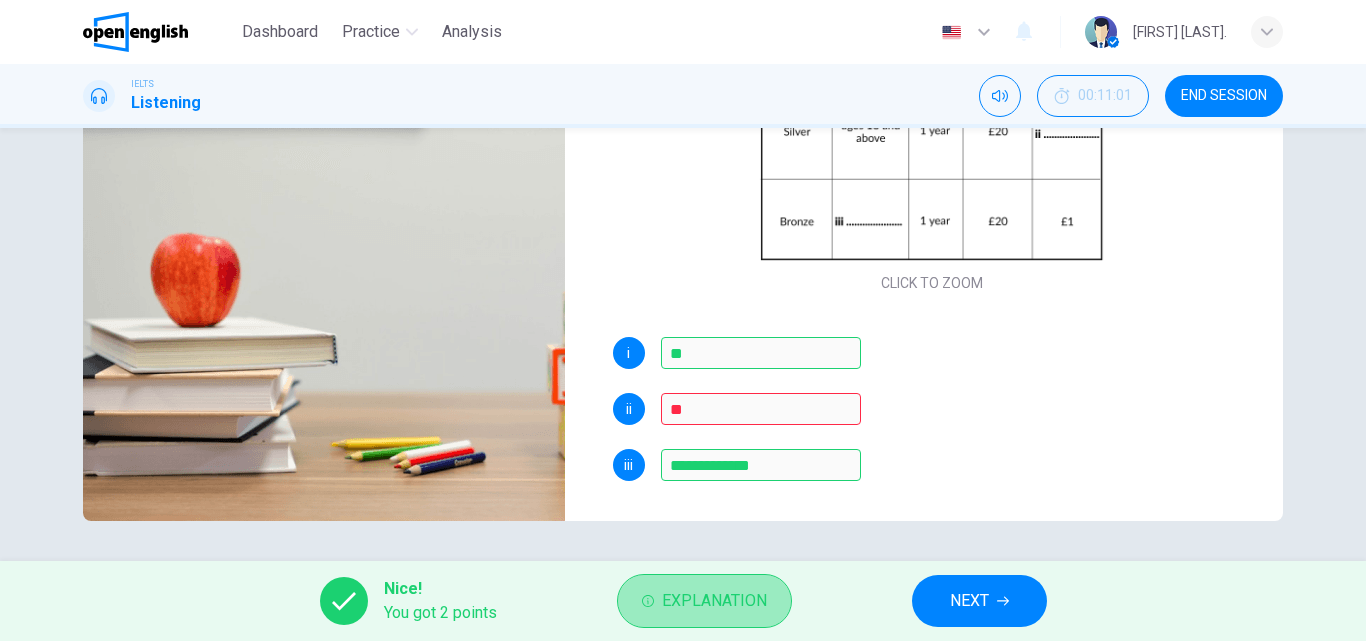 click on "Explanation" at bounding box center [714, 601] 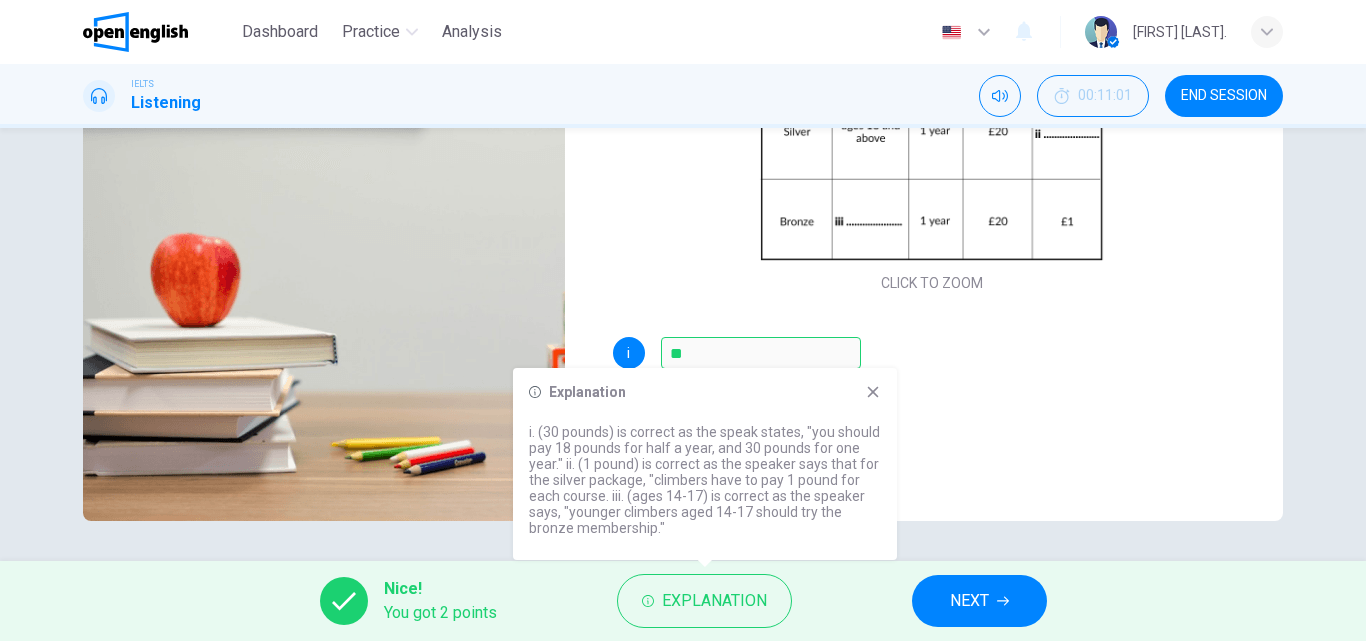 drag, startPoint x: 543, startPoint y: 430, endPoint x: 564, endPoint y: 432, distance: 21.095022 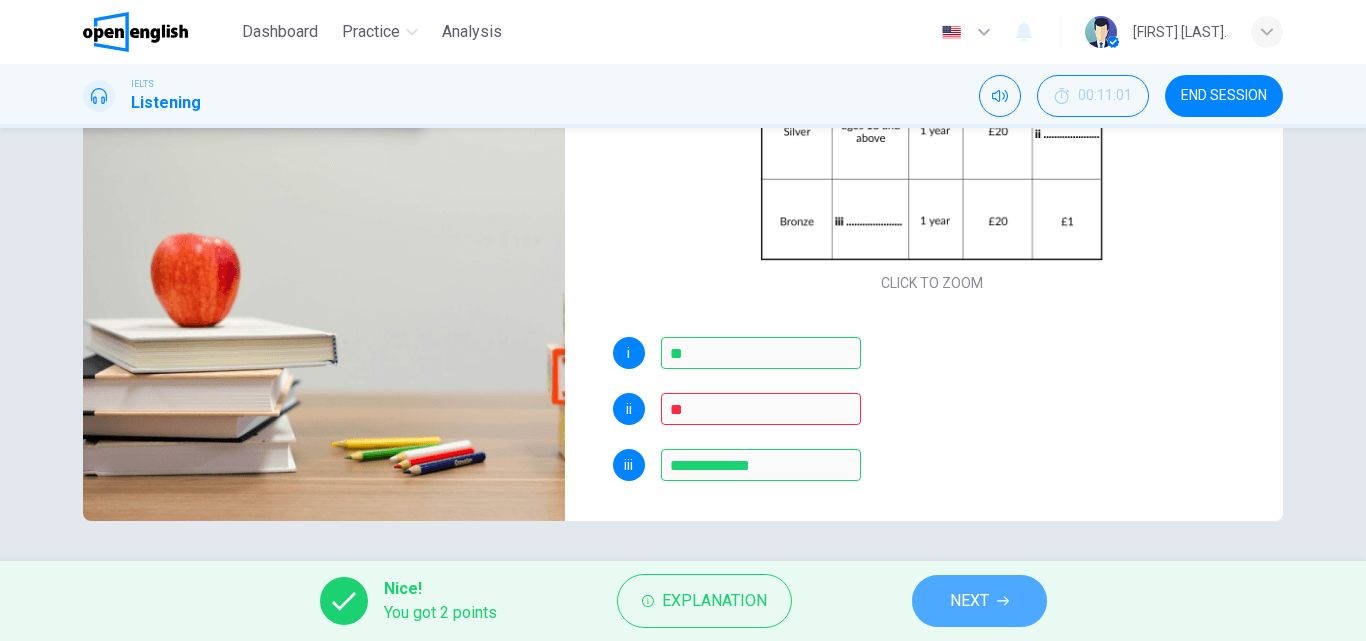 drag, startPoint x: 964, startPoint y: 615, endPoint x: 927, endPoint y: 626, distance: 38.600517 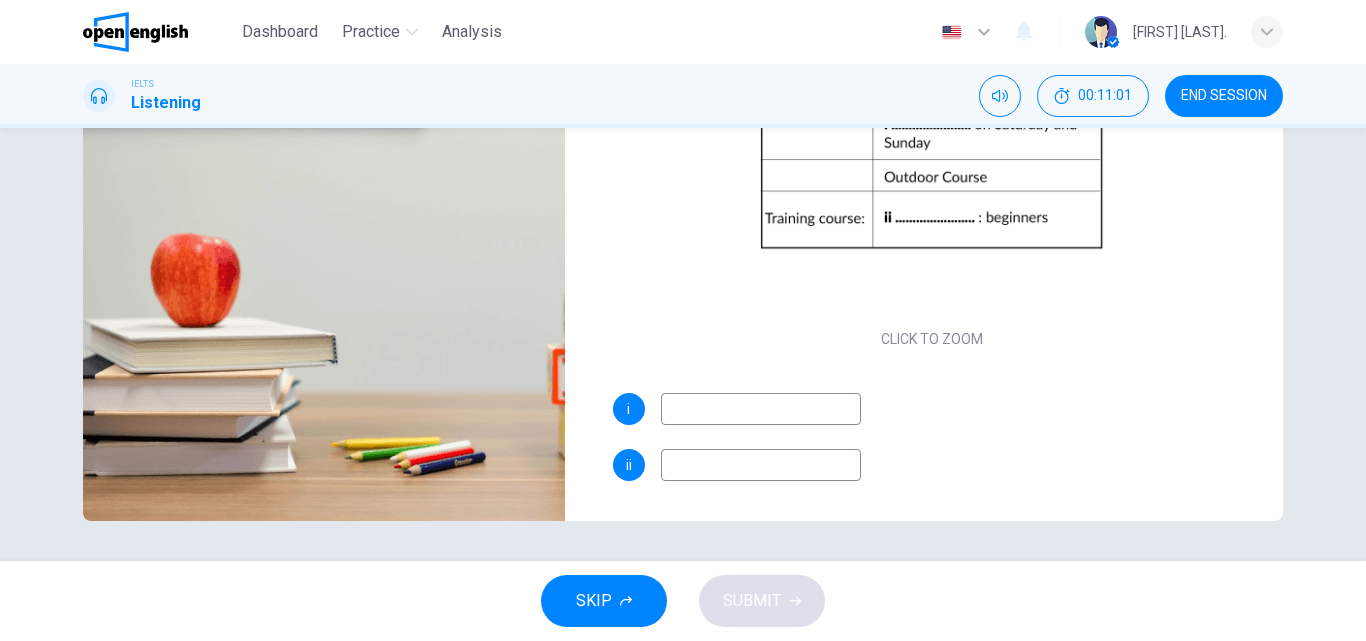 scroll, scrollTop: 62, scrollLeft: 0, axis: vertical 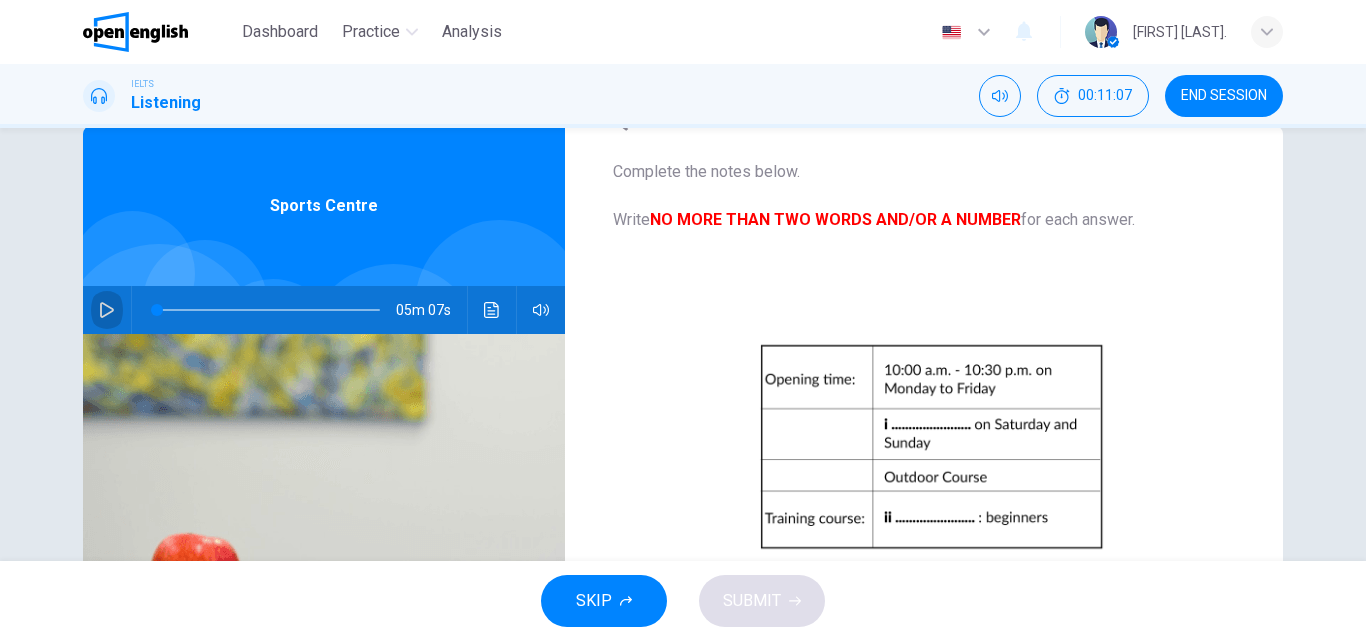 click 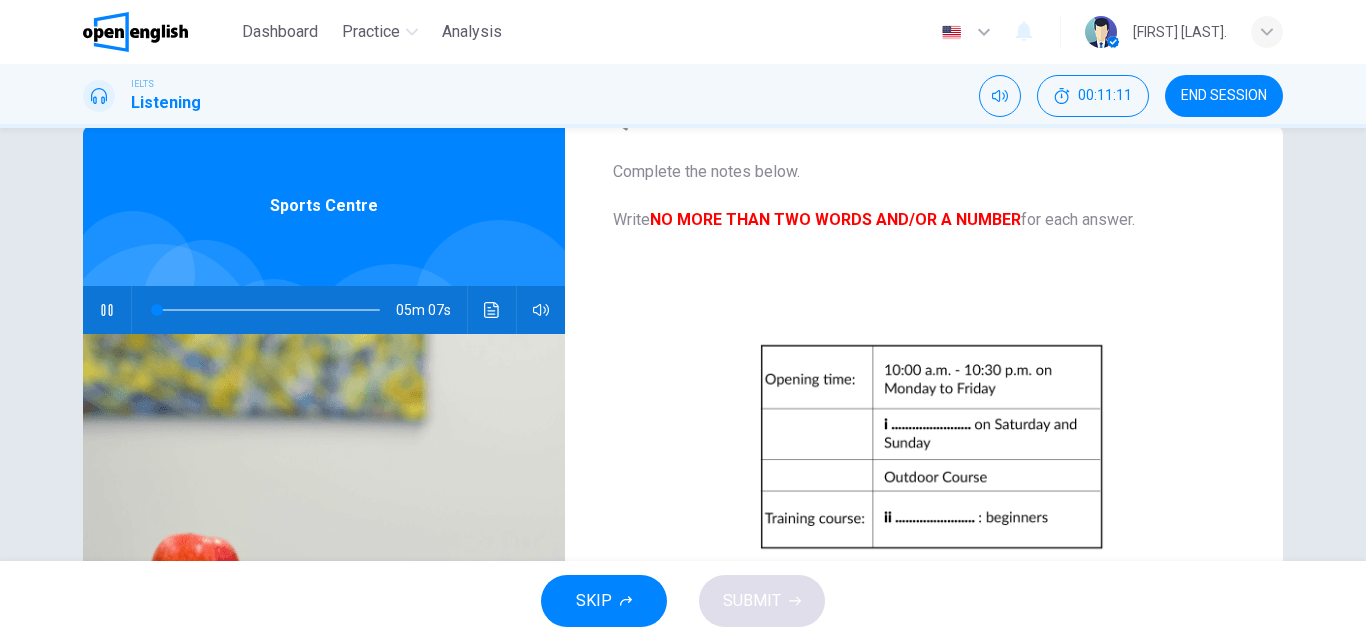 click at bounding box center (268, 310) 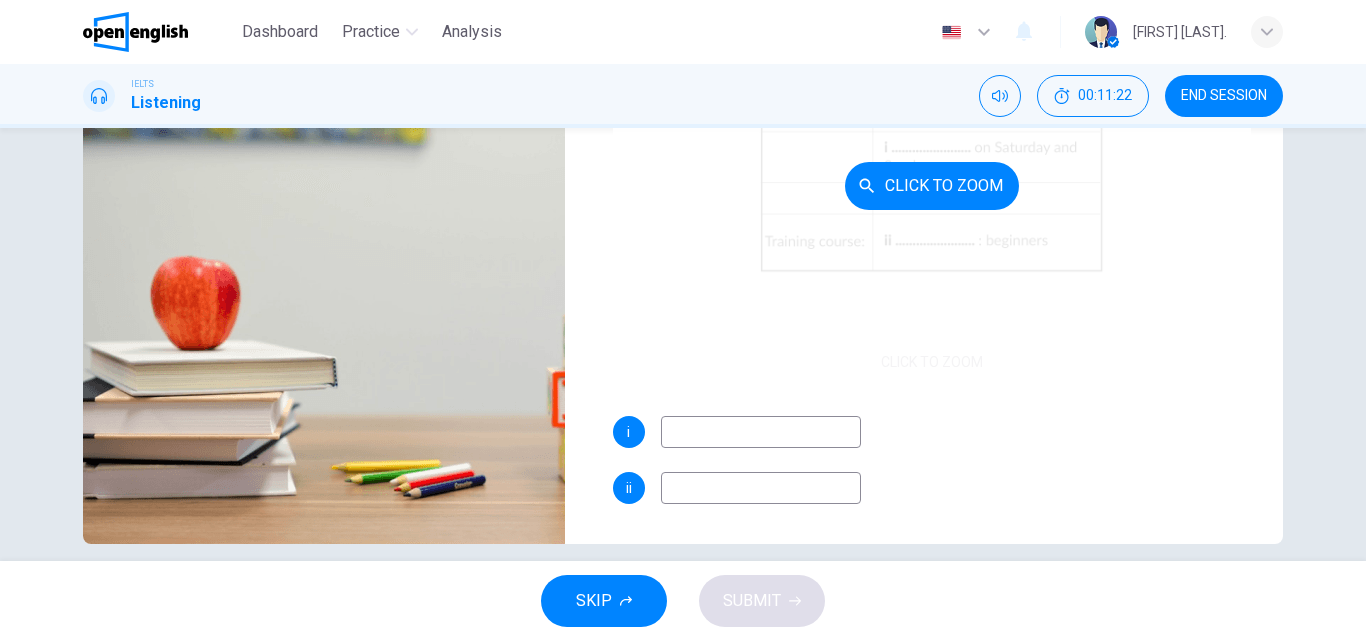 scroll, scrollTop: 342, scrollLeft: 0, axis: vertical 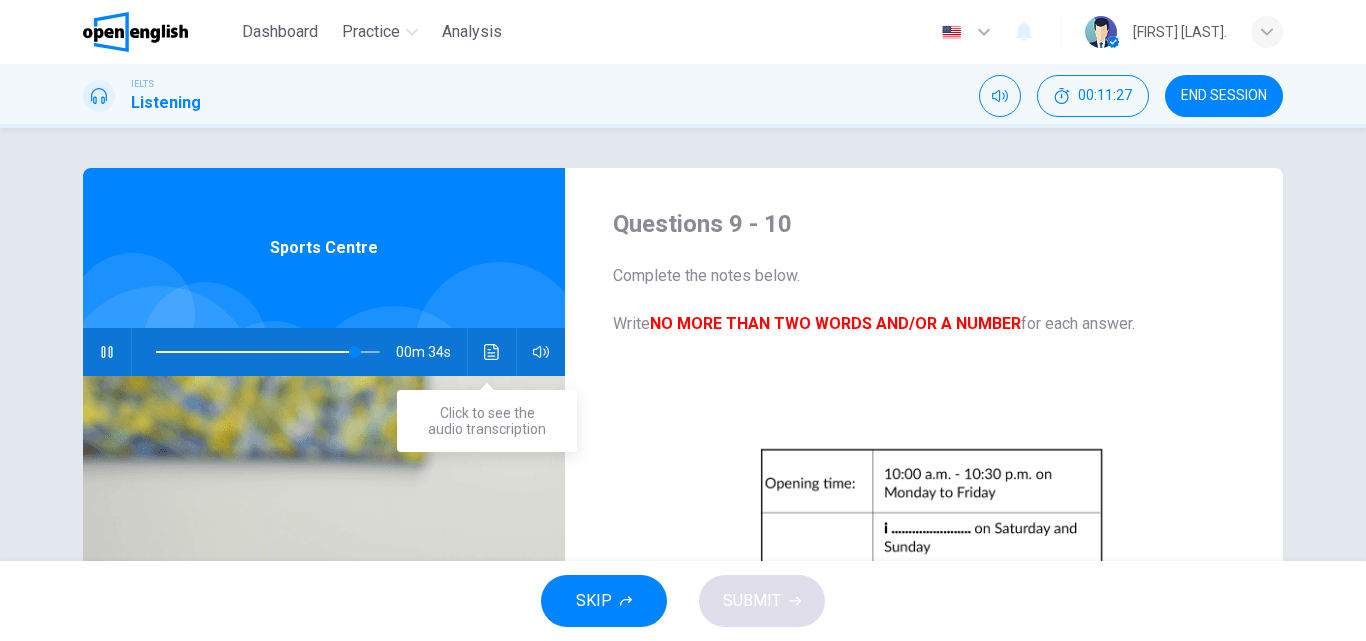 click 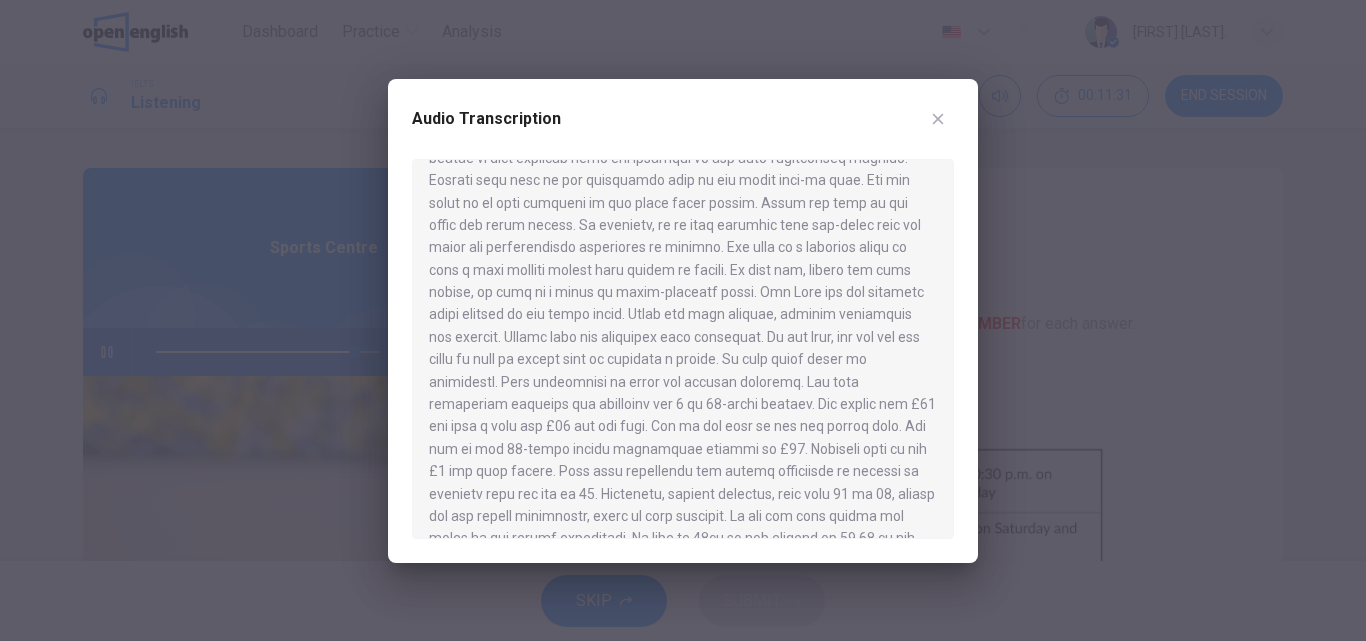 scroll, scrollTop: 494, scrollLeft: 0, axis: vertical 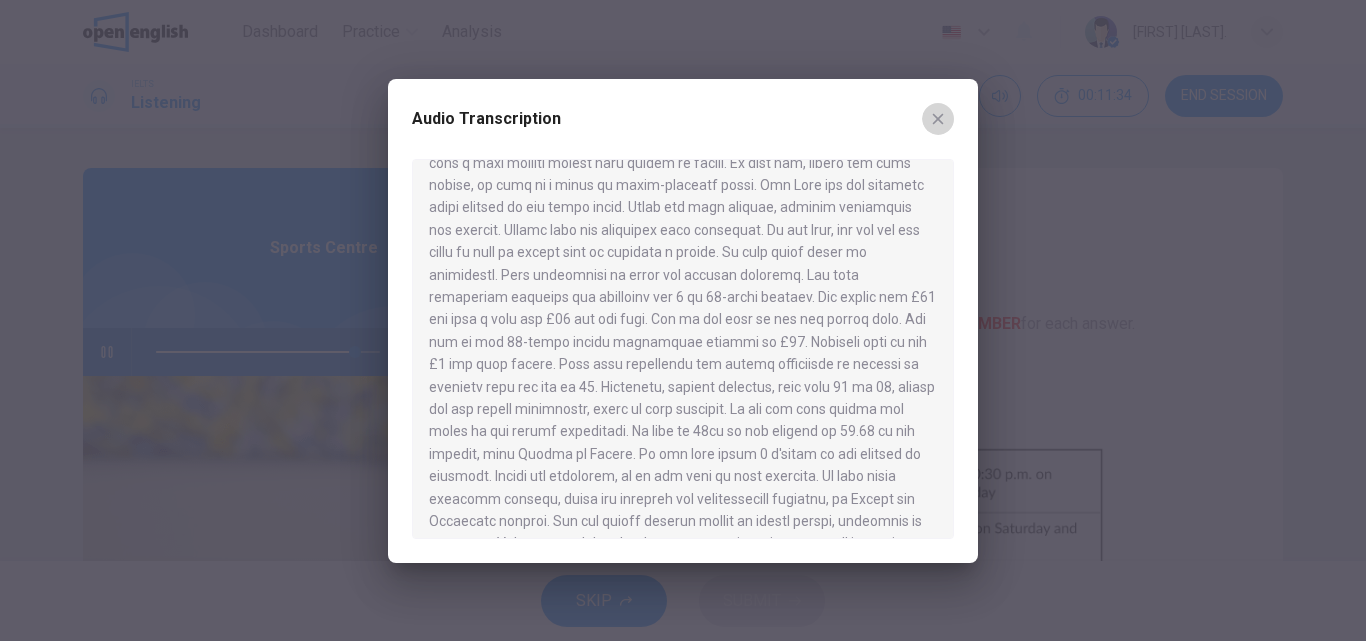 click 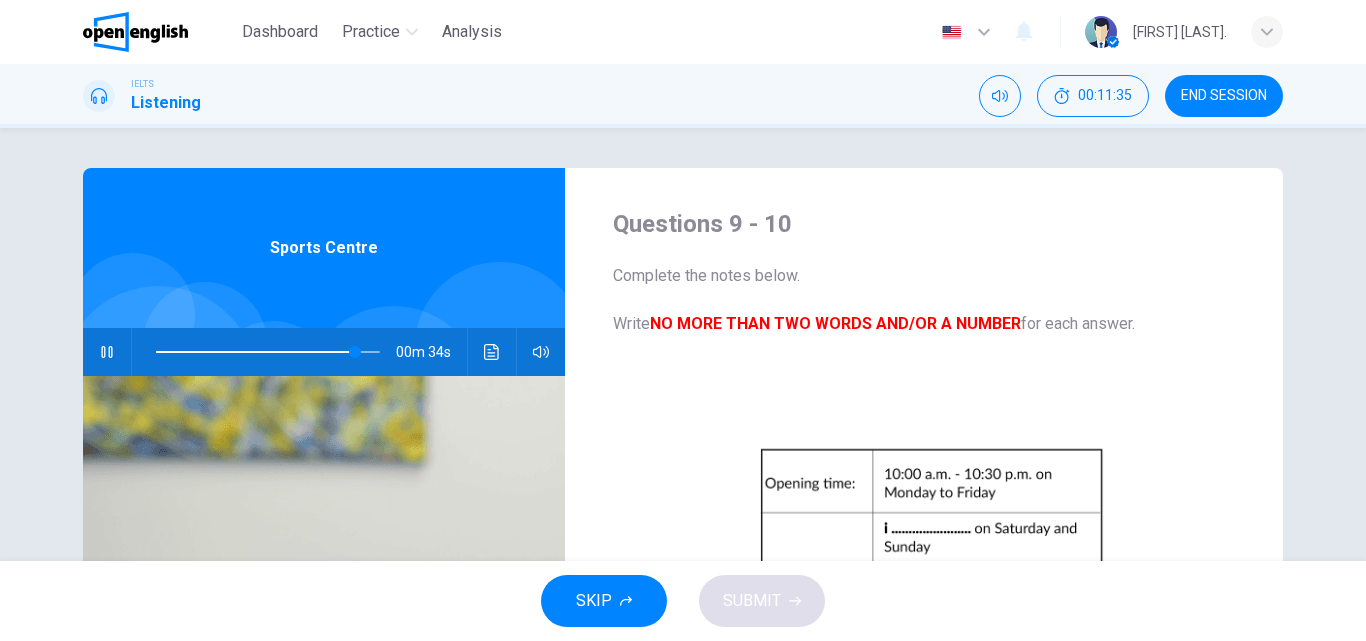 scroll, scrollTop: 62, scrollLeft: 0, axis: vertical 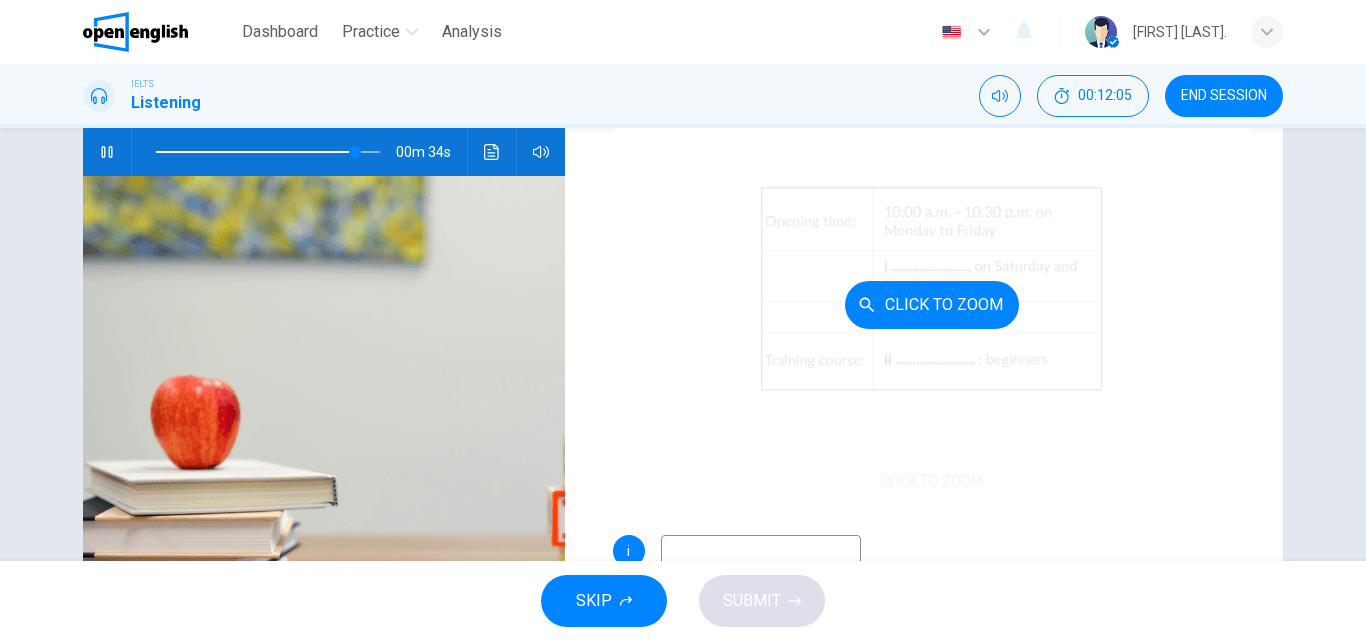 click on "Click to Zoom" at bounding box center (932, 305) 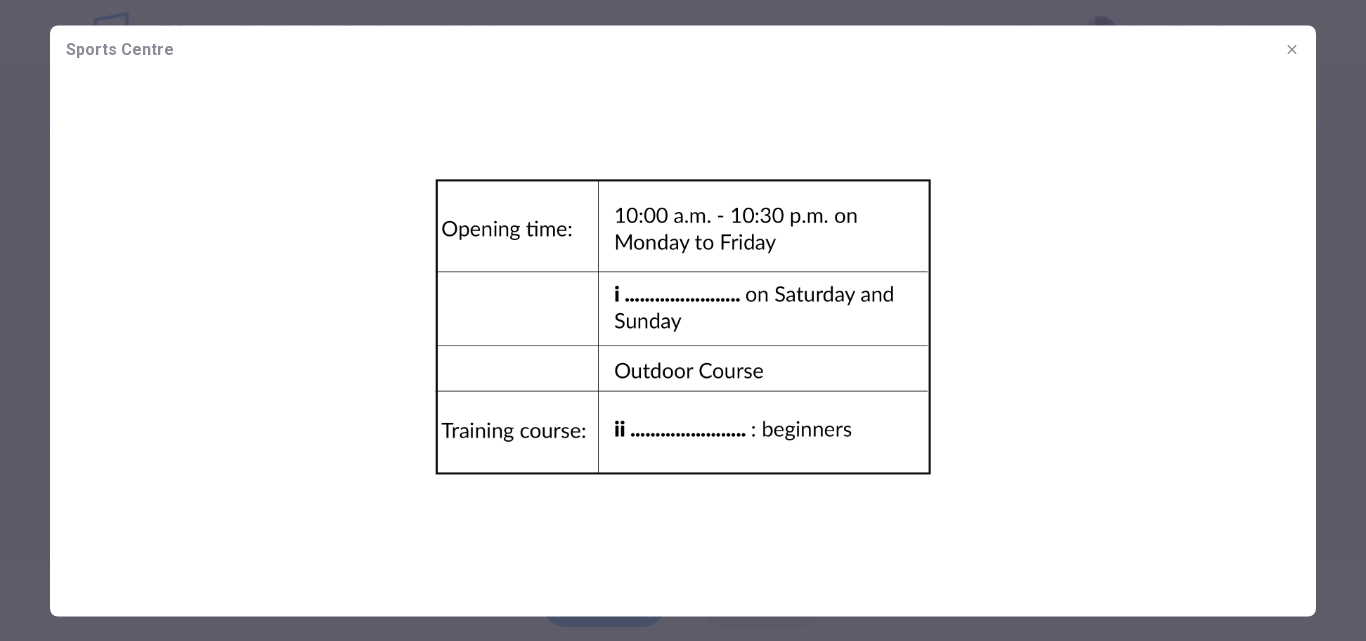 click at bounding box center (683, 326) 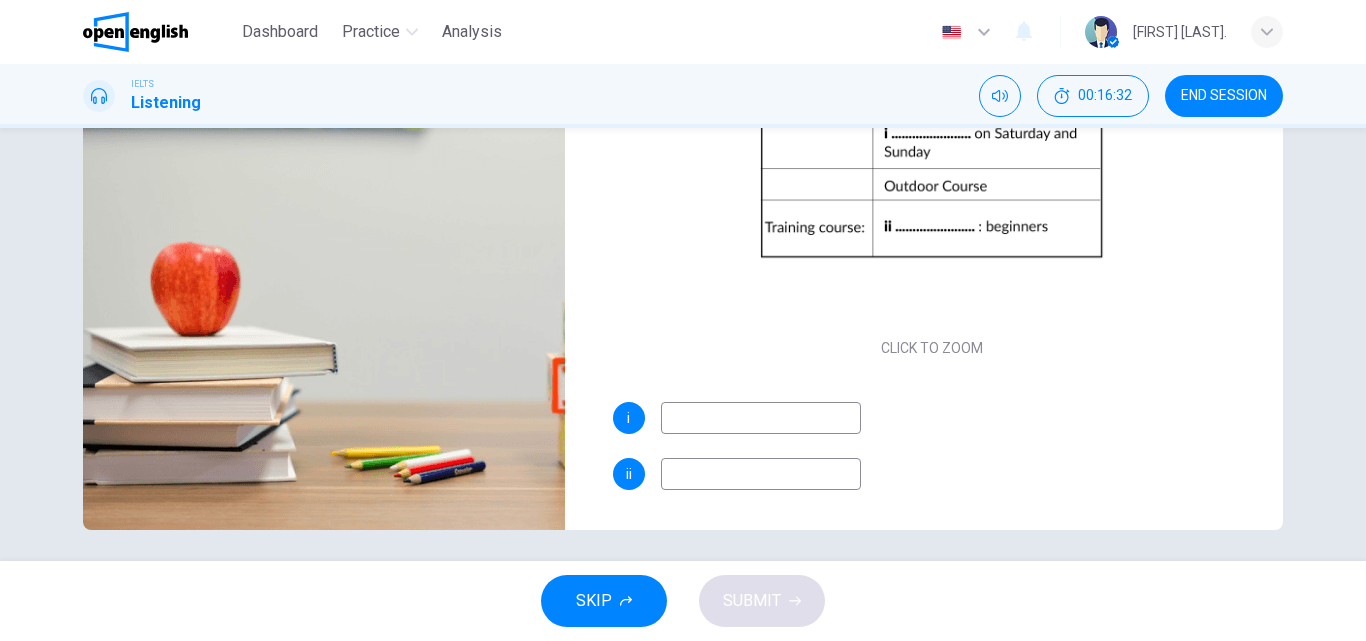 scroll, scrollTop: 342, scrollLeft: 0, axis: vertical 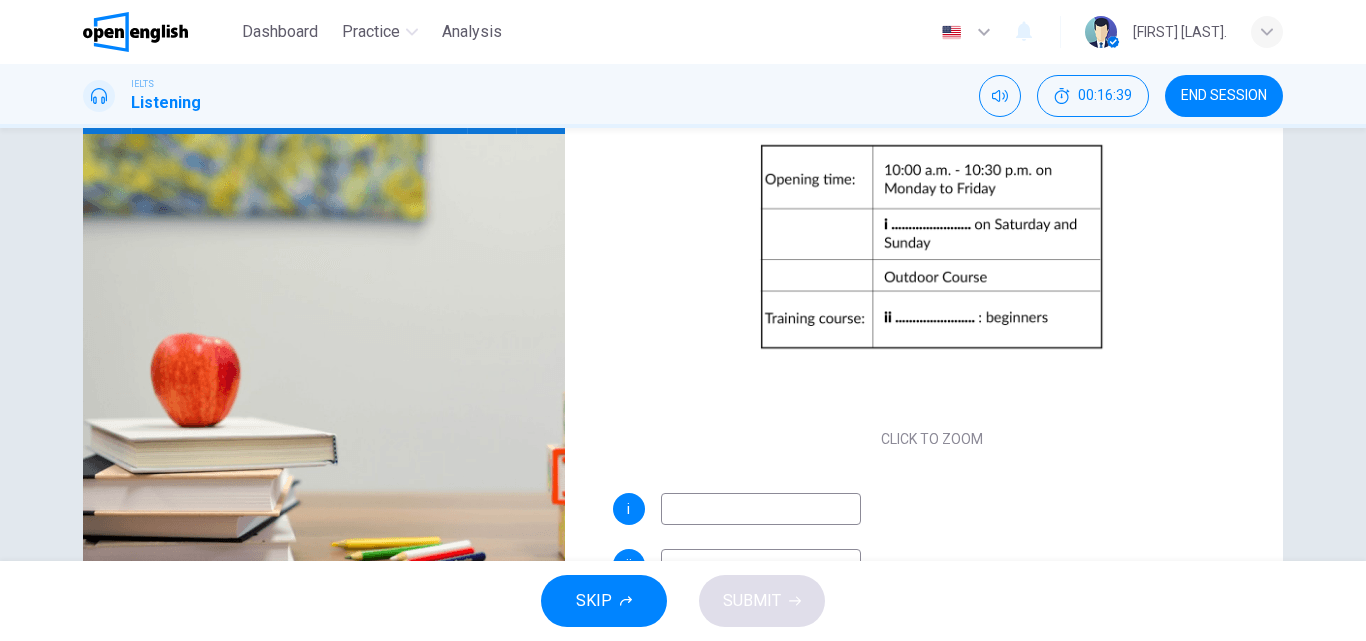 click at bounding box center [761, 509] 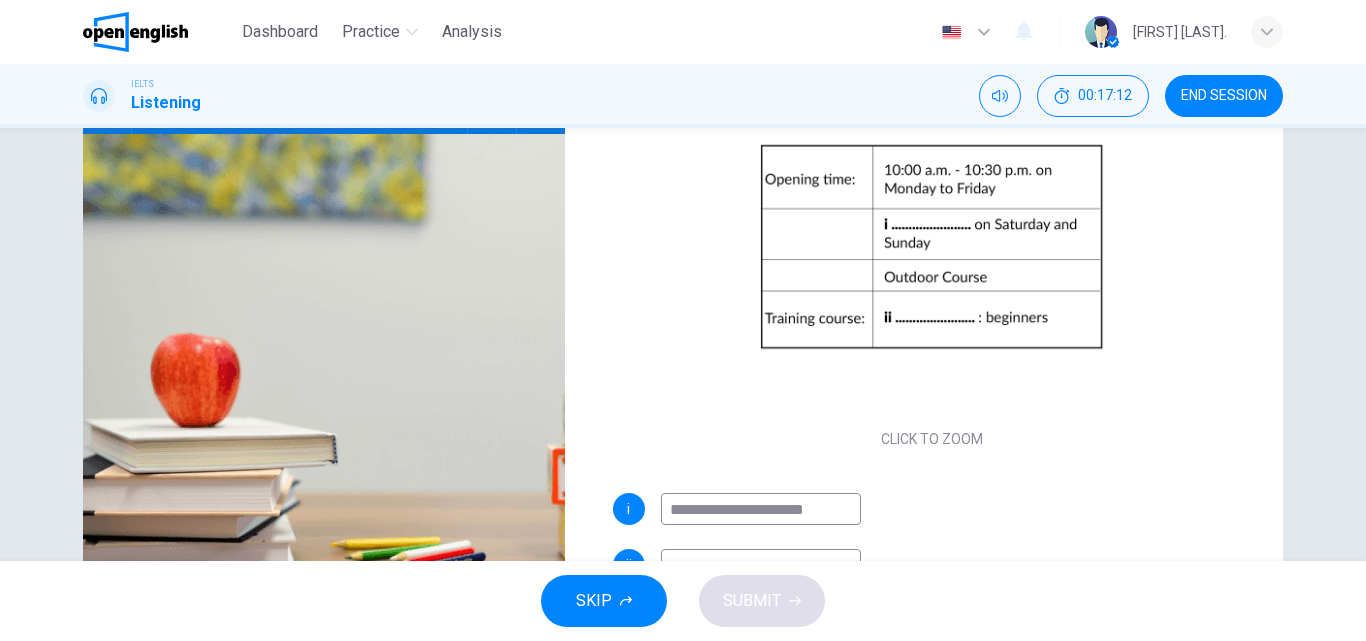 type on "**********" 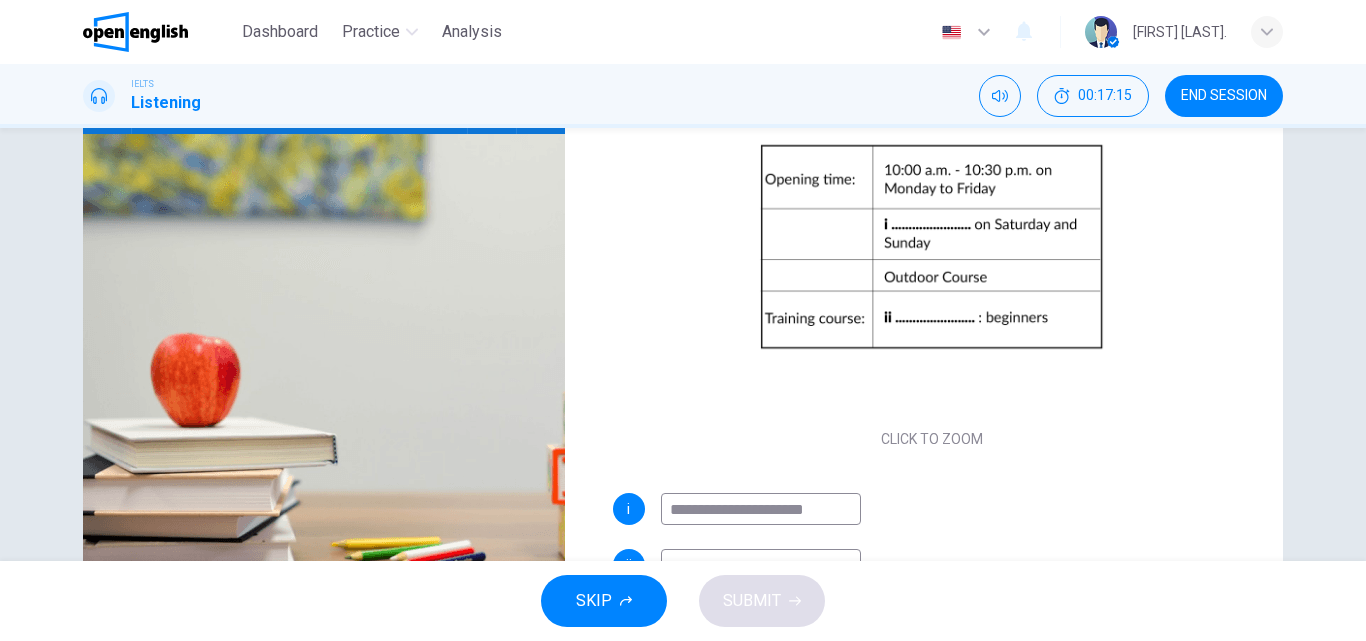 type on "*" 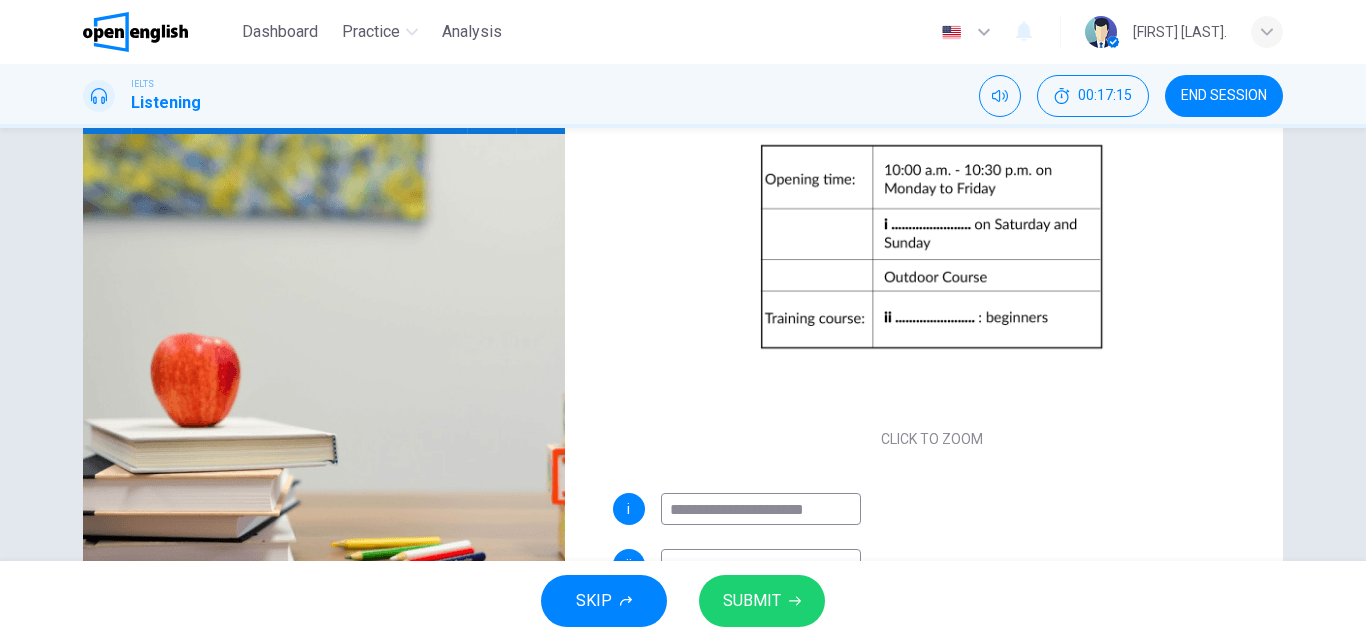 scroll, scrollTop: 254, scrollLeft: 0, axis: vertical 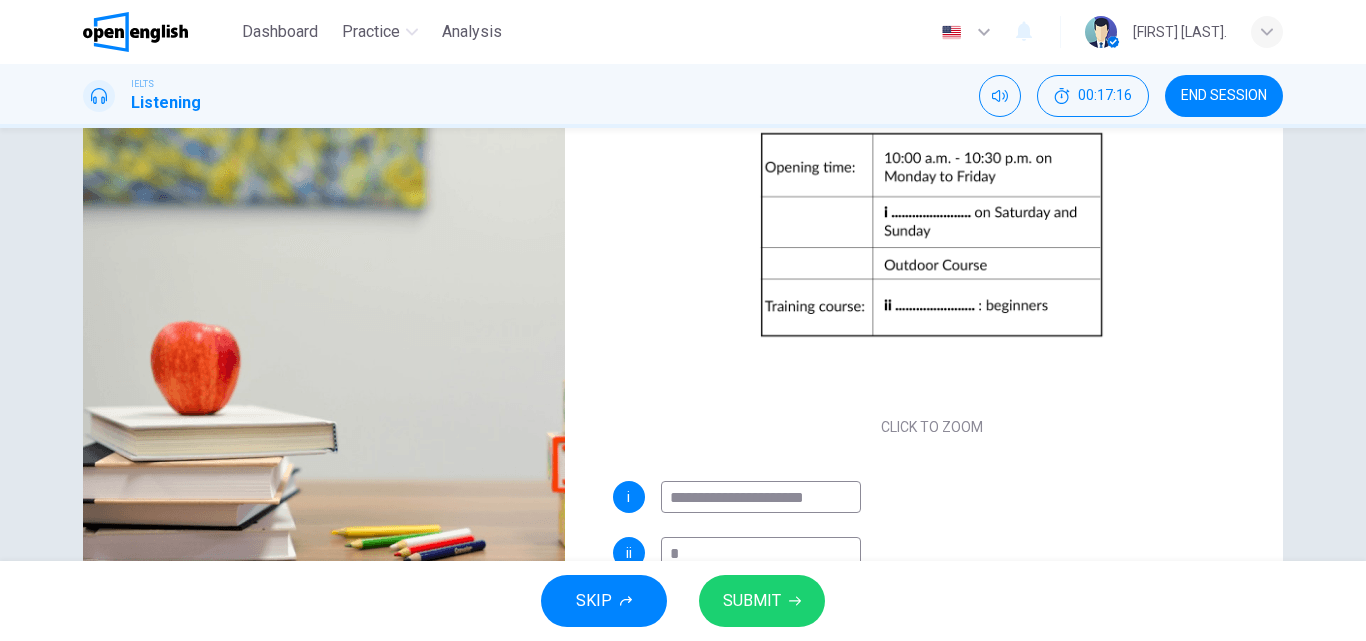 type on "**" 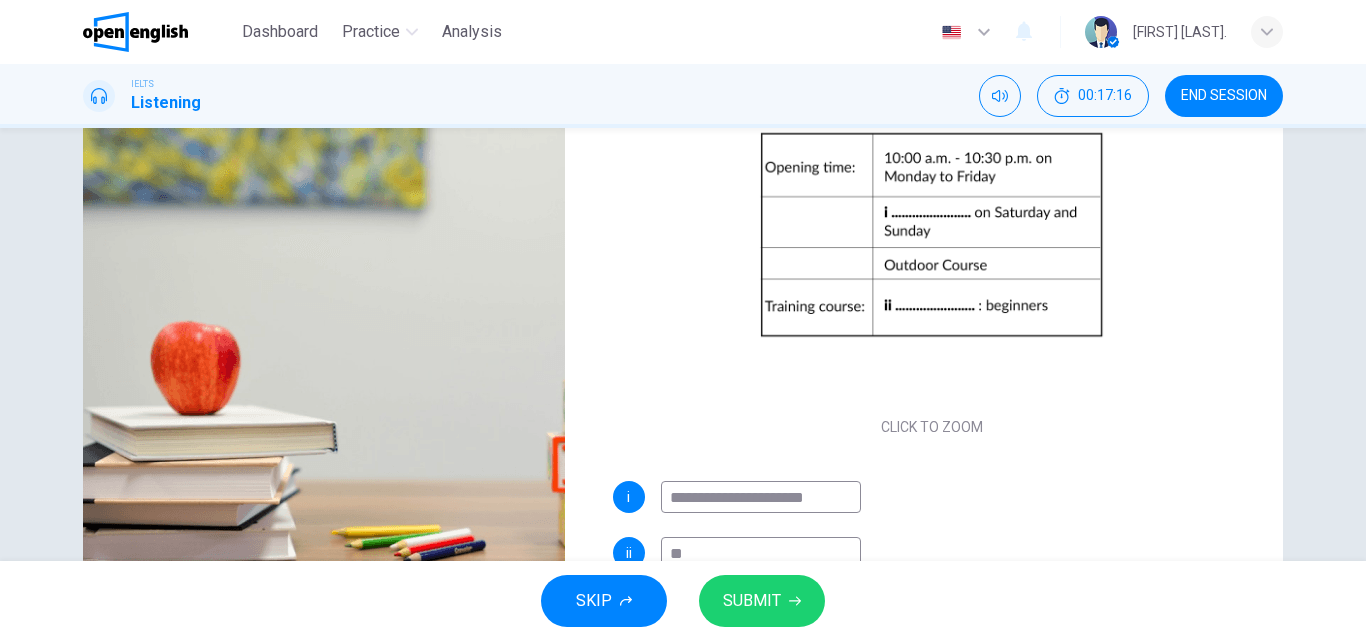 type on "***" 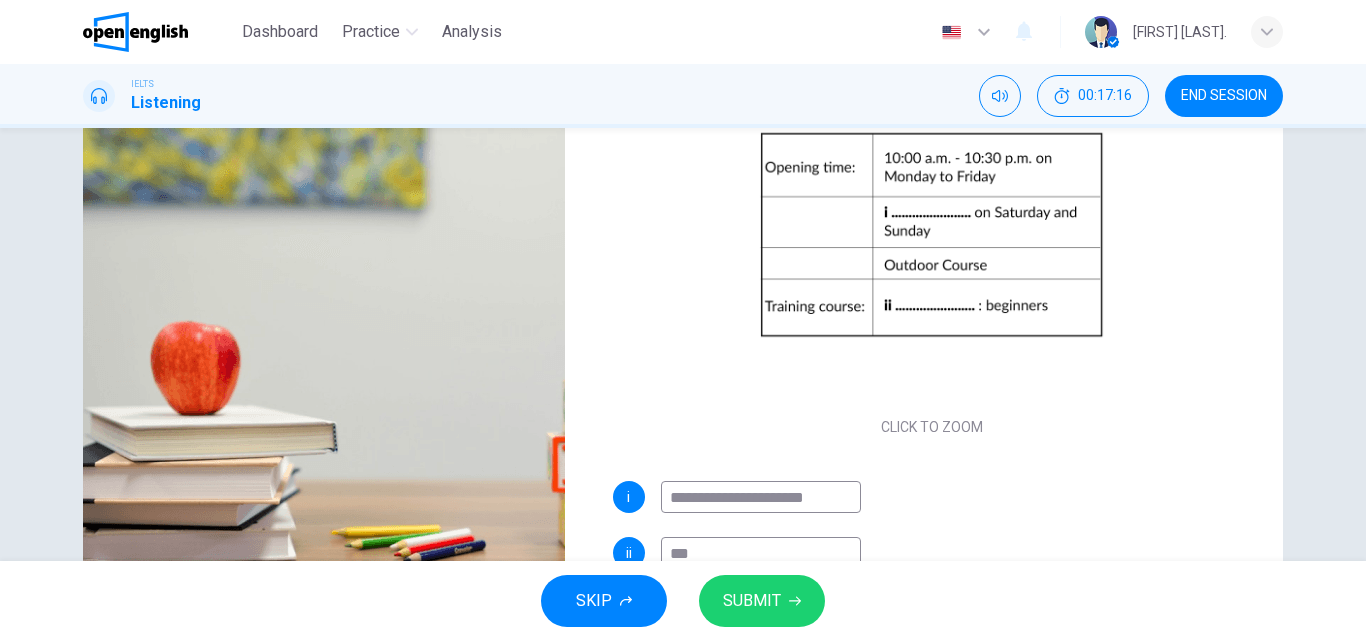 type on "**" 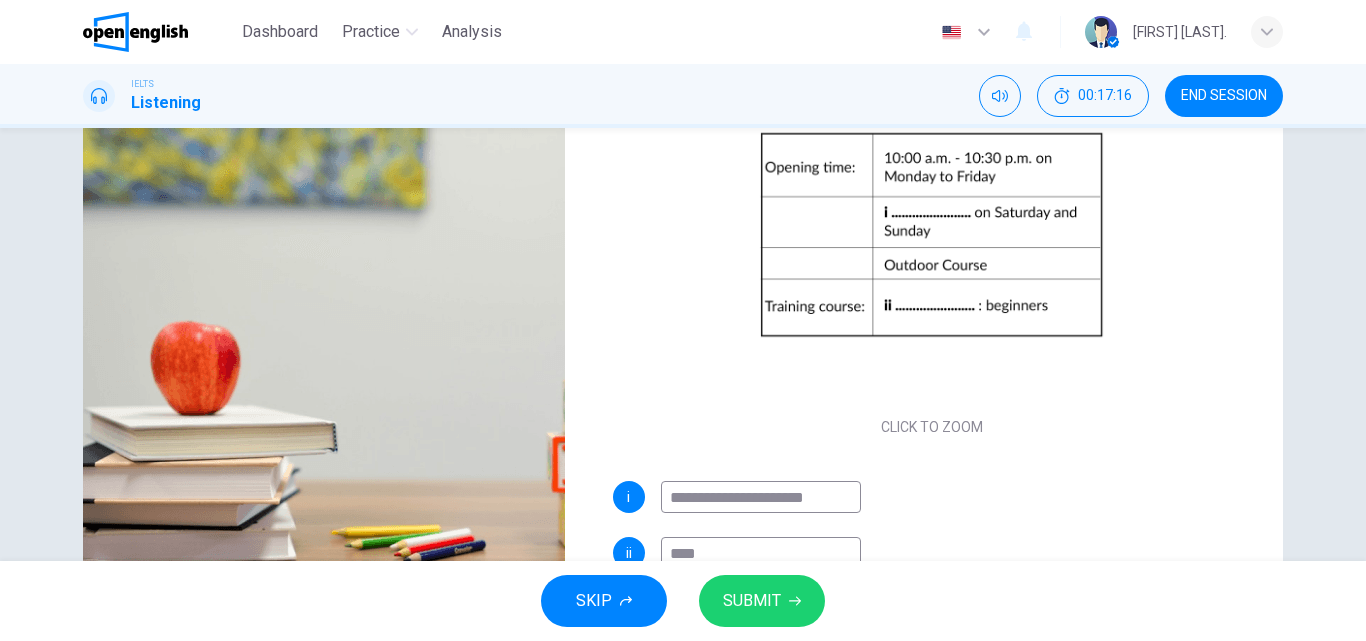 type on "**" 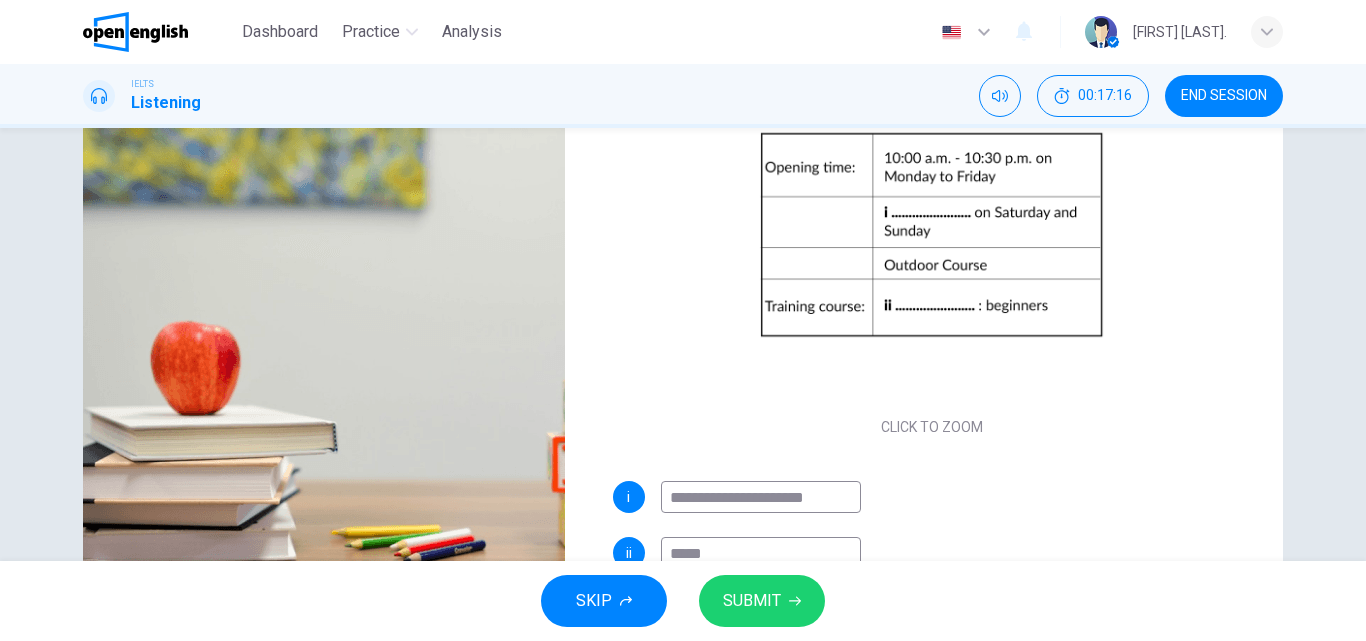 type on "**" 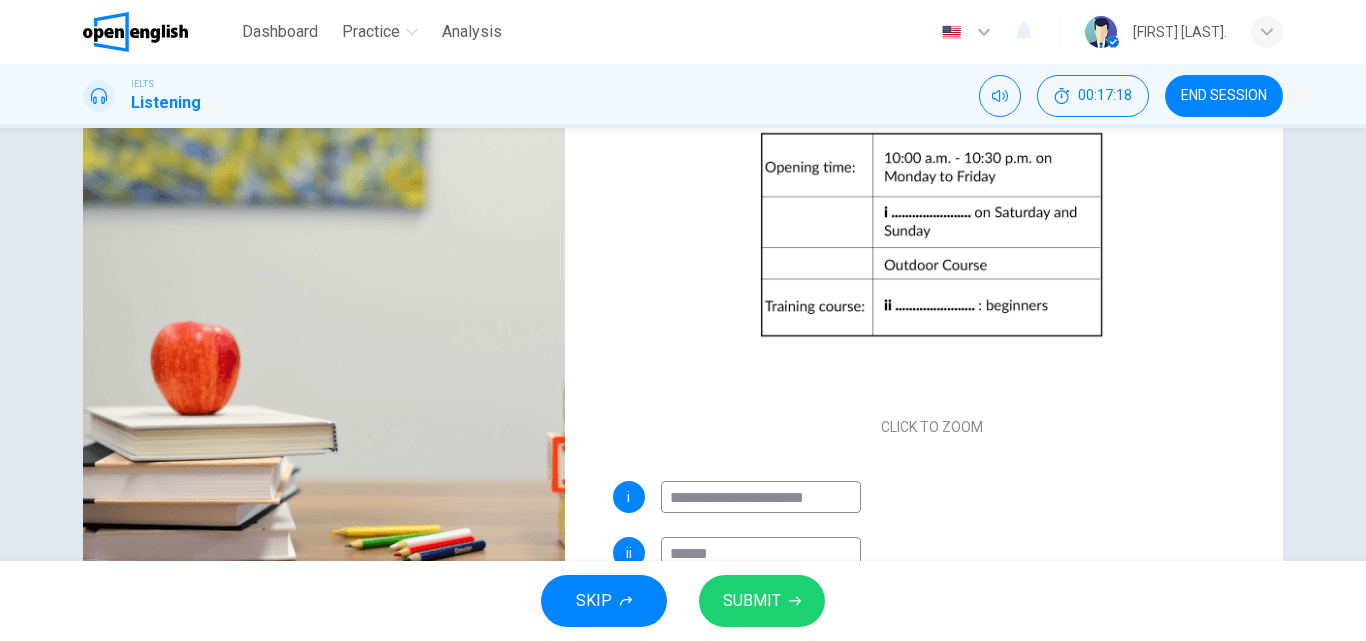 type on "**" 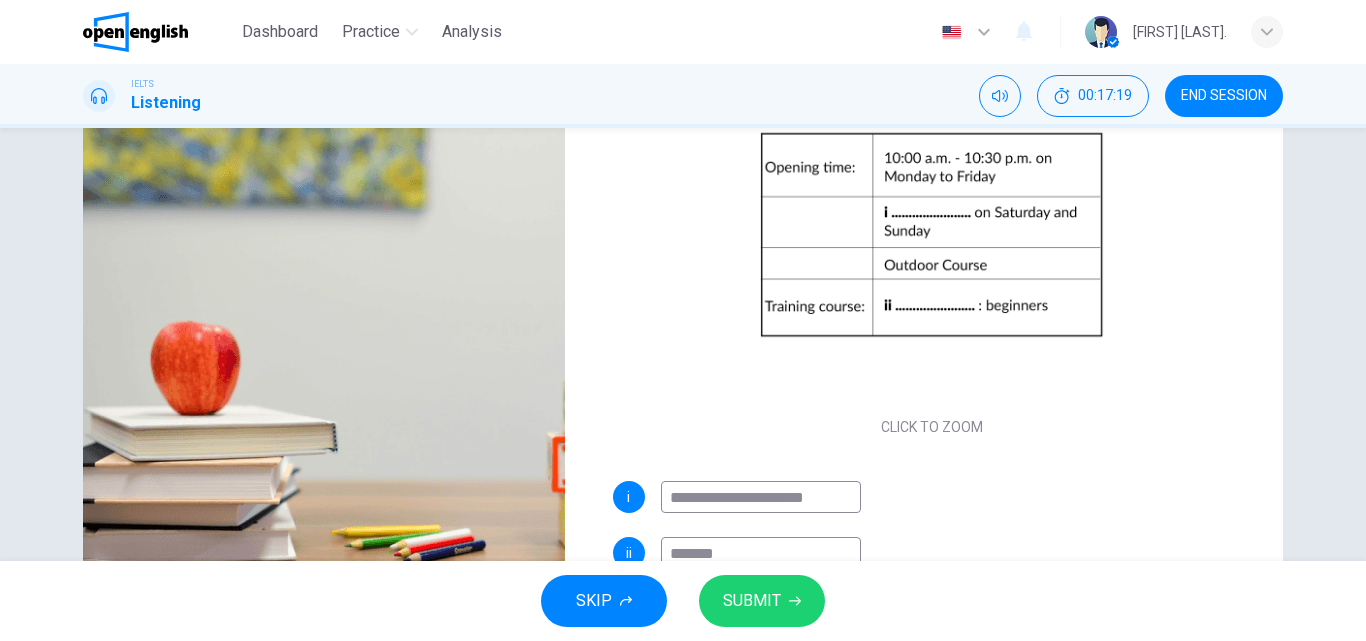type on "**" 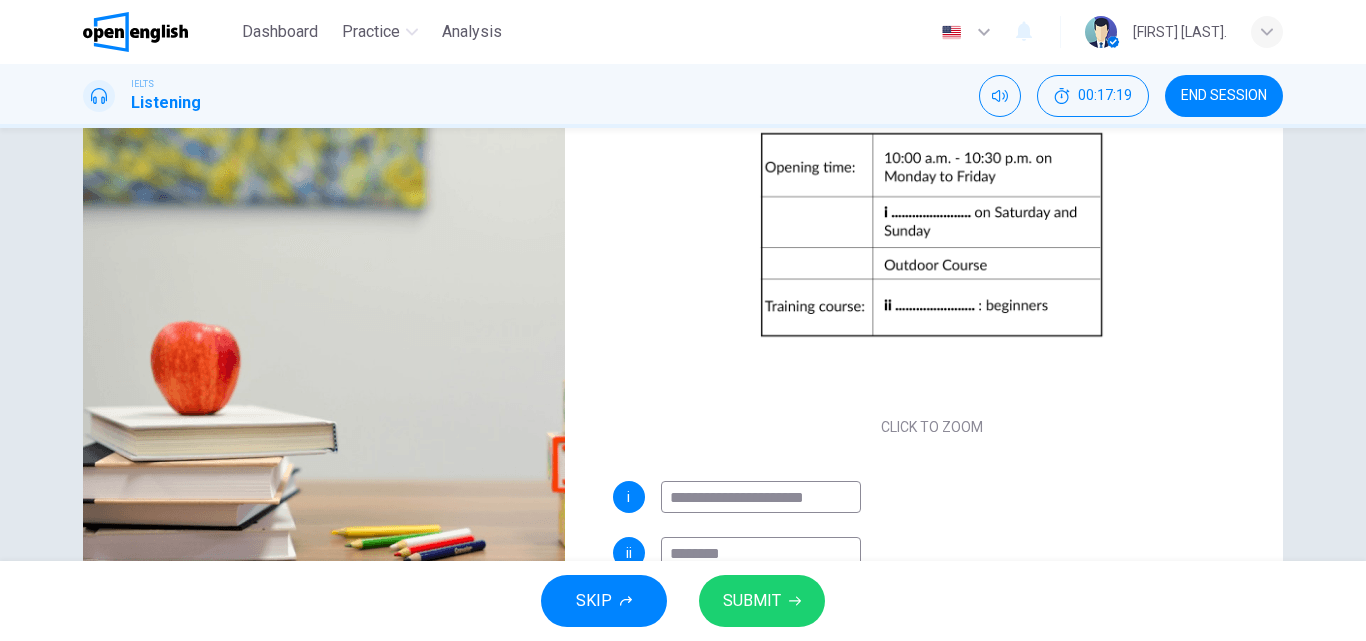 type on "*********" 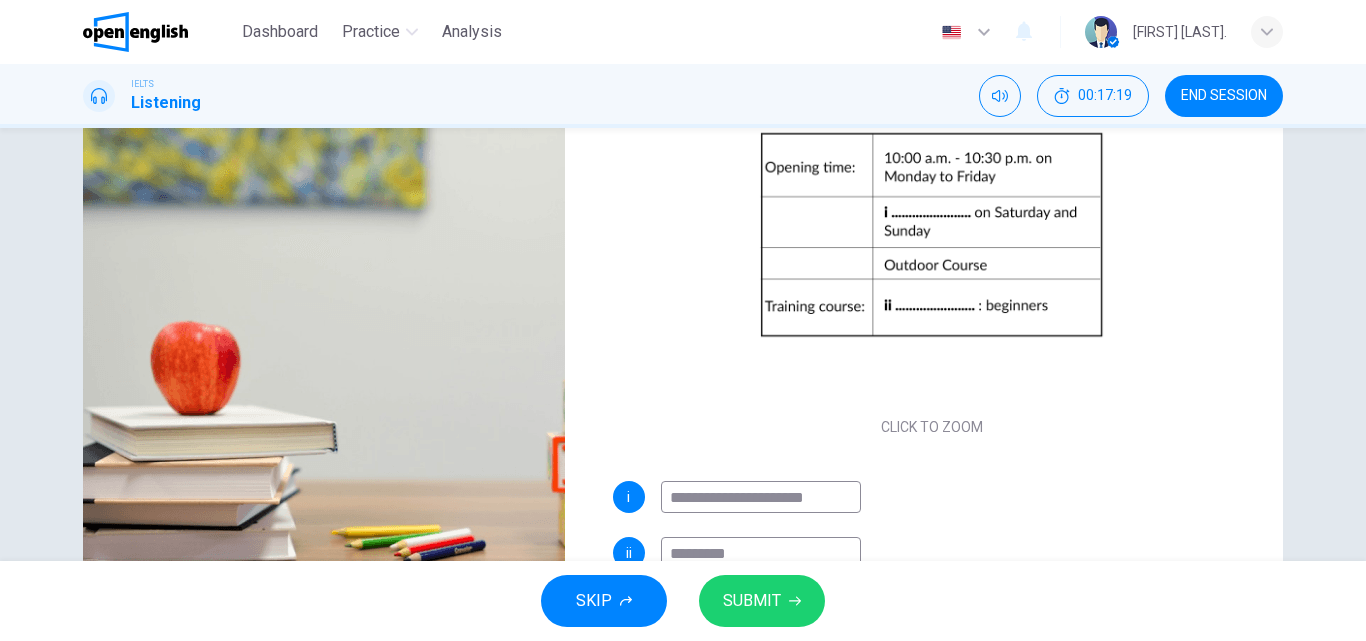 type on "**" 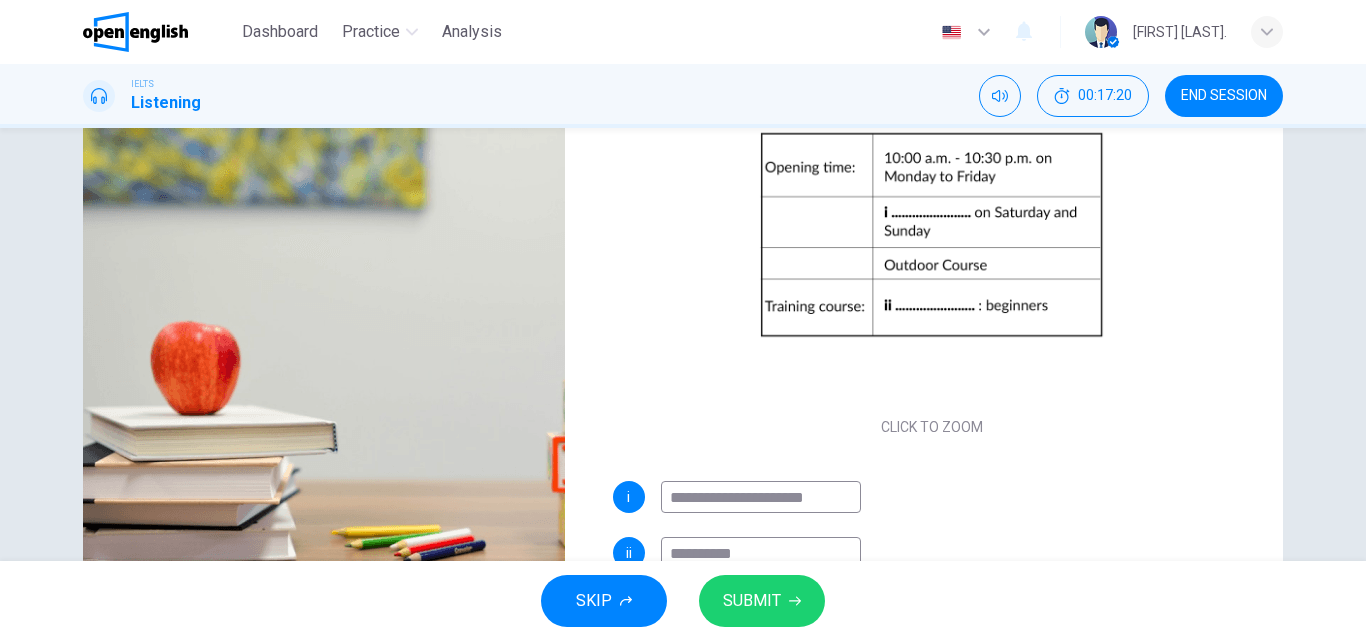 type on "**" 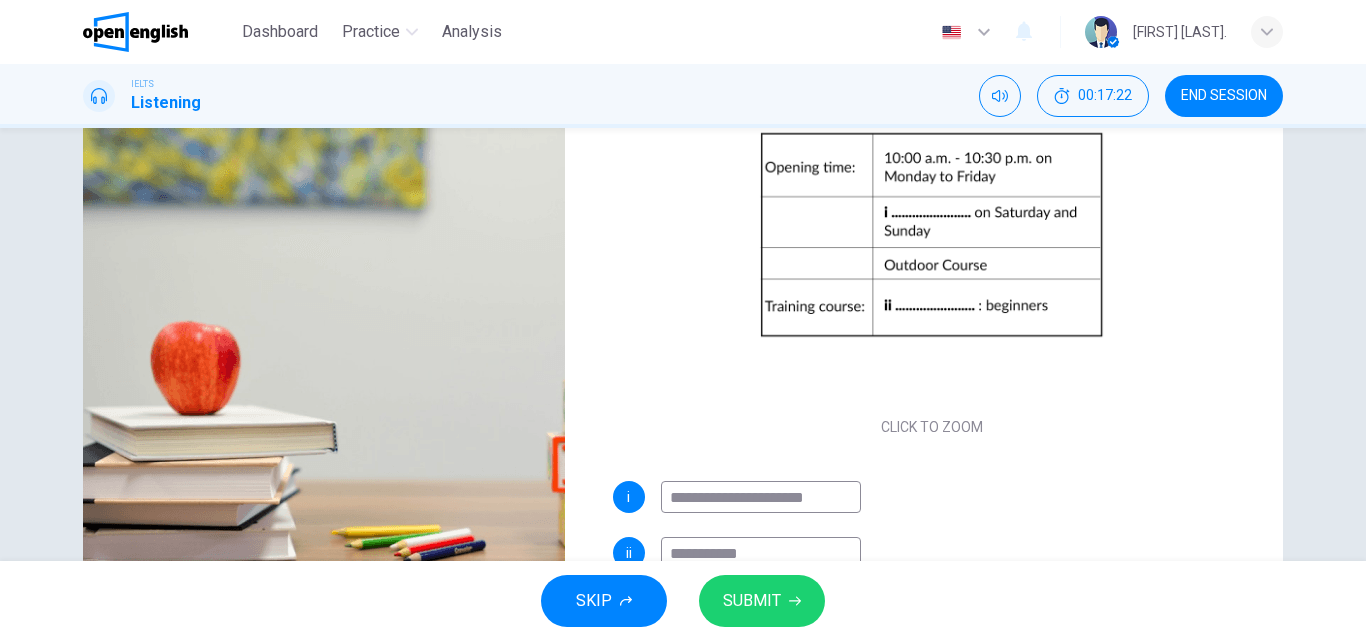 type on "**" 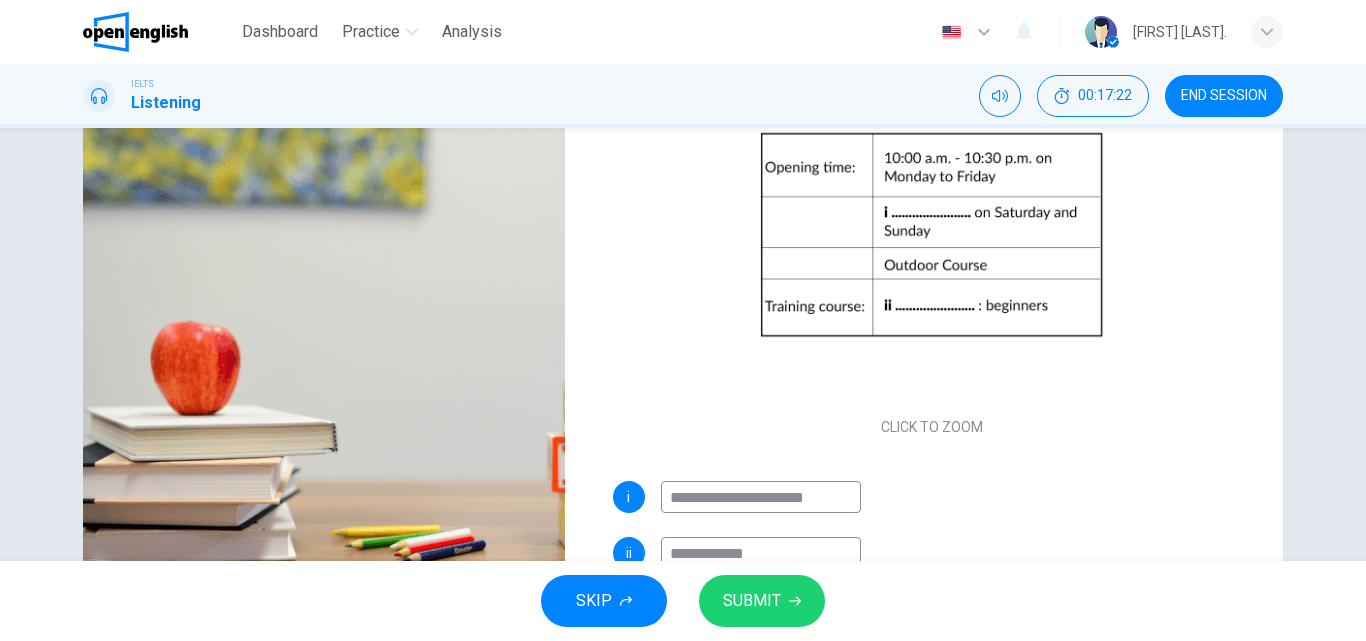 type on "**********" 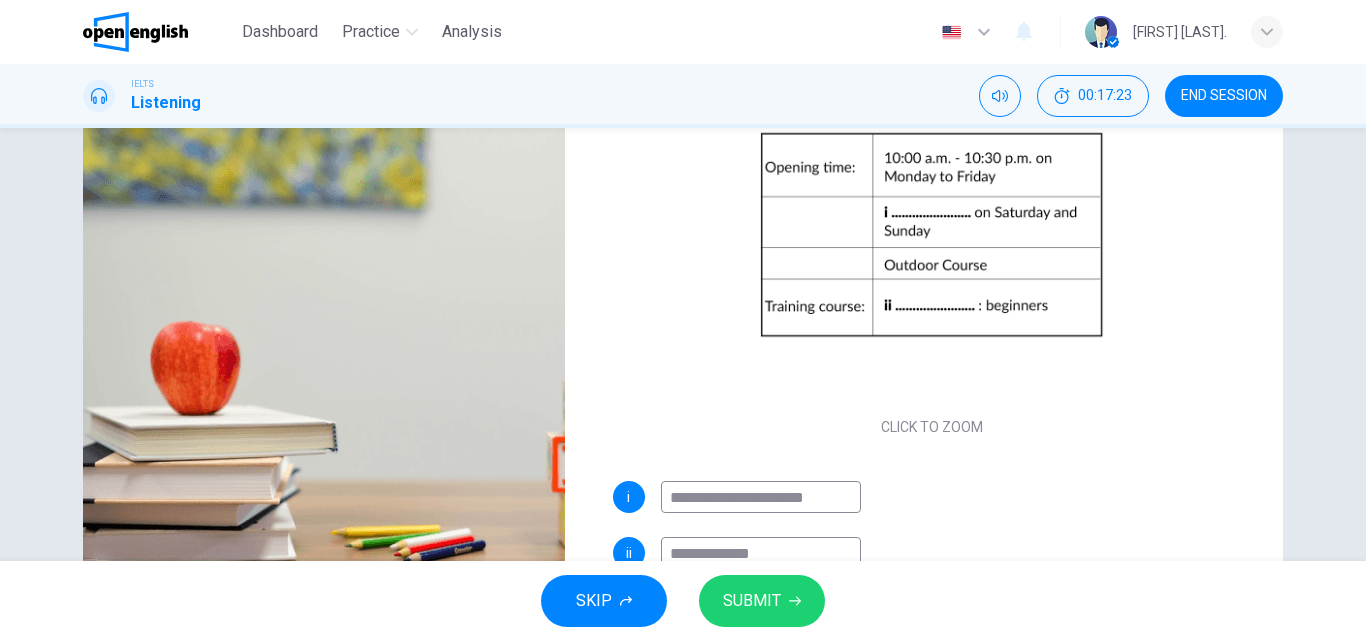type on "**" 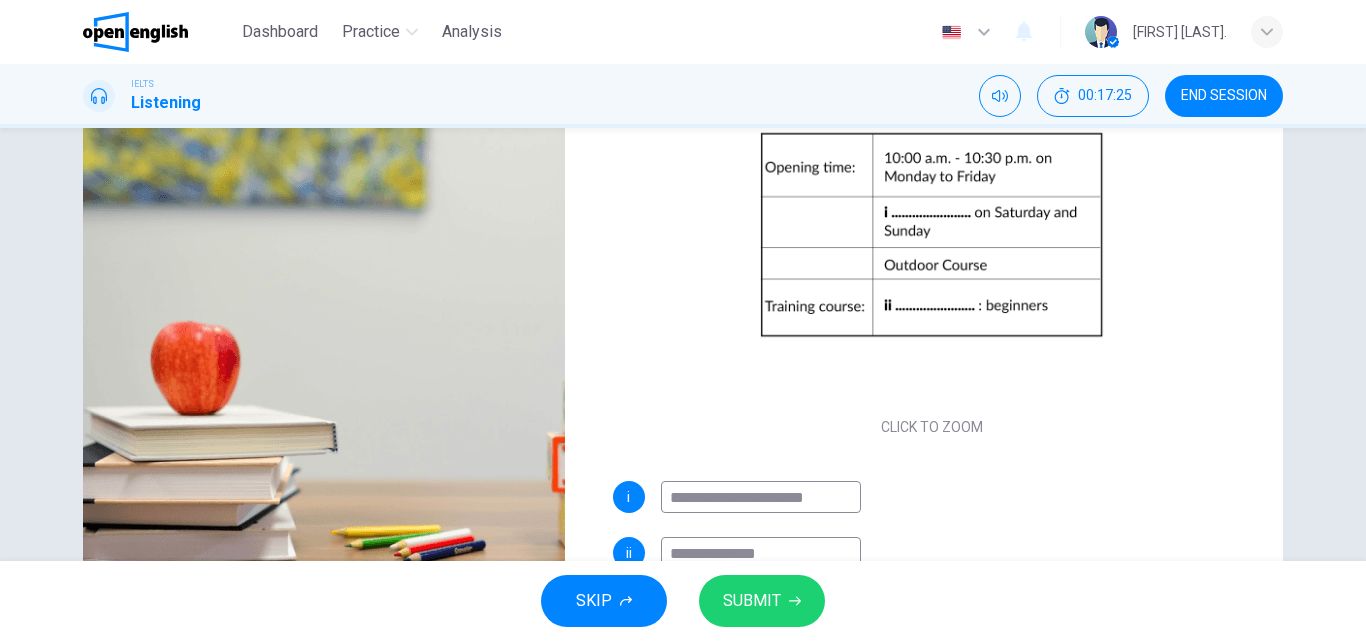 type on "**" 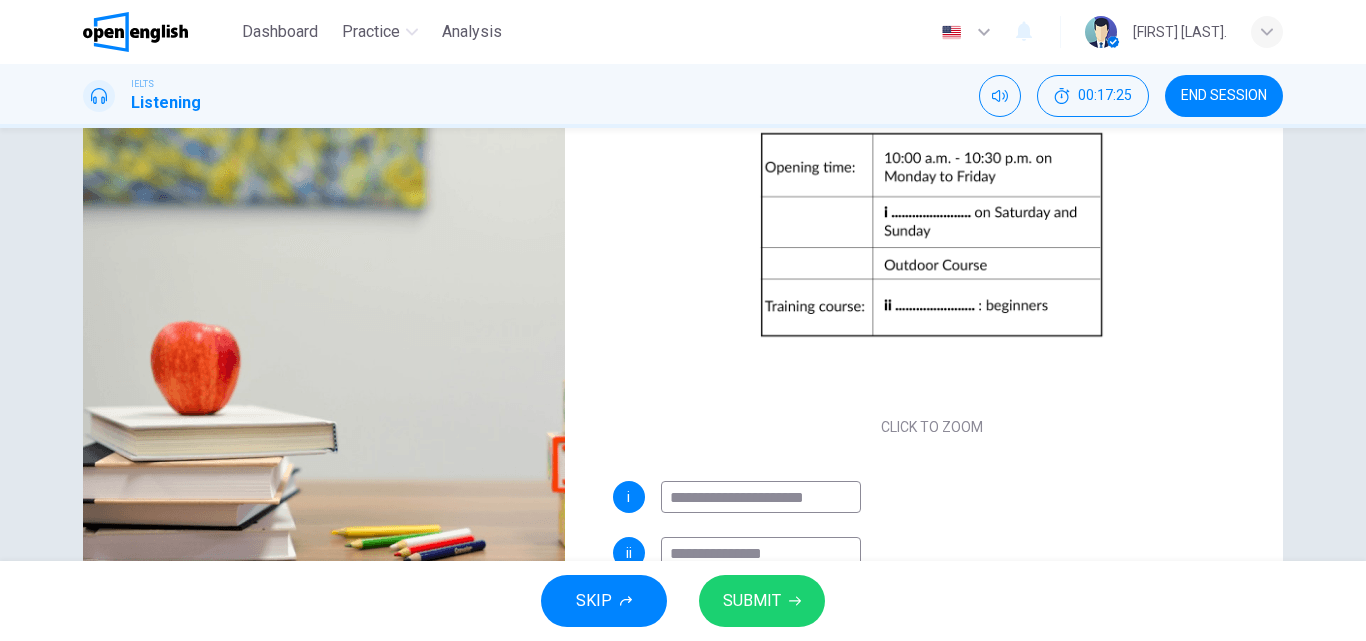 type on "**" 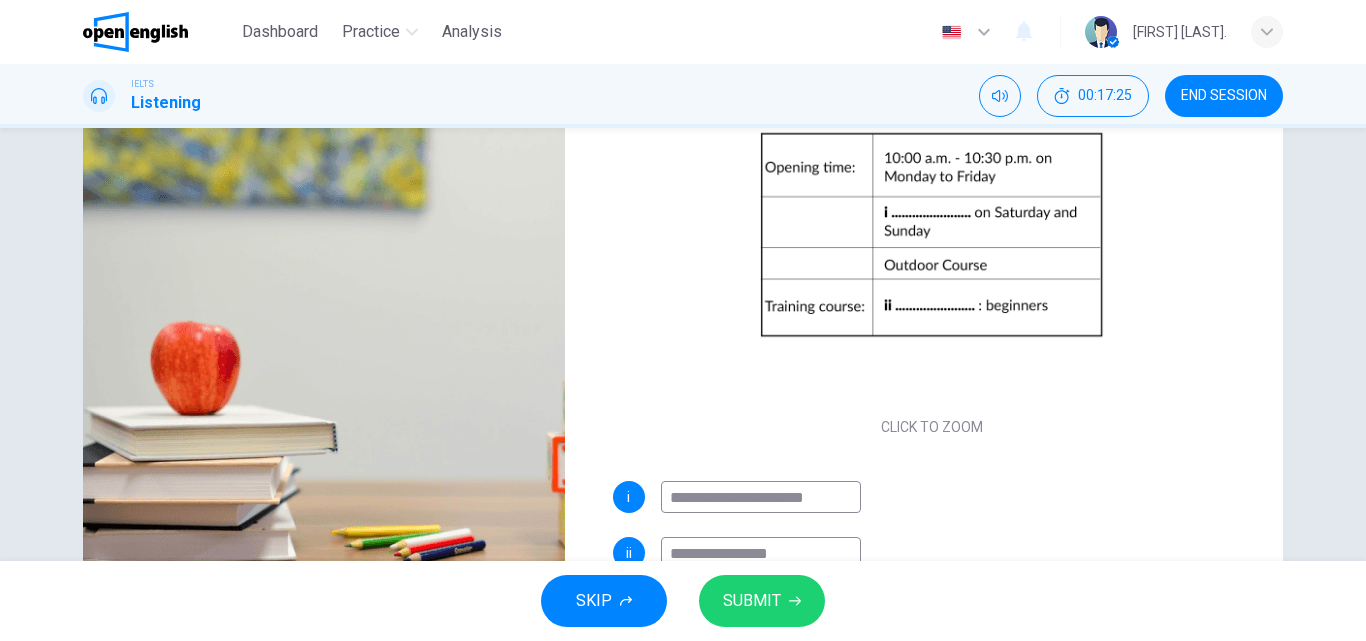 type on "**********" 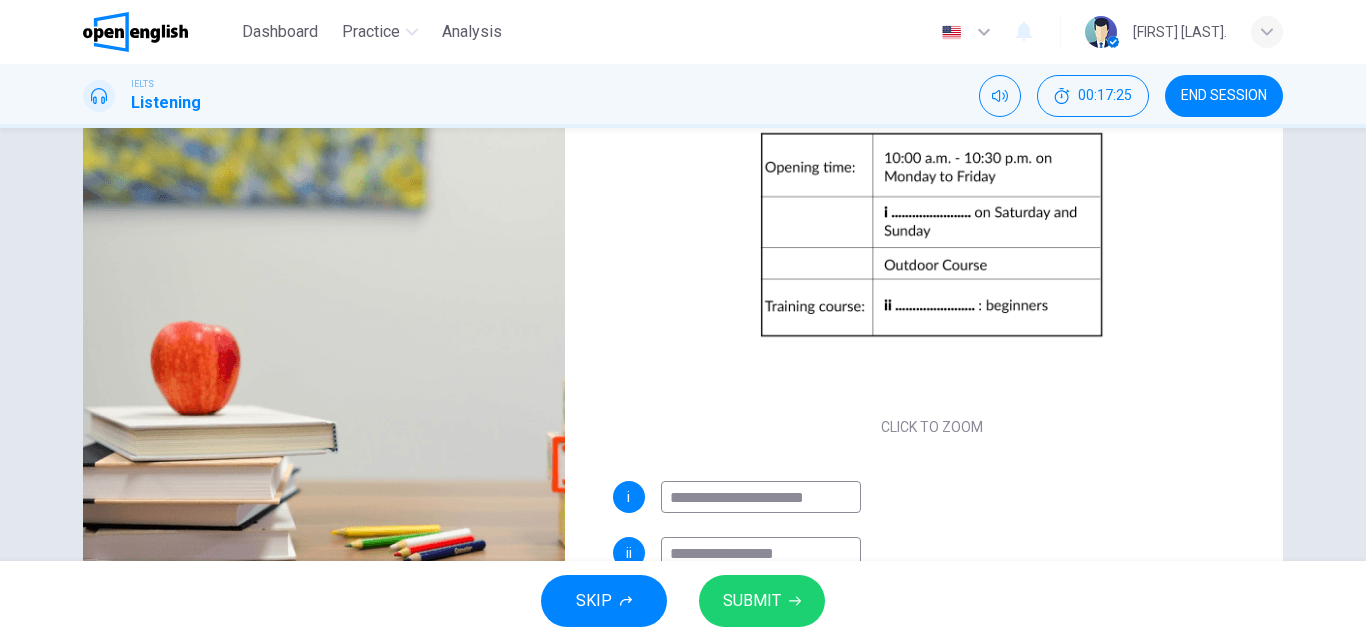 type on "**" 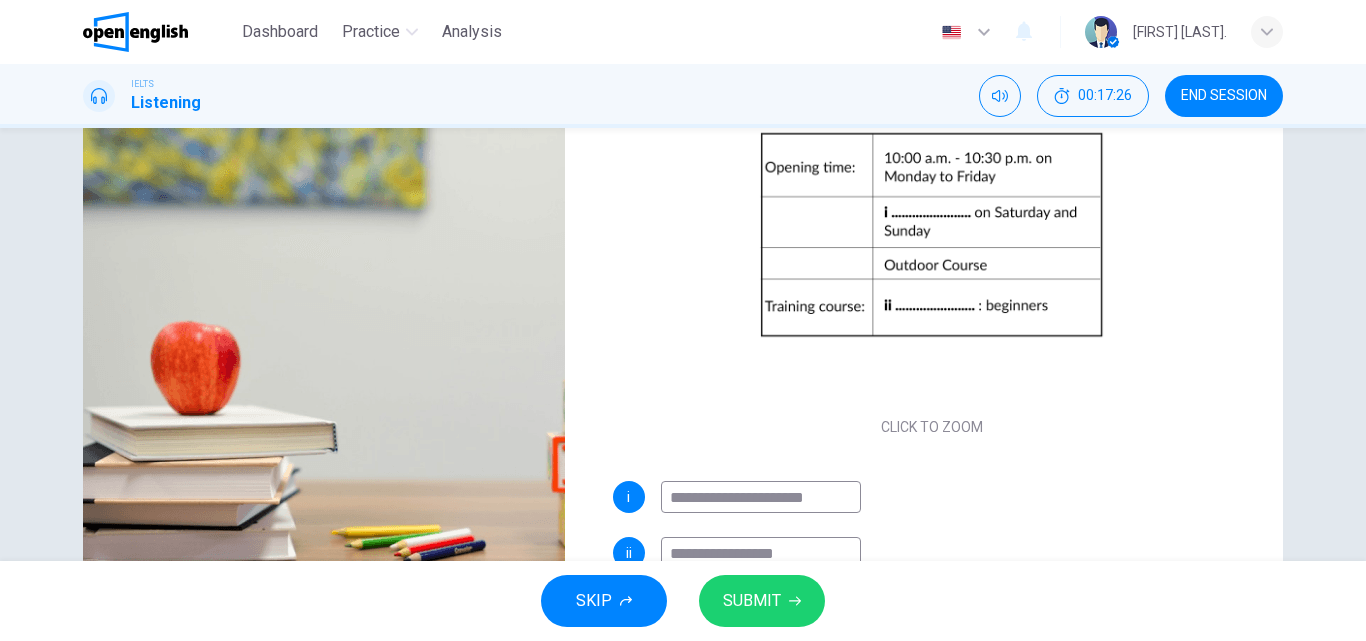 type on "**********" 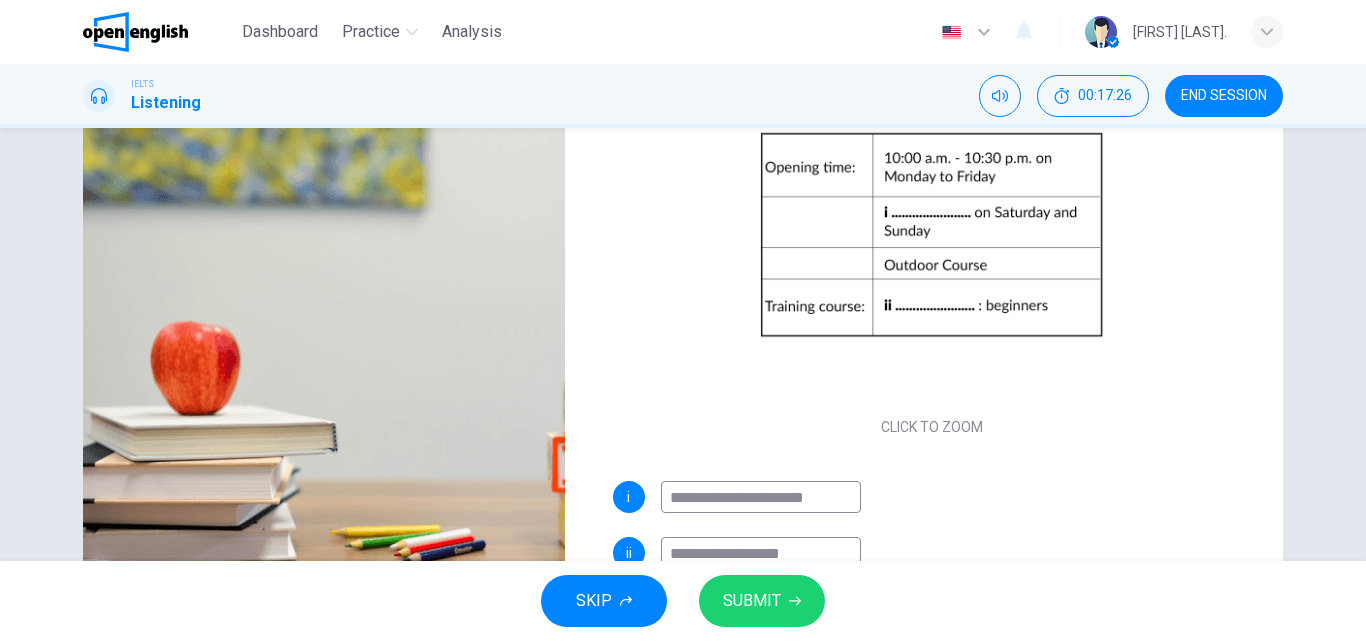 type on "**" 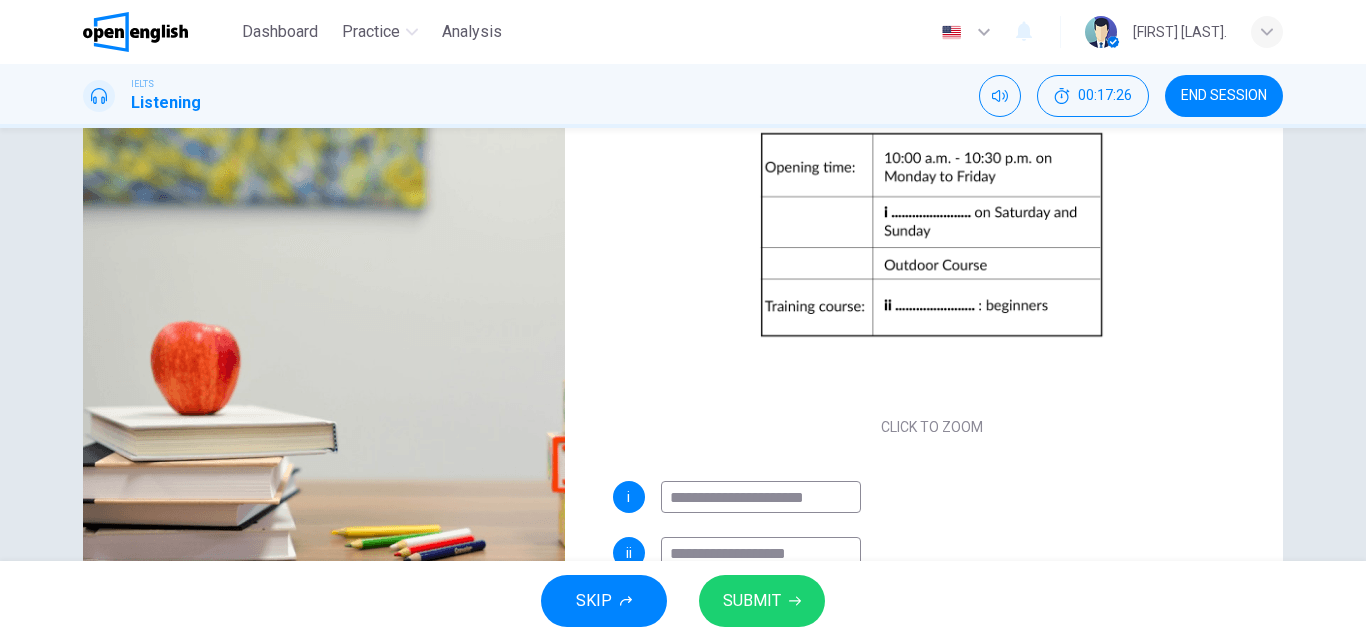 type on "**********" 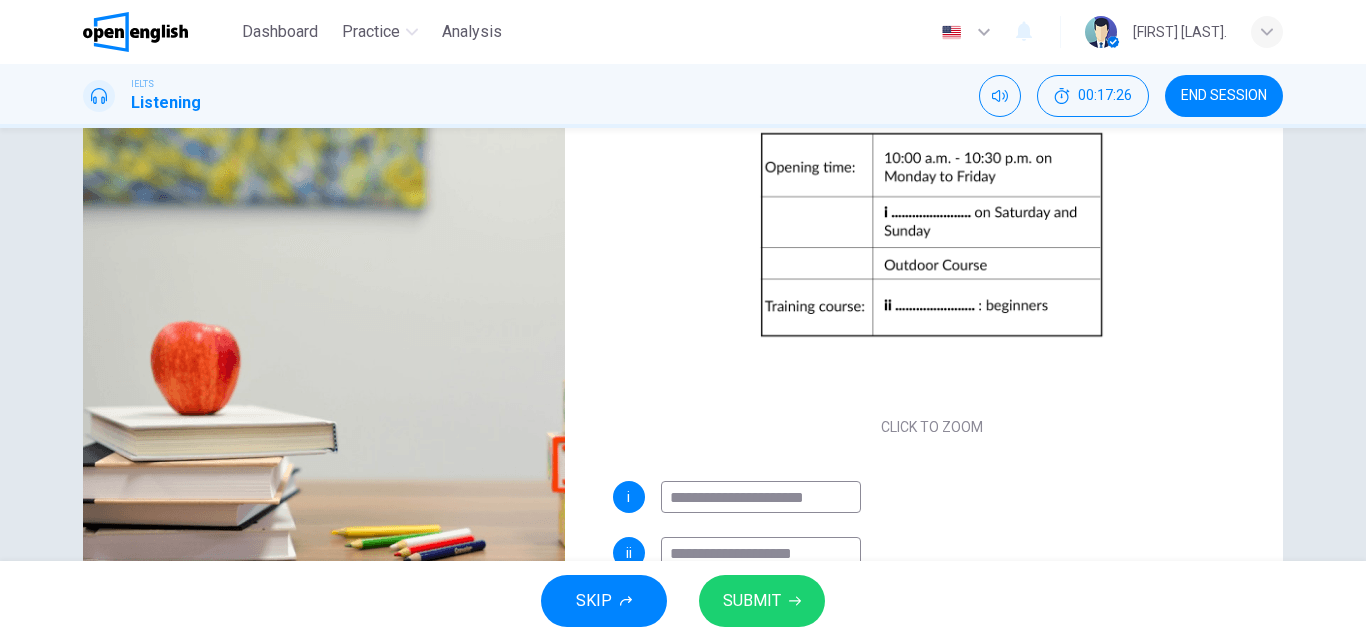 type on "**" 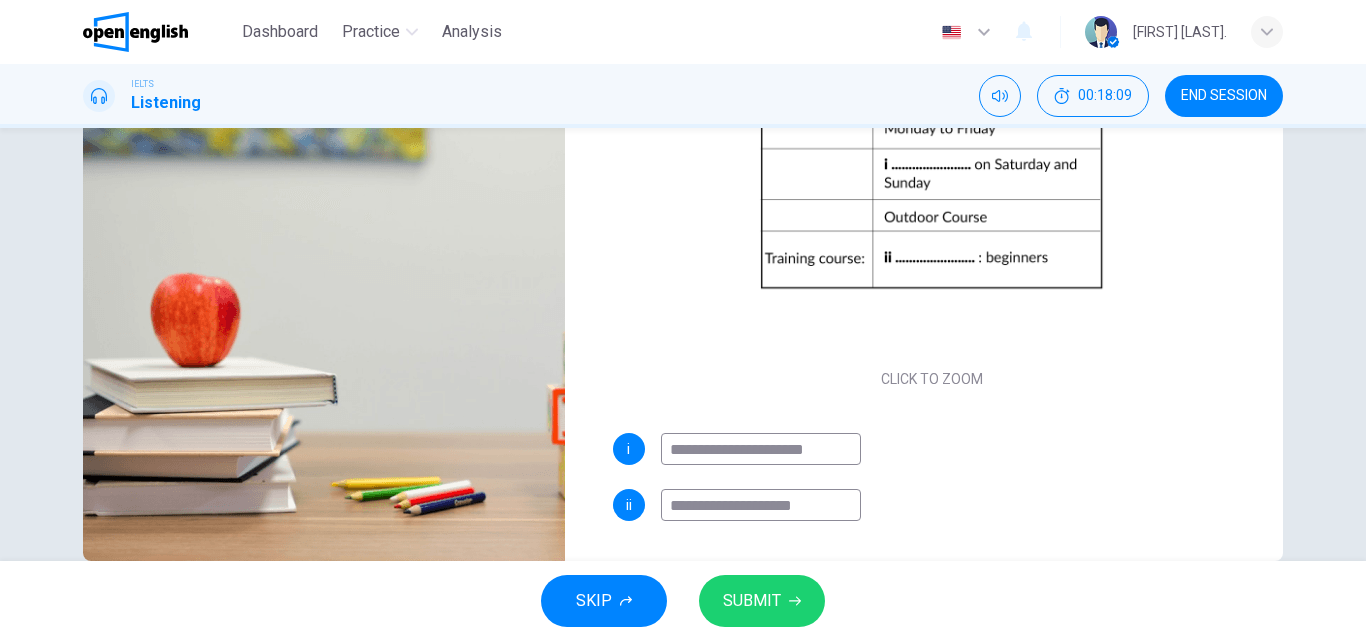 scroll, scrollTop: 342, scrollLeft: 0, axis: vertical 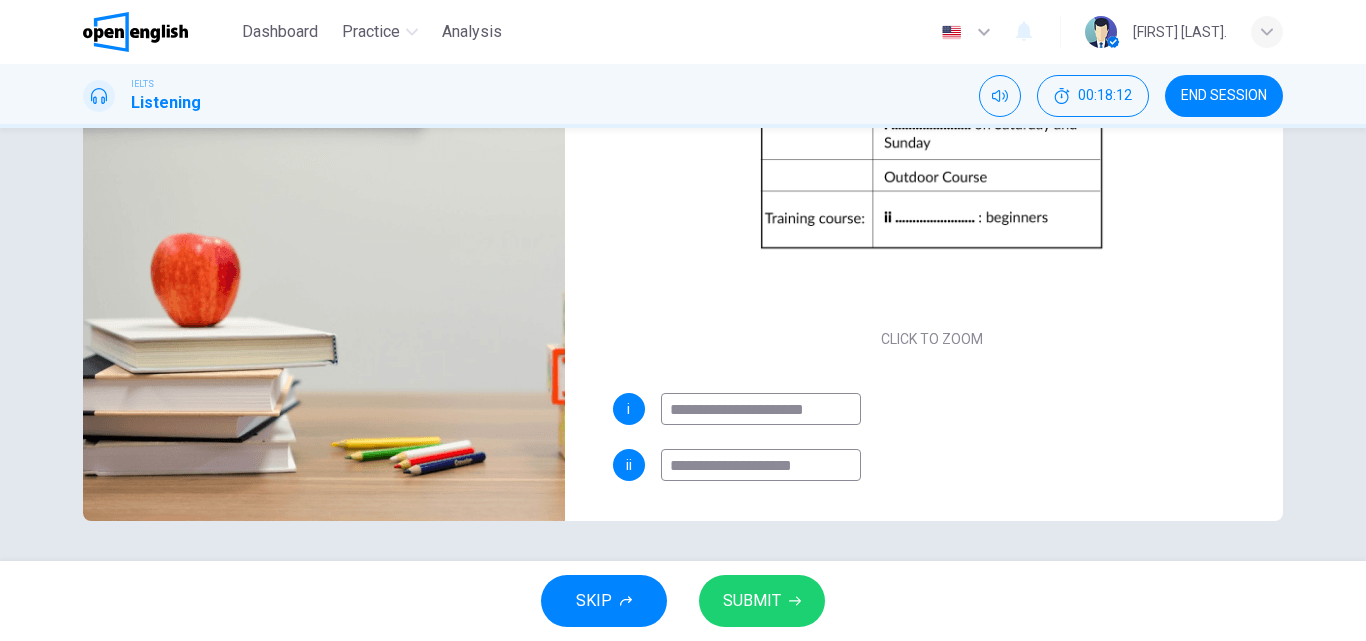 click on "**********" at bounding box center [761, 465] 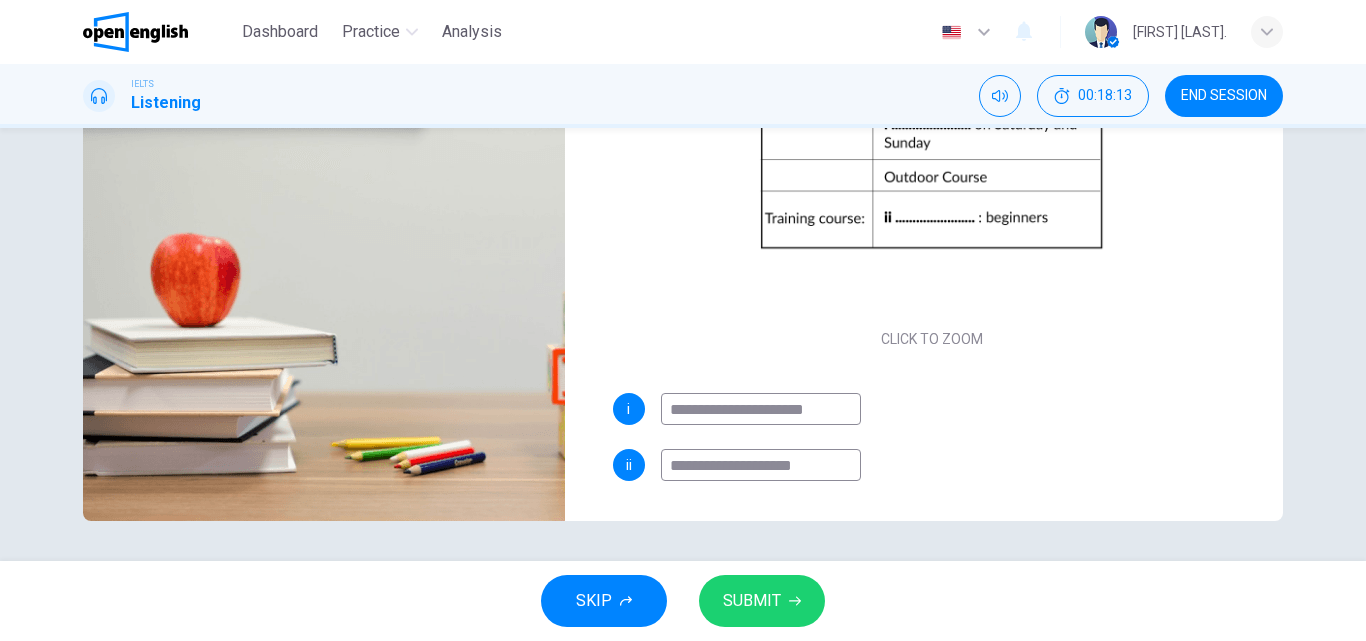 type on "**********" 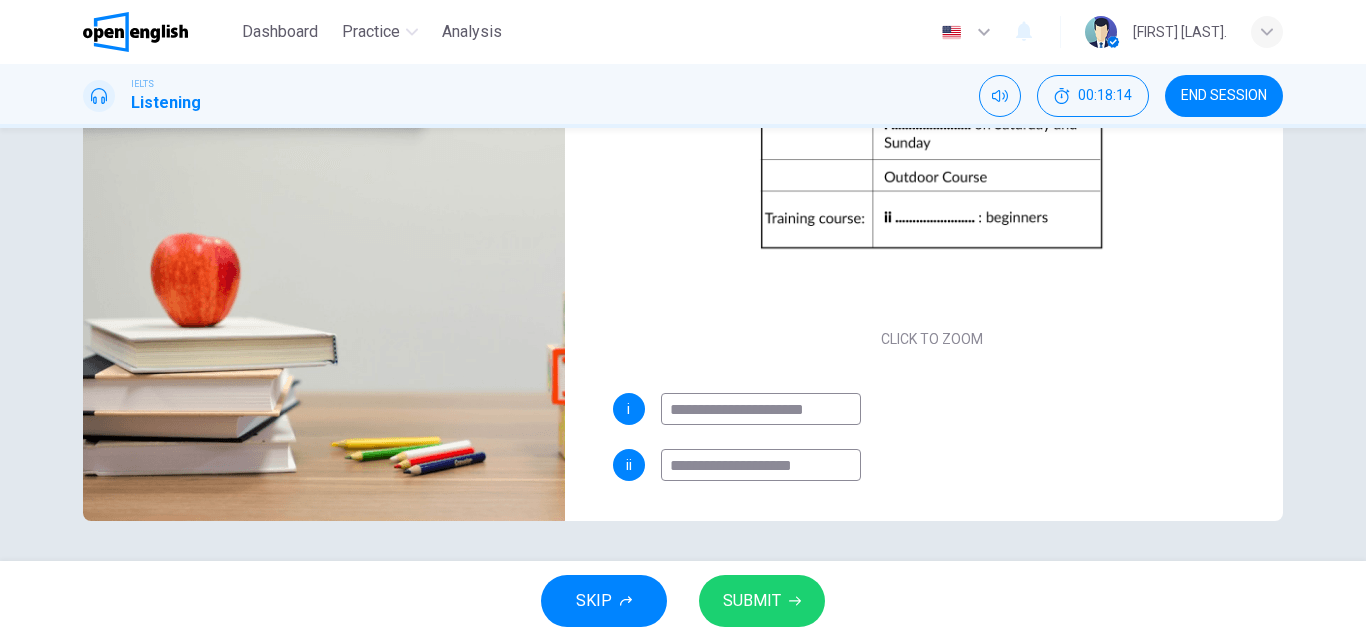 type on "**********" 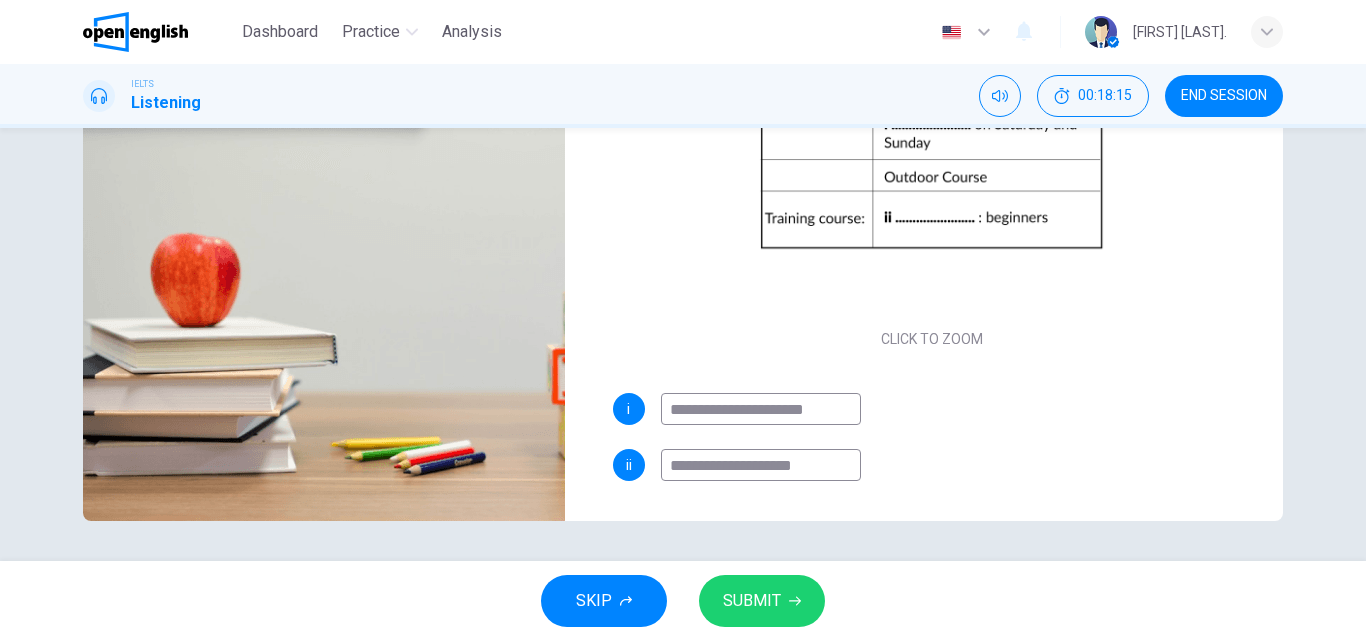 click on "**********" at bounding box center (932, 465) 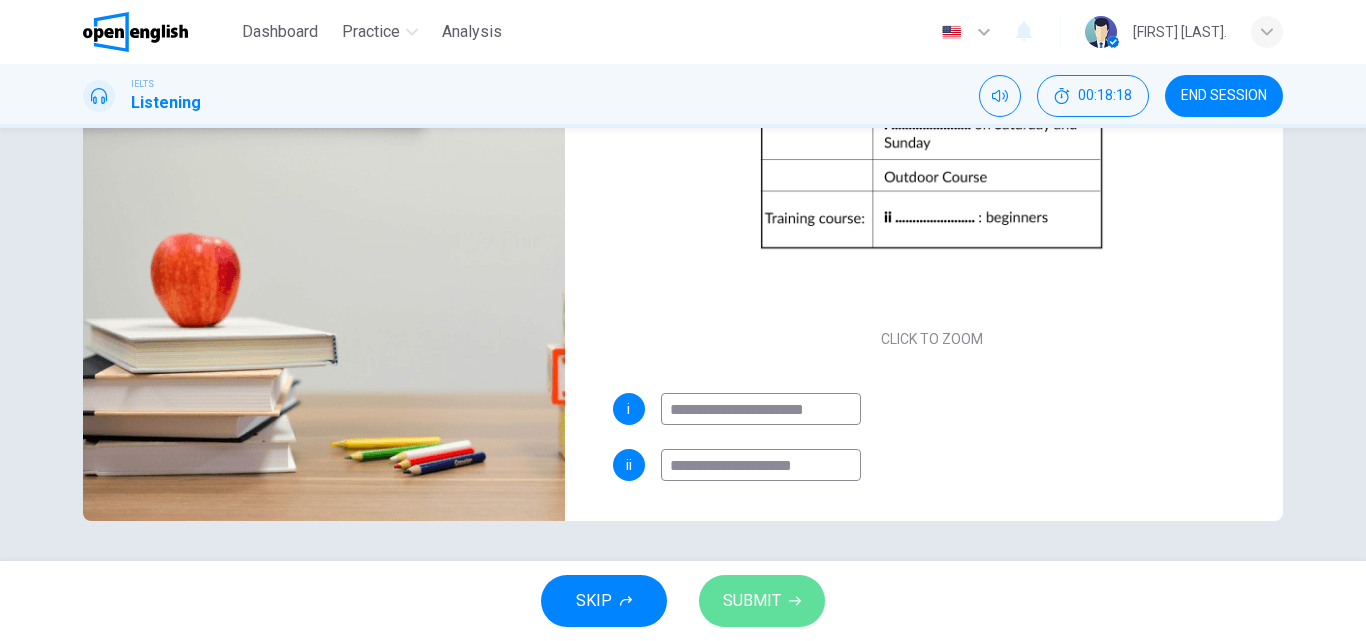 click on "SUBMIT" at bounding box center [752, 601] 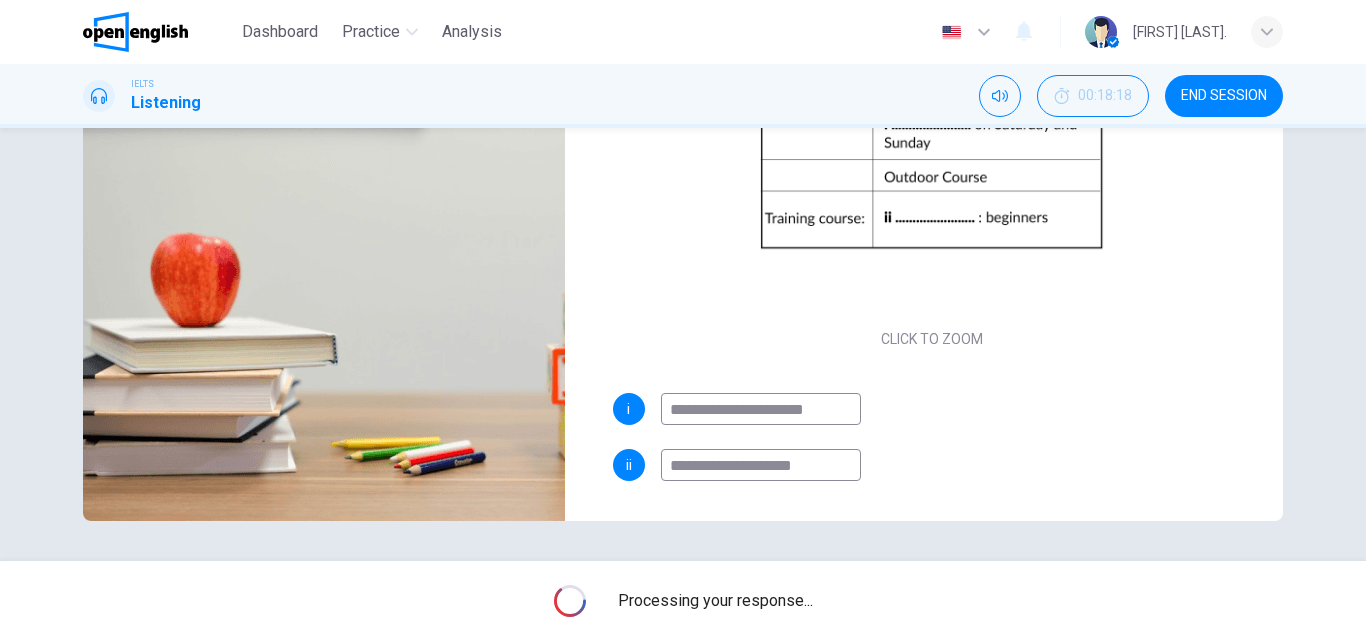 type on "**" 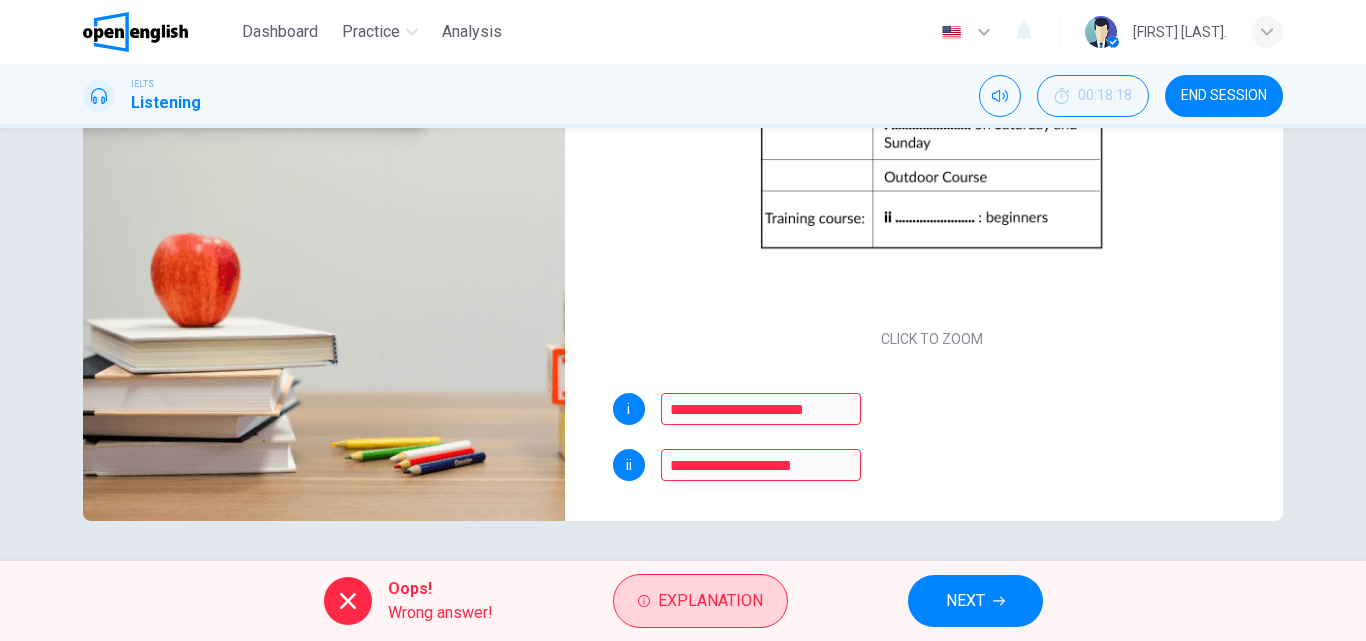 click on "Explanation" at bounding box center (710, 601) 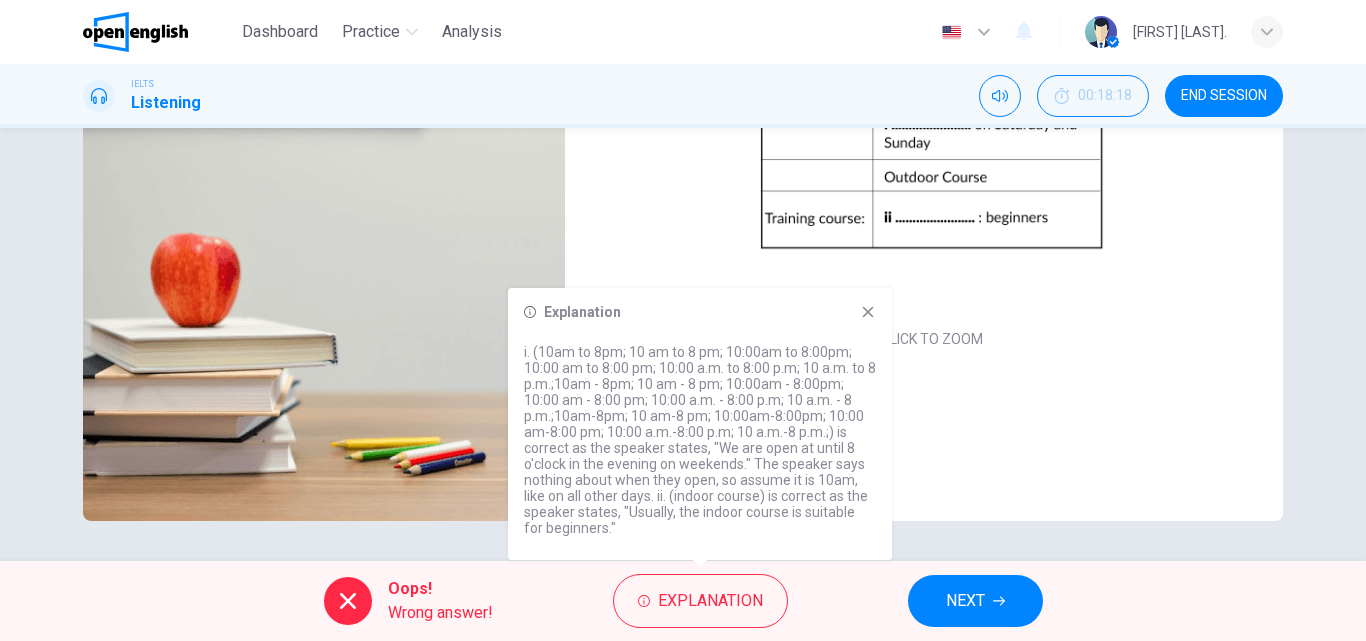 click on "Explanation i. (10am to 8pm; 10 am to 8 pm; 10:00am to 8:00pm; 10:00 am to 8:00 pm; 10:00 a.m. to 8:00 p.m; 10 a.m. to 8 p.m.;10am - 8pm; 10 am - 8 pm; 10:00am - 8:00pm; 10:00 am - 8:00 pm; 10:00 a.m. - 8:00 p.m; 10 a.m. - 8 p.m.;10am-8pm; 10 am-8 pm; 10:00am-8:00pm; 10:00 am-8:00 pm; 10:00 a.m.-8:00 p.m; 10 a.m.-8 p.m.;) is correct as the speaker states, "We are open at until 8 o'clock in the evening on weekends." The speaker says nothing about when they open, so assume it is 10am, like on all other days.
ii. (indoor course) is correct as the speaker states, "Usually, the indoor course is suitable for beginners."" at bounding box center [700, 424] 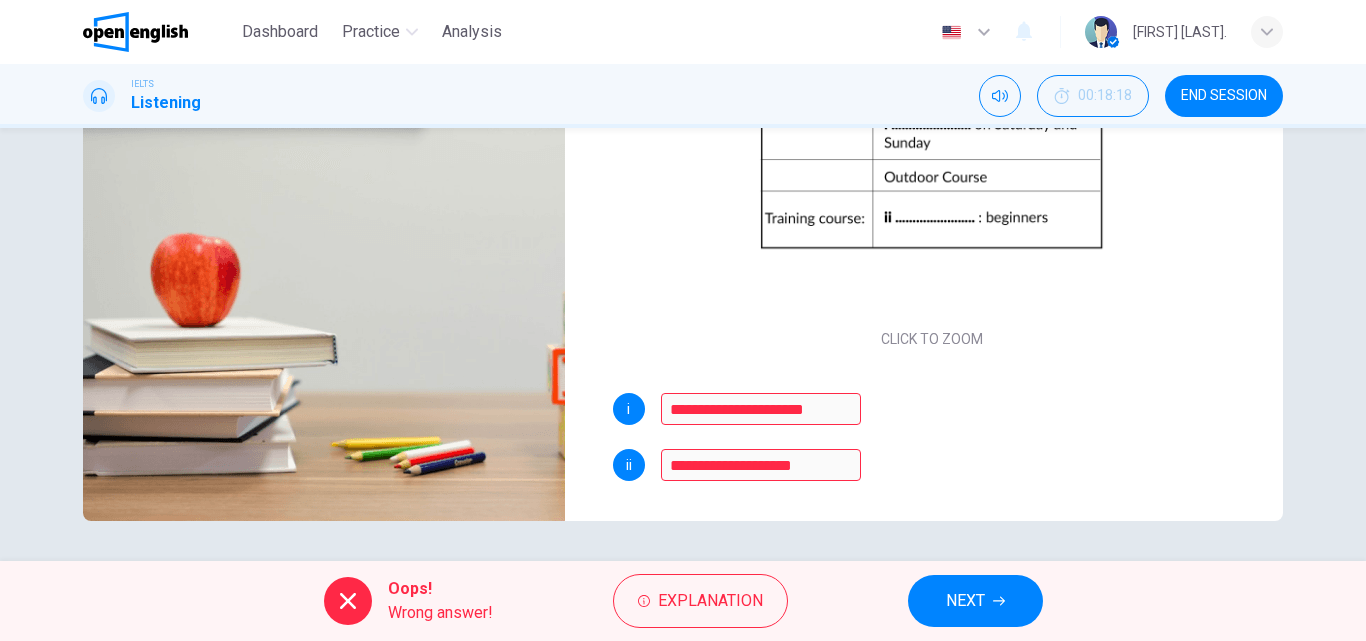 click on "NEXT" at bounding box center [965, 601] 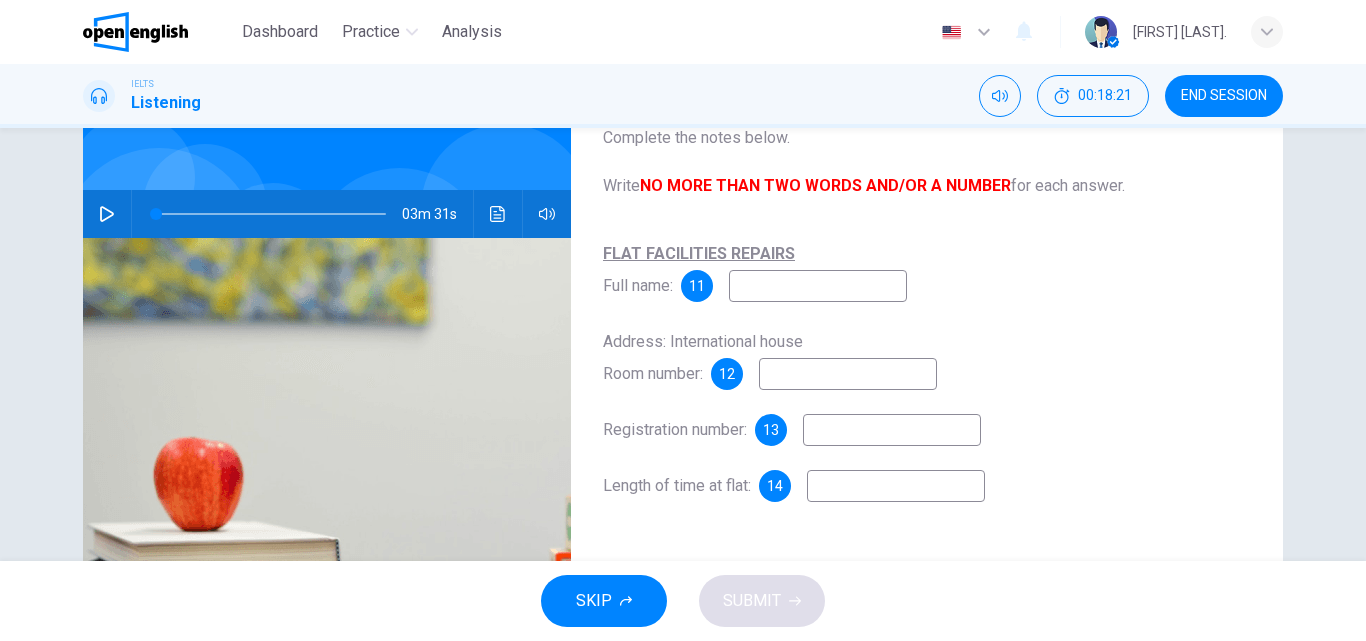 scroll, scrollTop: 0, scrollLeft: 0, axis: both 